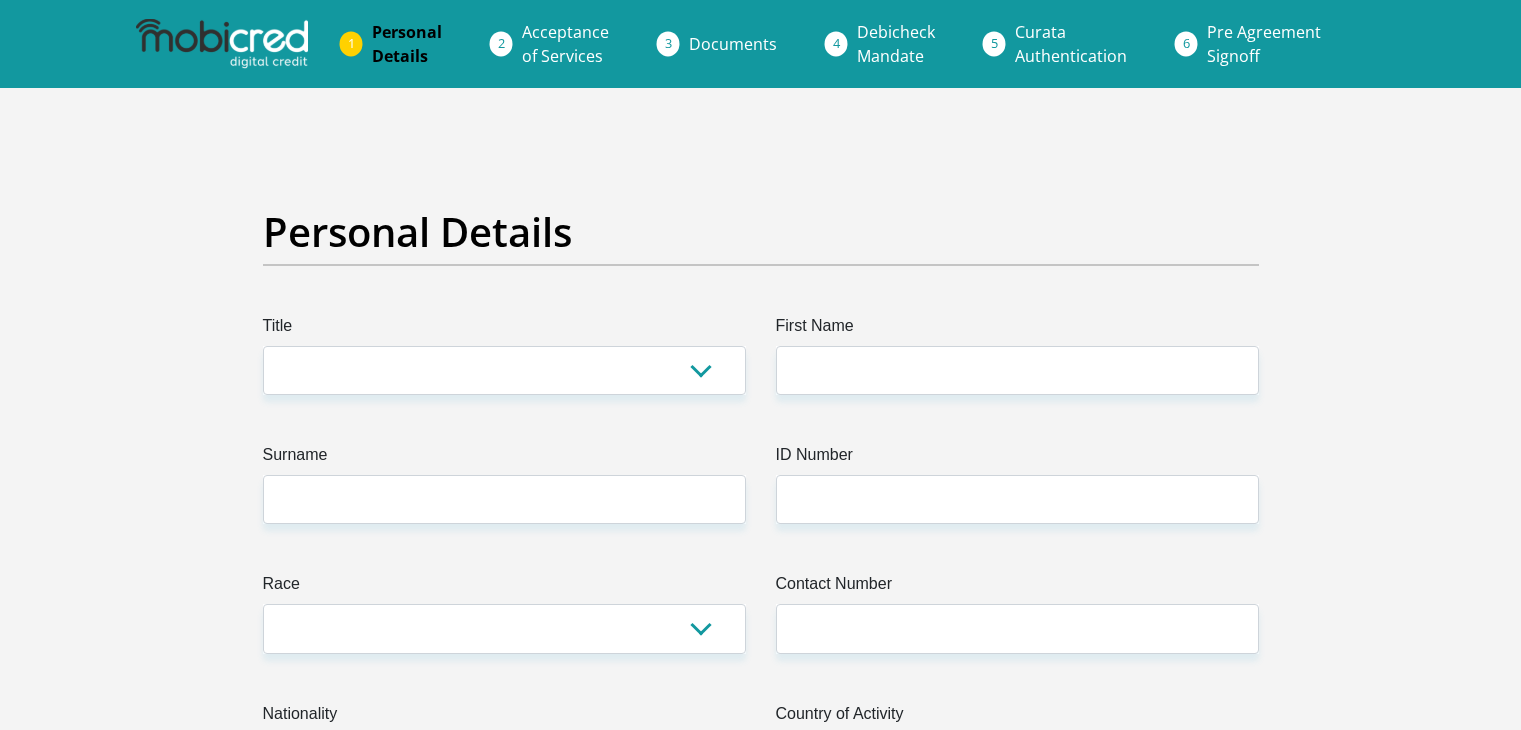 scroll, scrollTop: 0, scrollLeft: 0, axis: both 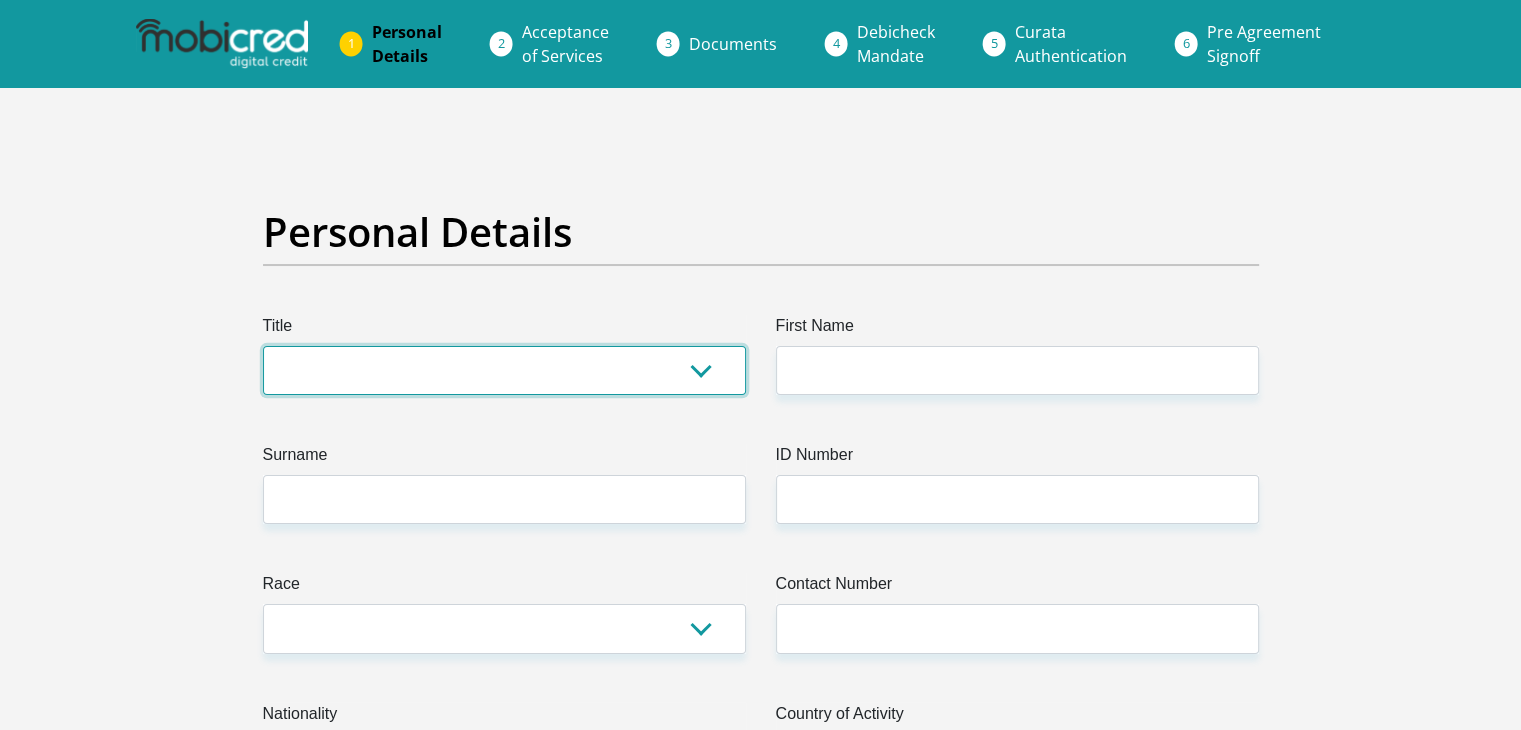 click on "Mr
Ms
Mrs
Dr
[PERSON_NAME]" at bounding box center (504, 370) 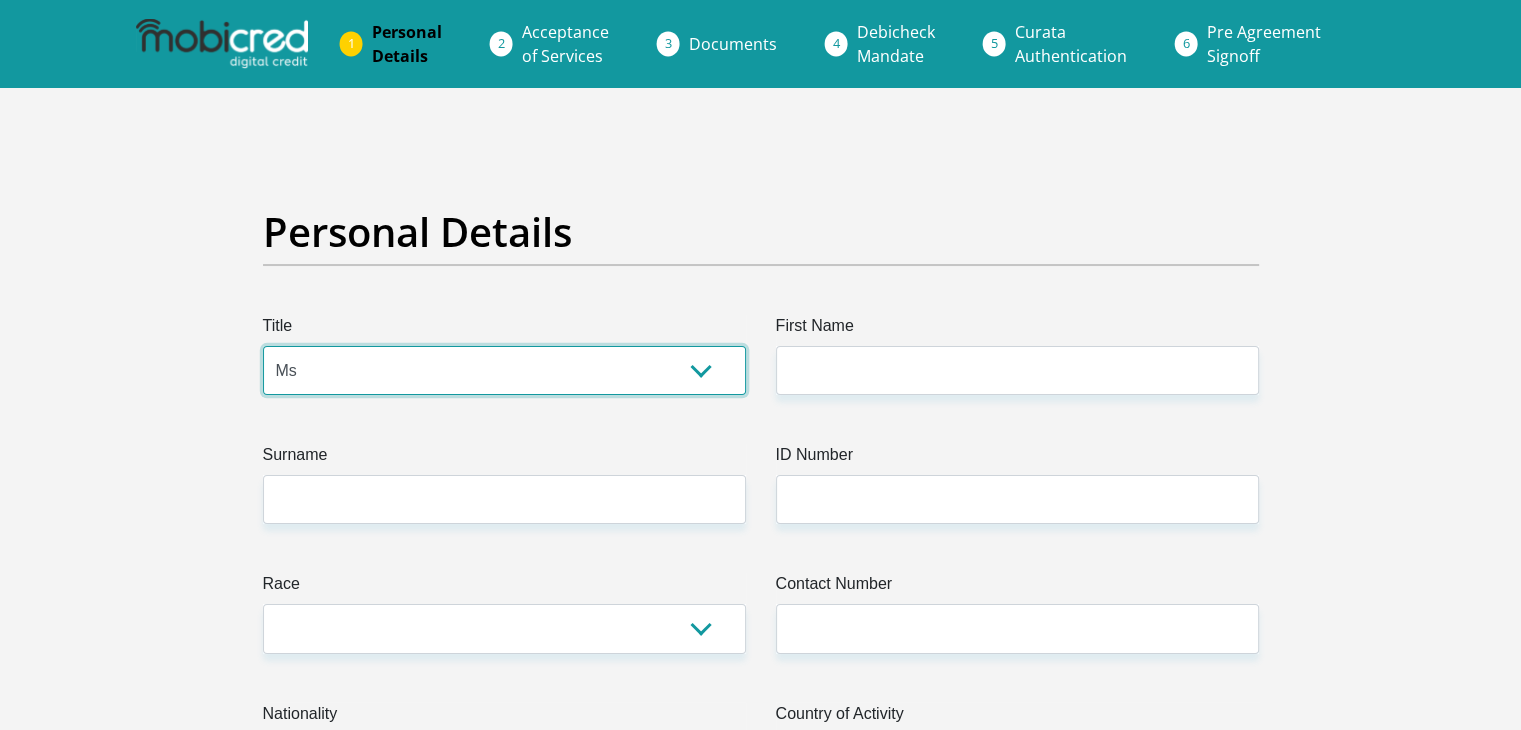 click on "Mr
Ms
Mrs
Dr
[PERSON_NAME]" at bounding box center (504, 370) 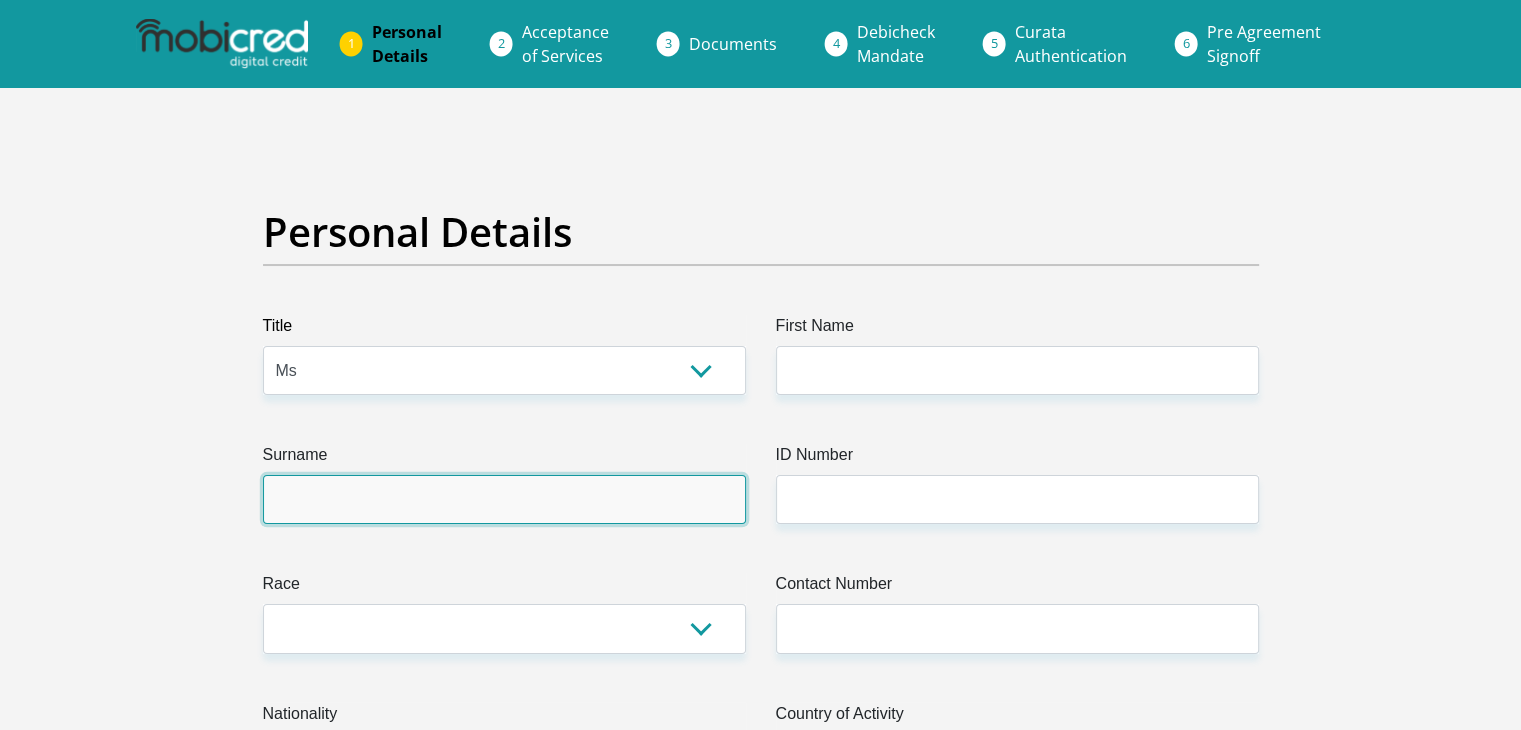 click on "Surname" at bounding box center [504, 499] 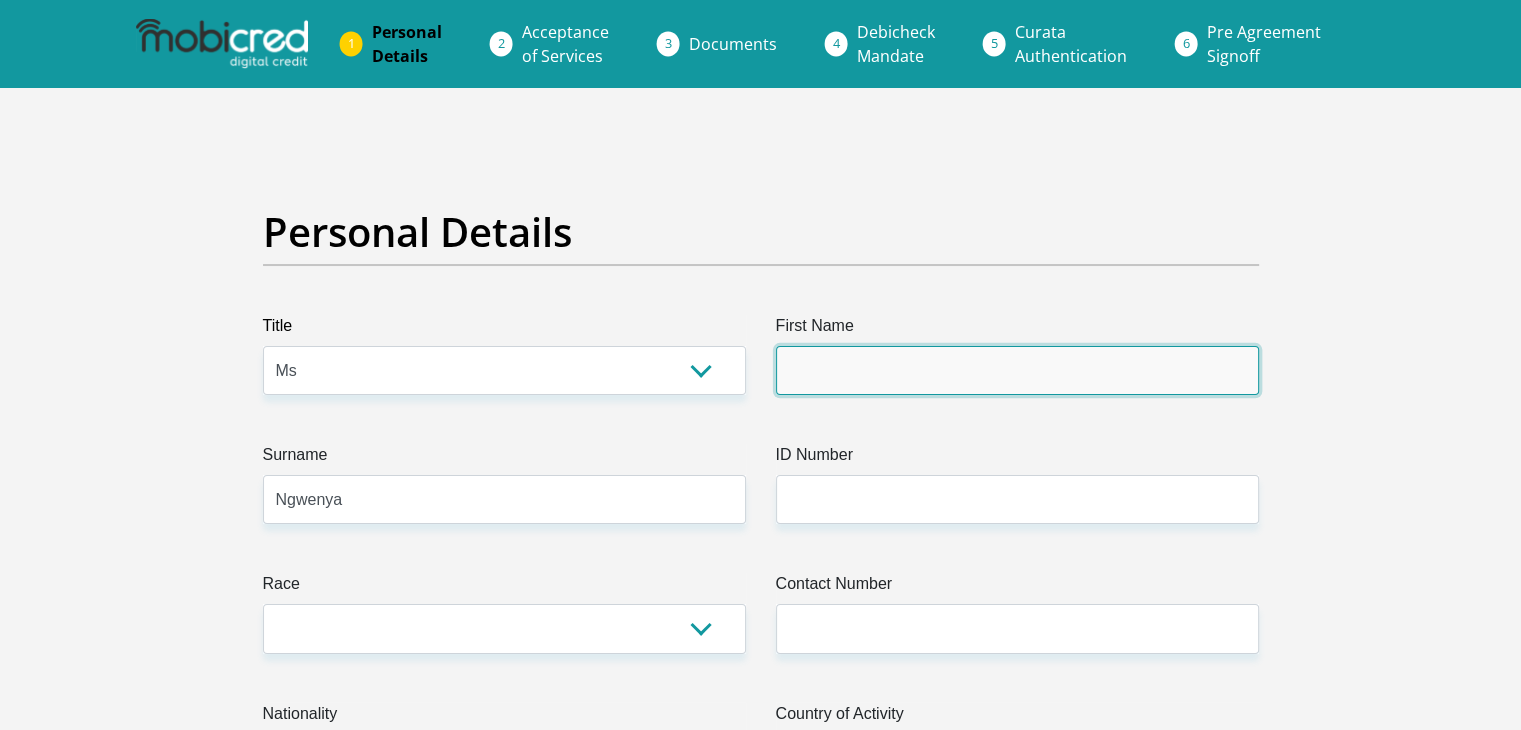 type on "Lulama" 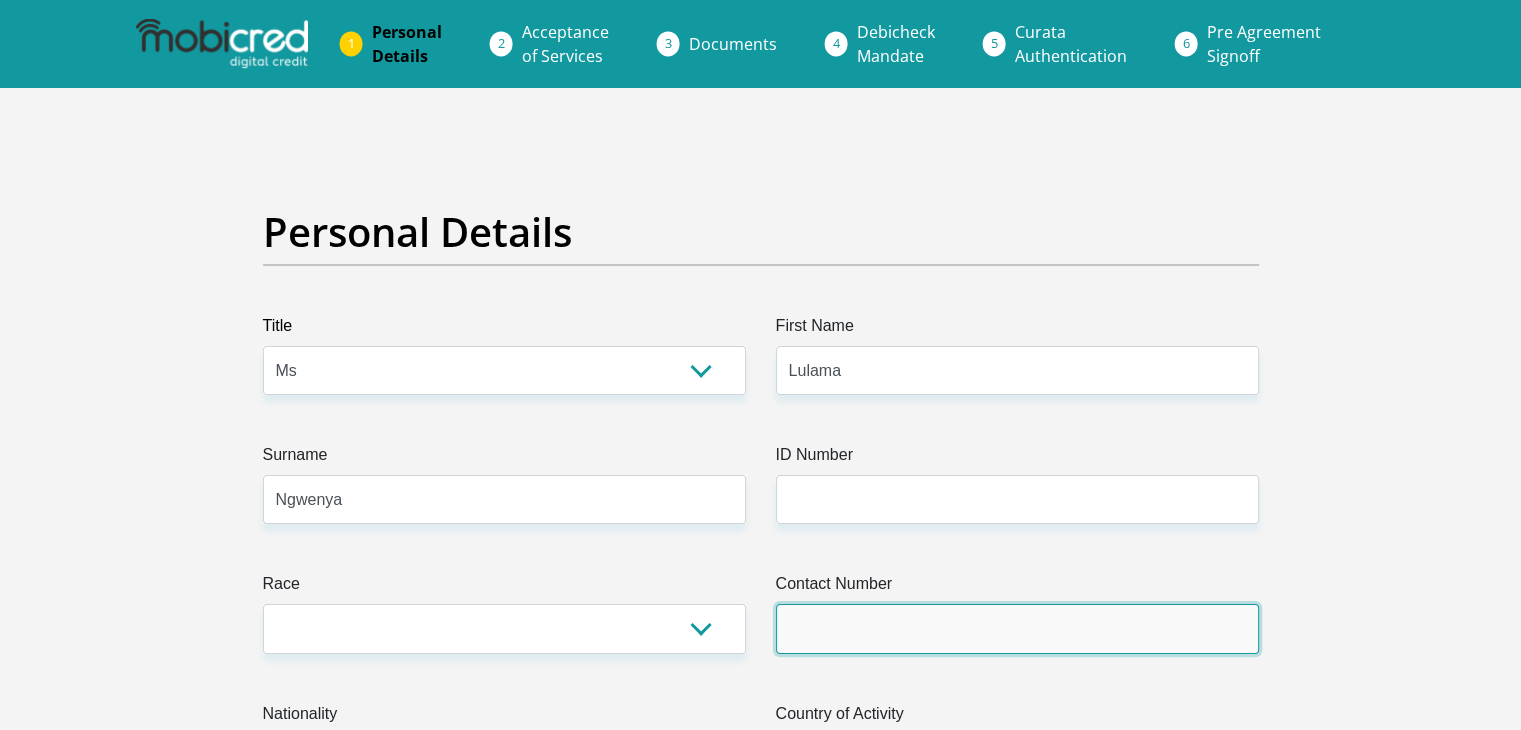 type on "0697517702" 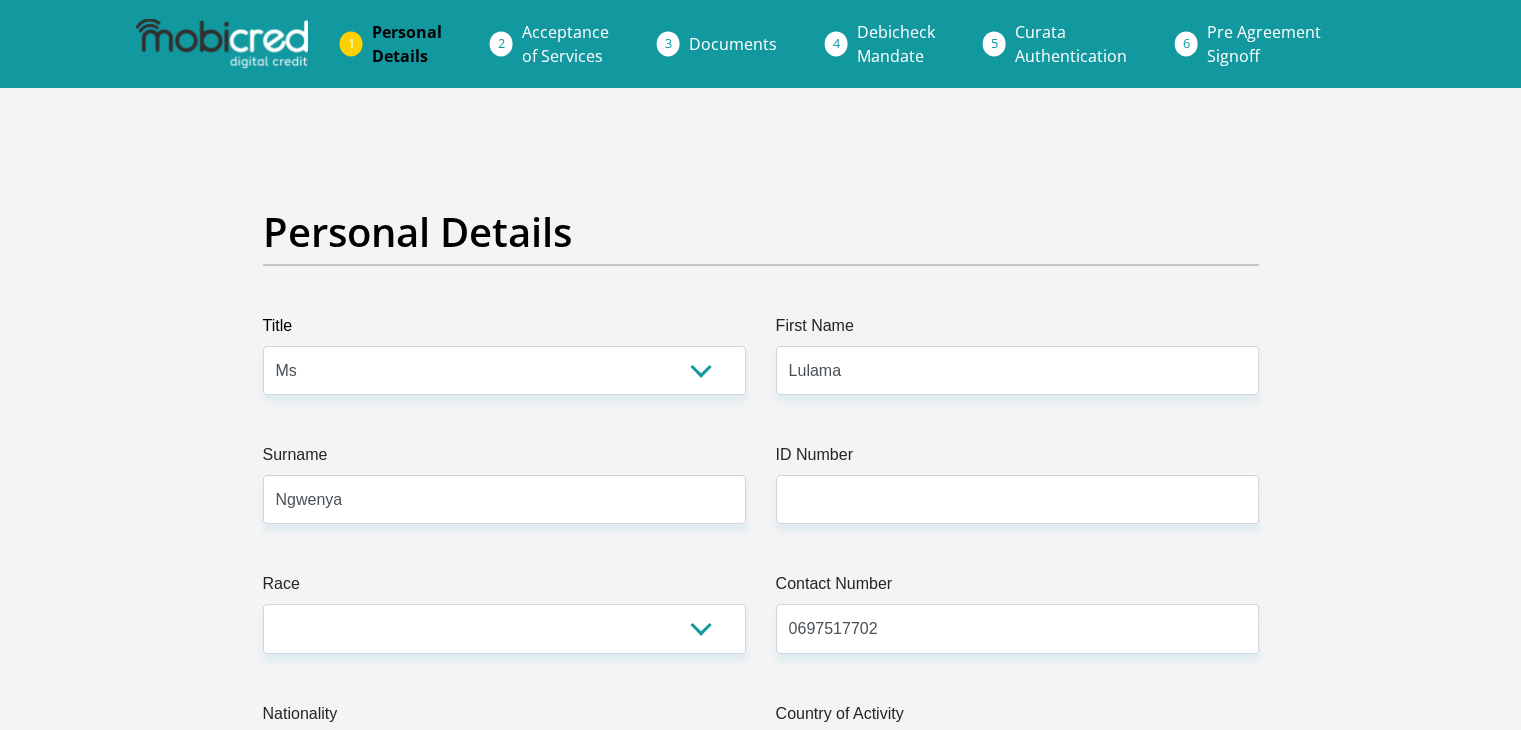 select on "ZAF" 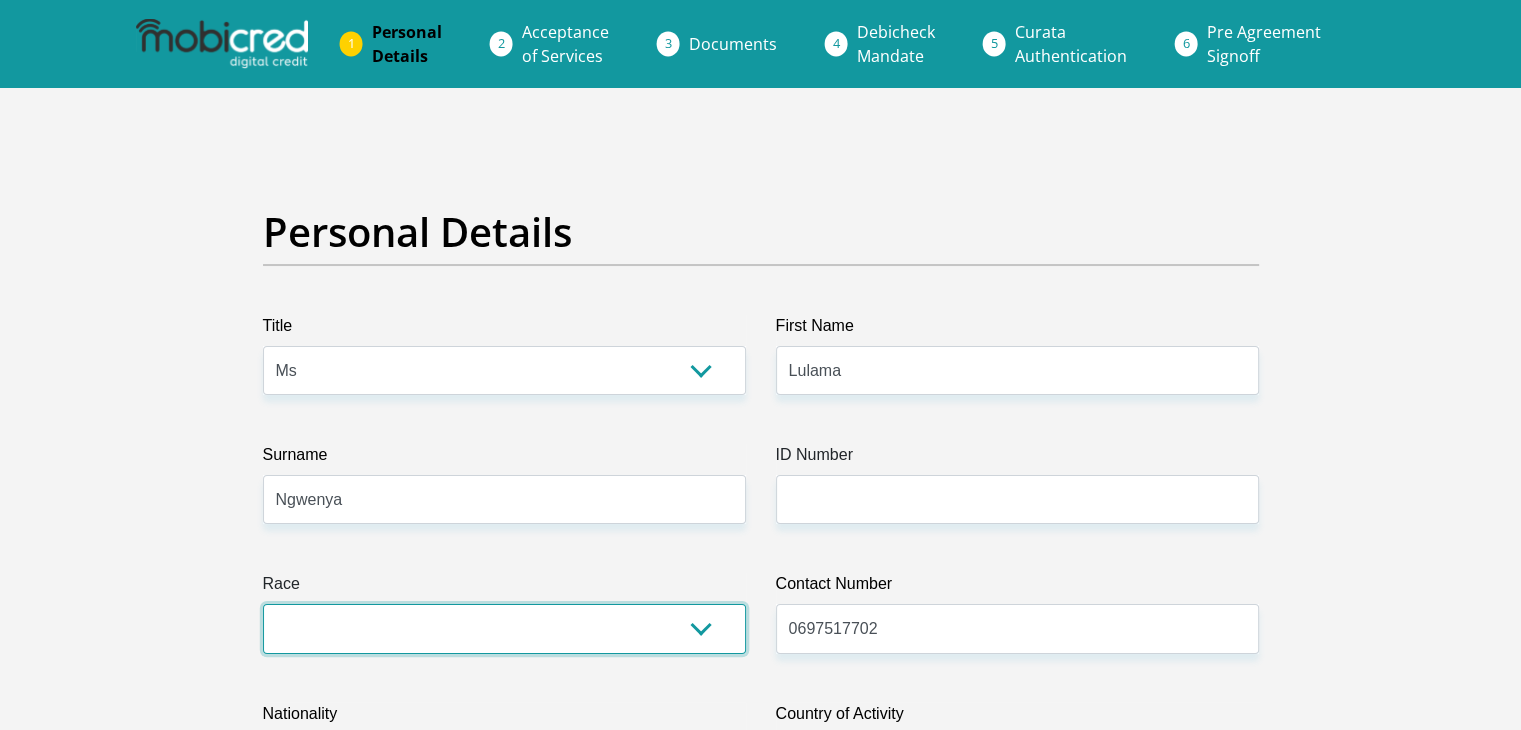 click on "Black
Coloured
Indian
White
Other" at bounding box center [504, 628] 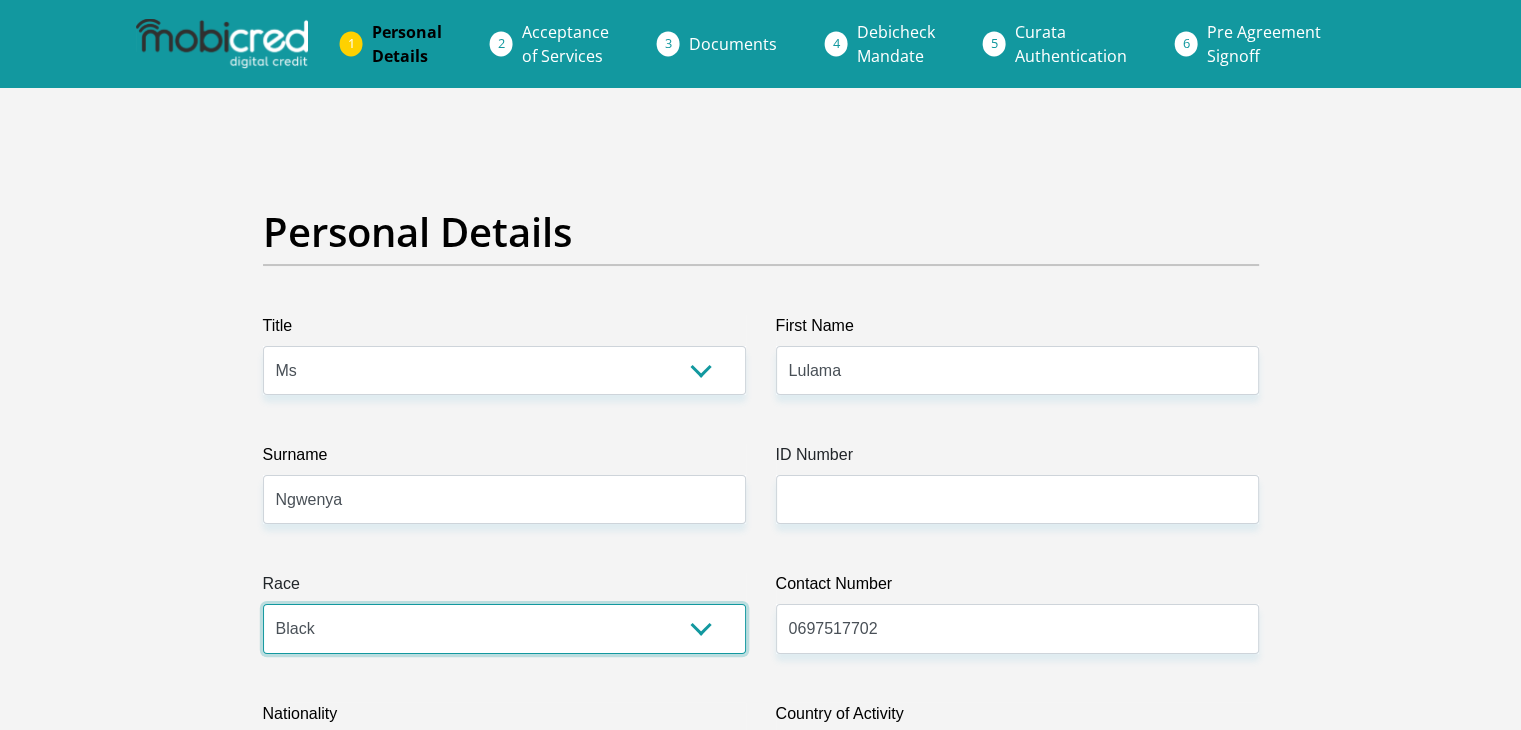 click on "Black
Coloured
Indian
White
Other" at bounding box center [504, 628] 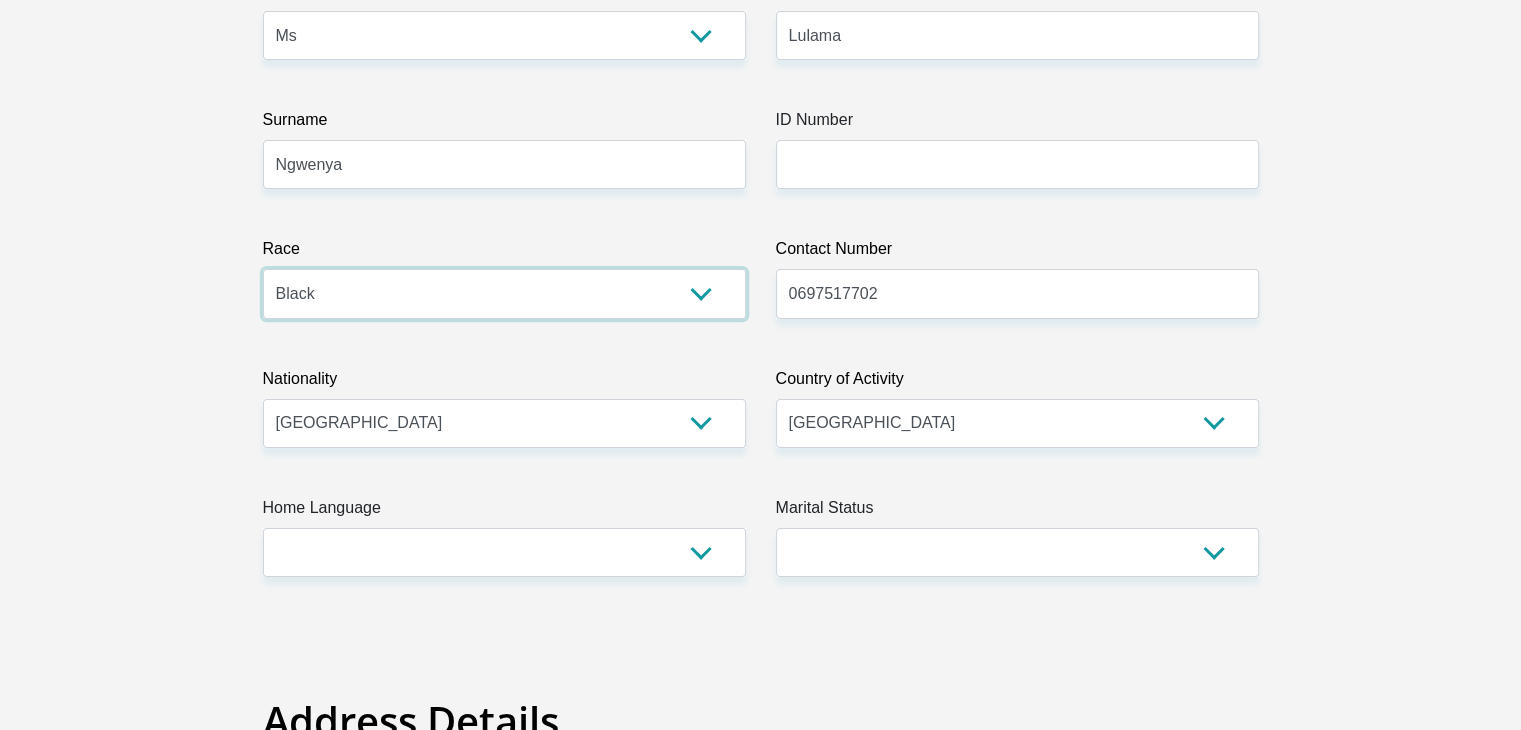 scroll, scrollTop: 340, scrollLeft: 0, axis: vertical 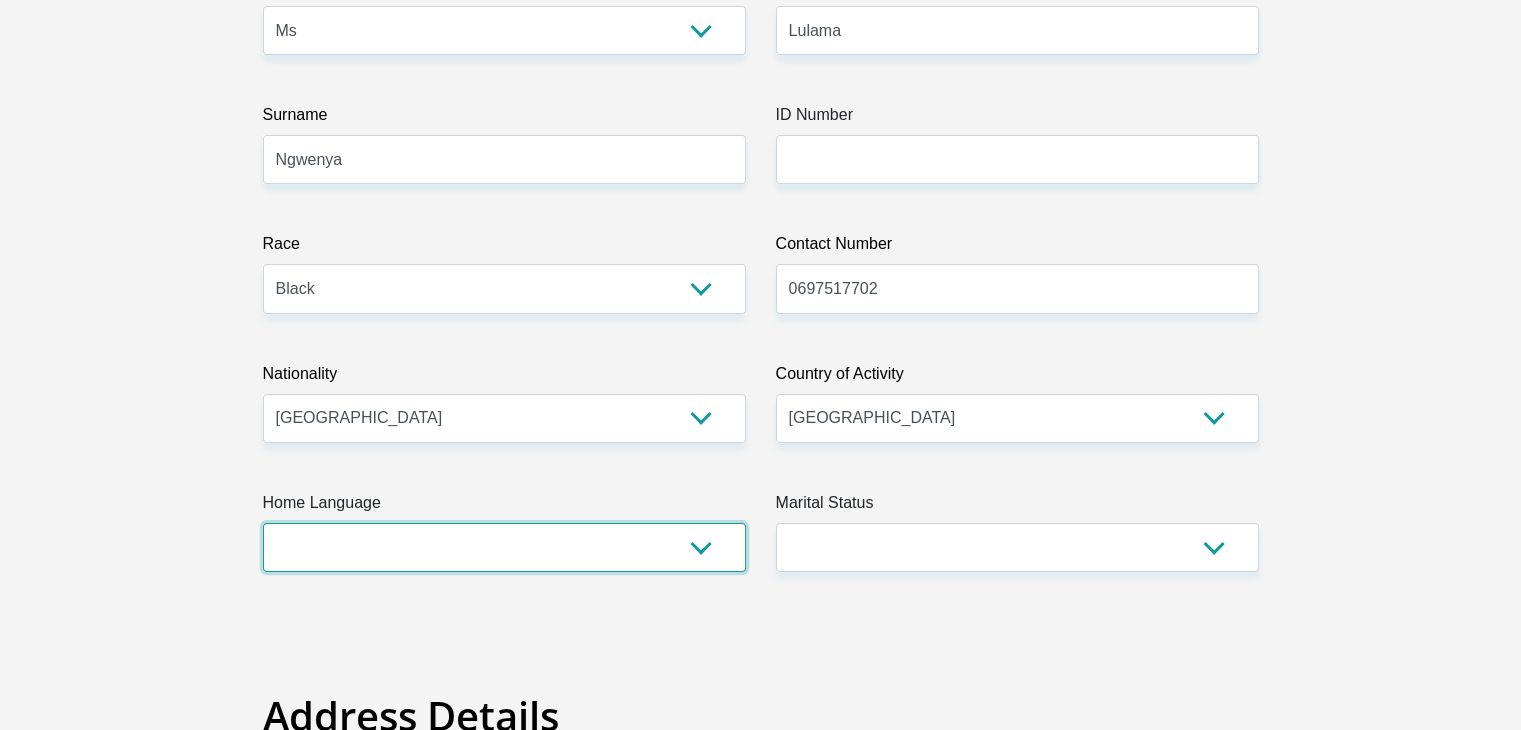 click on "Afrikaans
English
Sepedi
South Ndebele
Southern Sotho
Swati
Tsonga
Tswana
Venda
Xhosa
Zulu
Other" at bounding box center (504, 547) 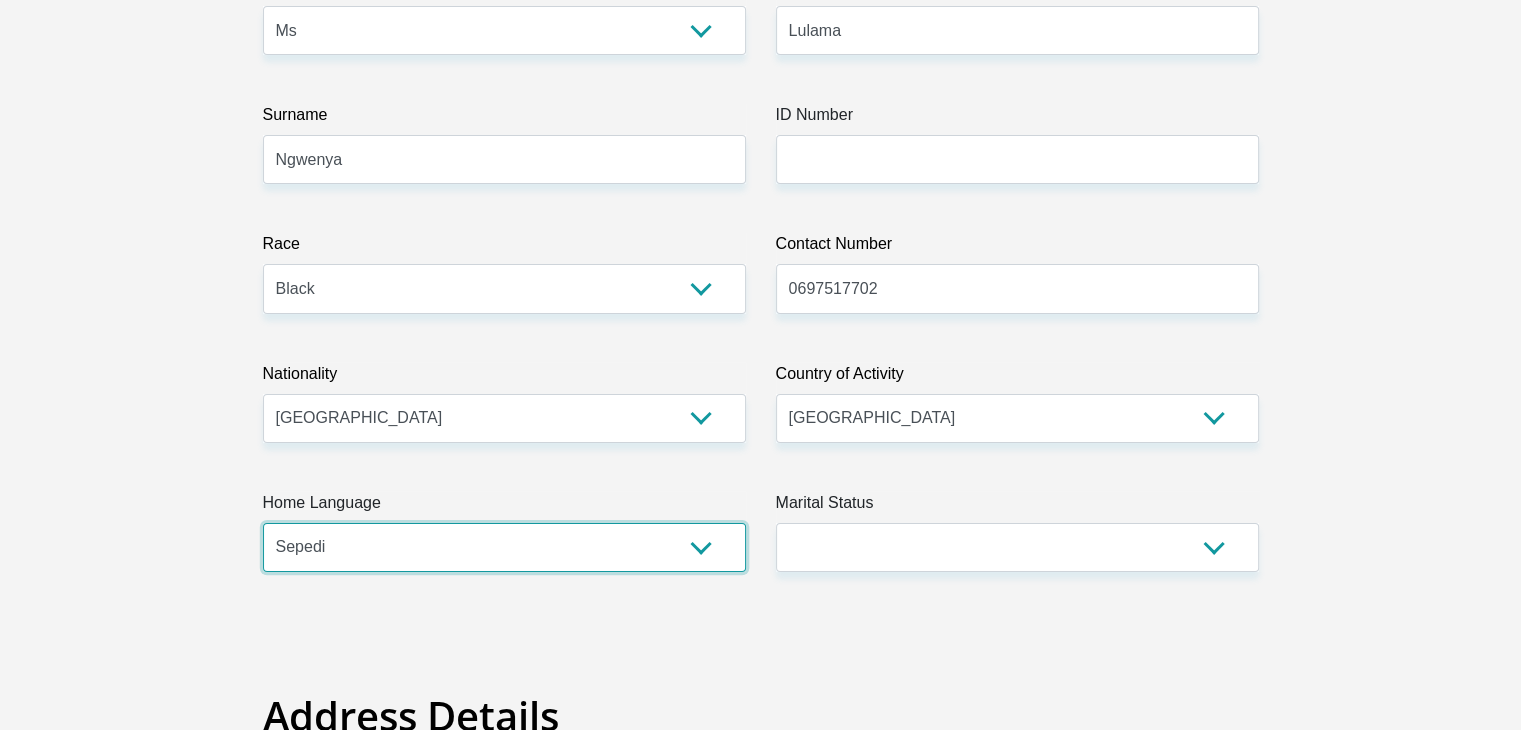 click on "Afrikaans
English
Sepedi
South Ndebele
Southern Sotho
Swati
Tsonga
Tswana
Venda
Xhosa
Zulu
Other" at bounding box center [504, 547] 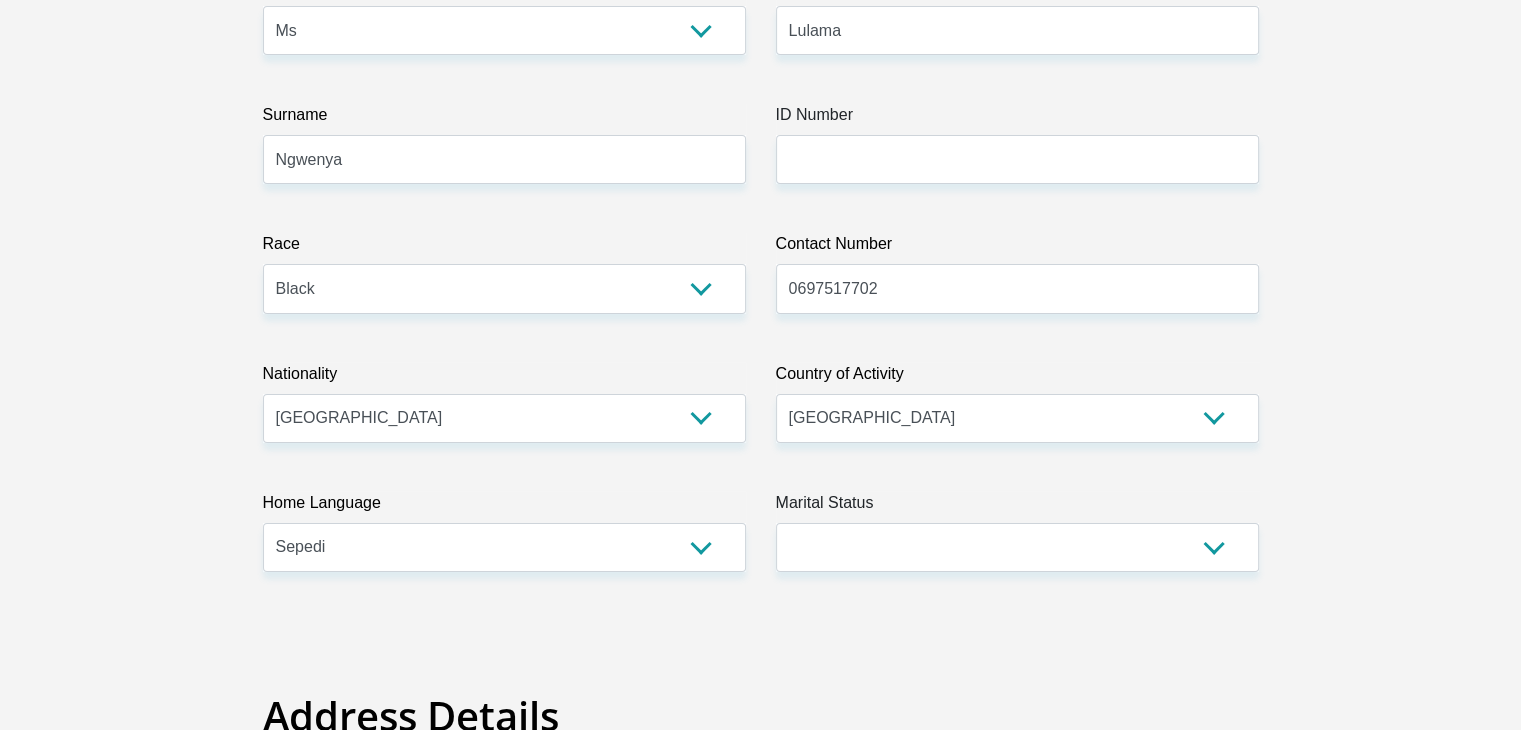 drag, startPoint x: 872, startPoint y: 108, endPoint x: 870, endPoint y: 153, distance: 45.044422 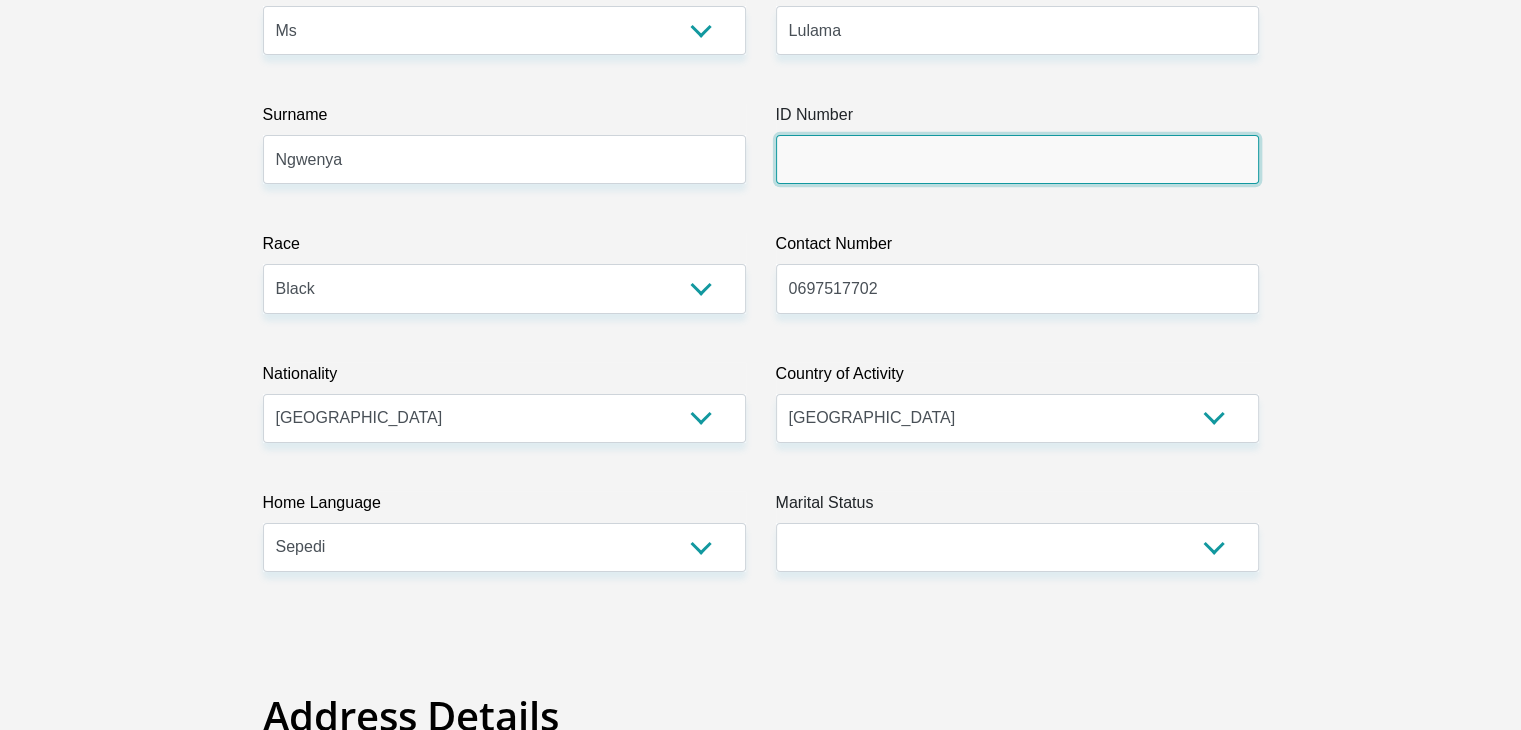 click on "ID Number" at bounding box center [1017, 159] 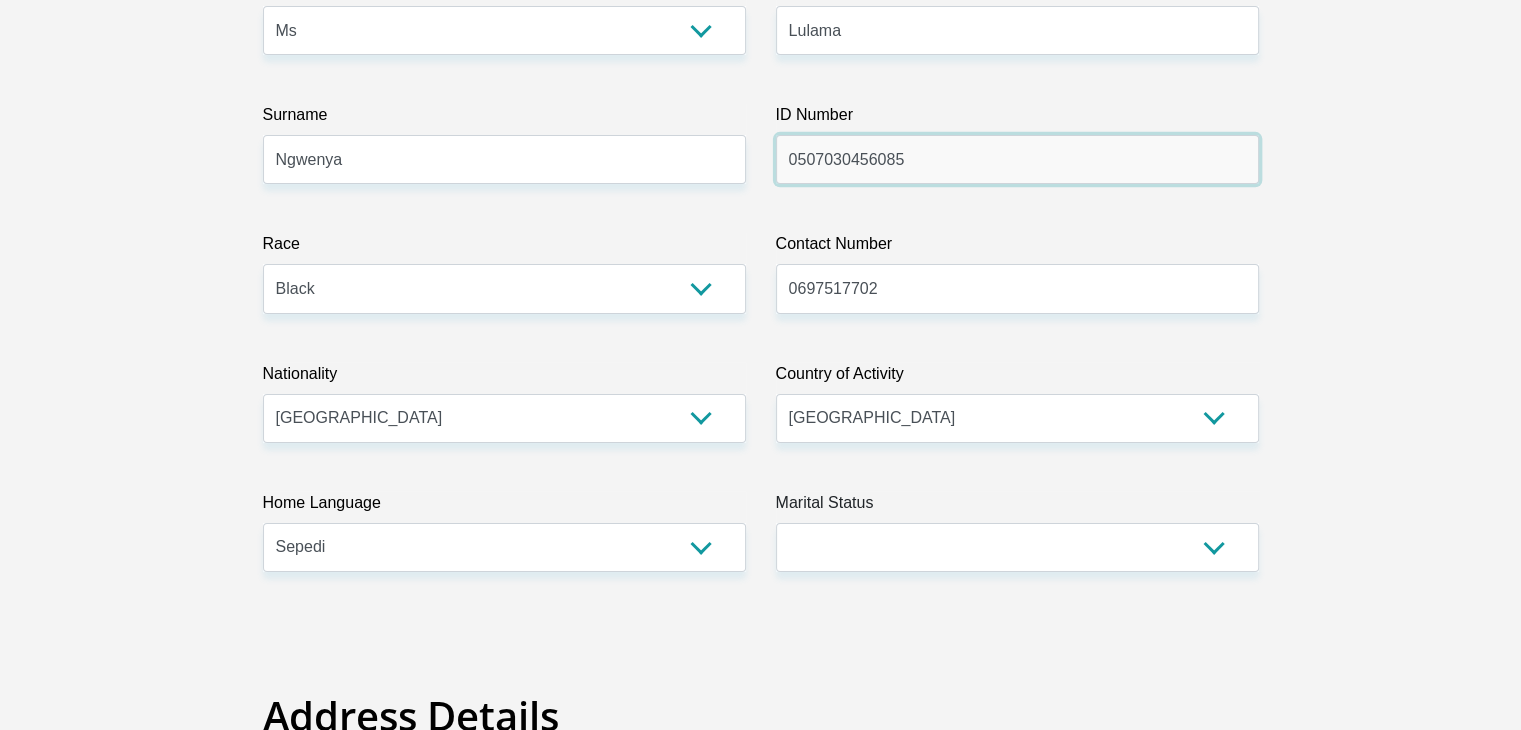type on "0507030456085" 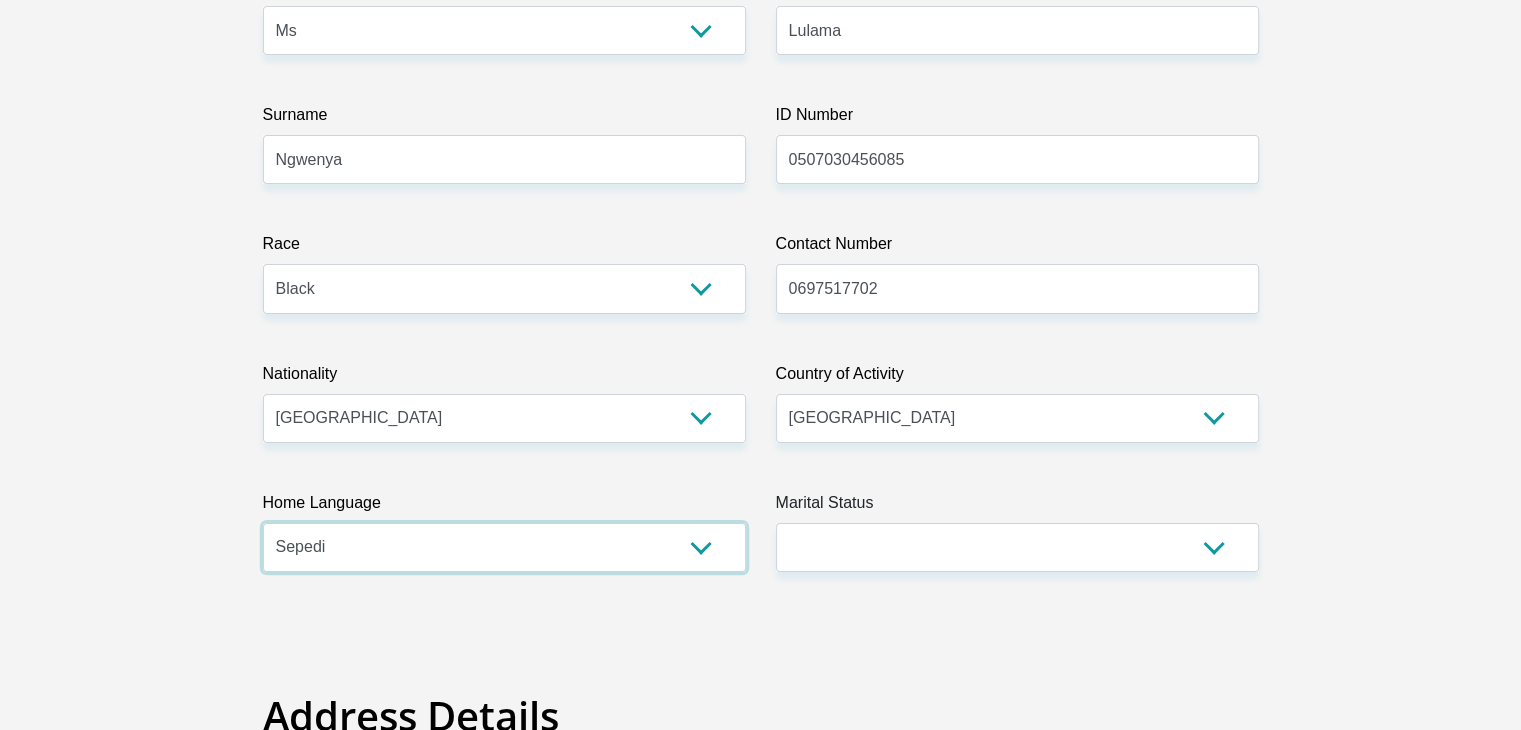 click on "Afrikaans
English
Sepedi
South Ndebele
Southern Sotho
Swati
Tsonga
Tswana
Venda
Xhosa
Zulu
Other" at bounding box center (504, 547) 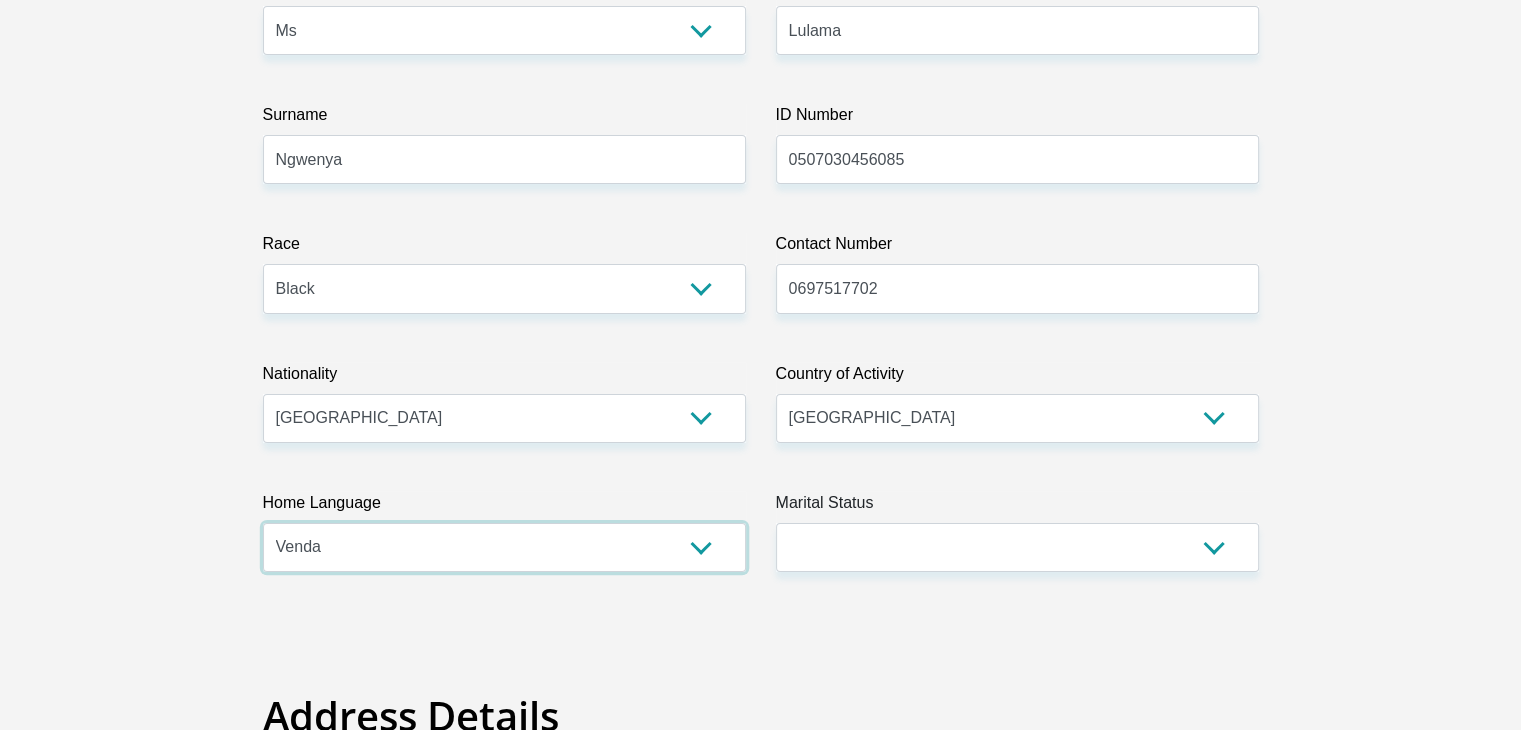 click on "Afrikaans
English
Sepedi
South Ndebele
Southern Sotho
Swati
Tsonga
Tswana
Venda
Xhosa
Zulu
Other" at bounding box center [504, 547] 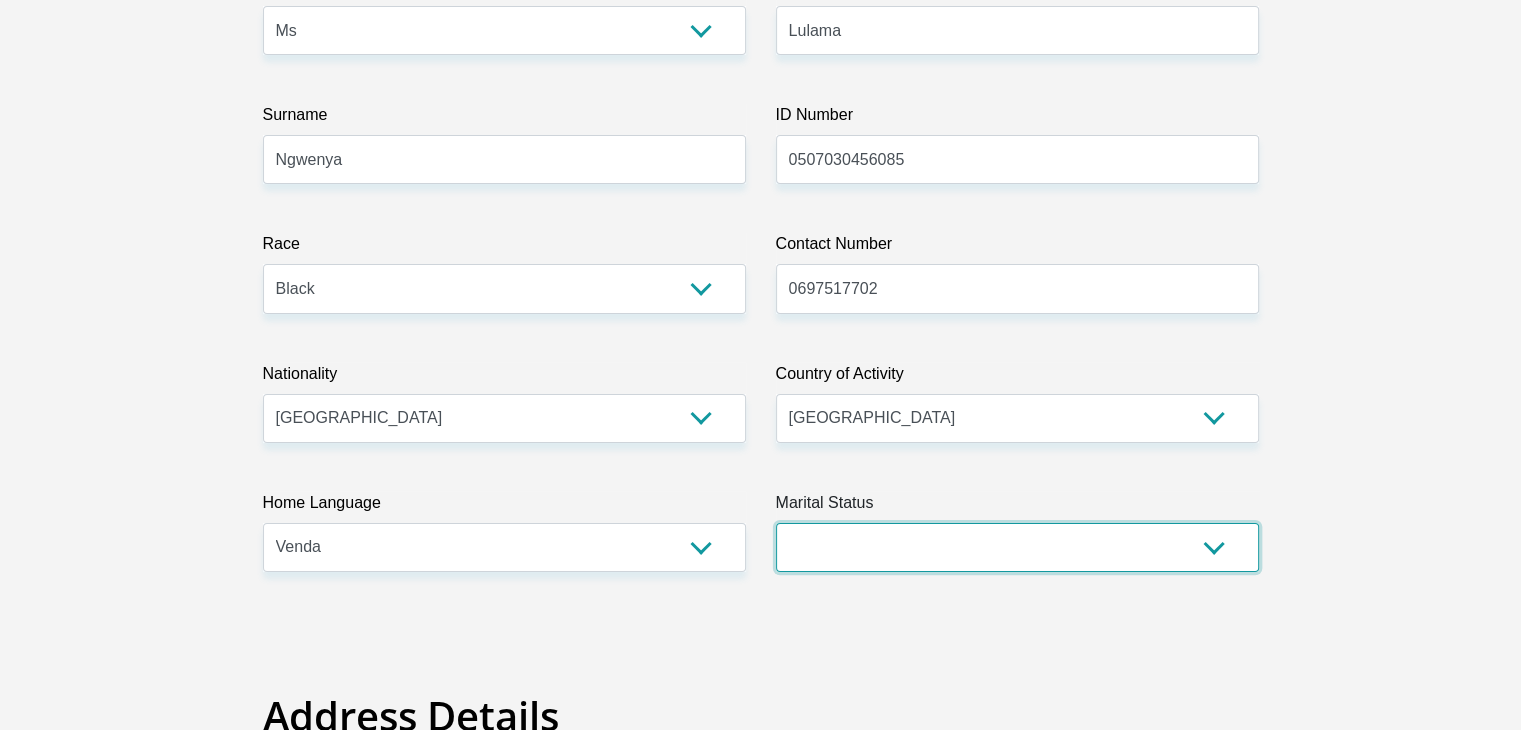 click on "Married ANC
Single
Divorced
Widowed
Married COP or Customary Law" at bounding box center [1017, 547] 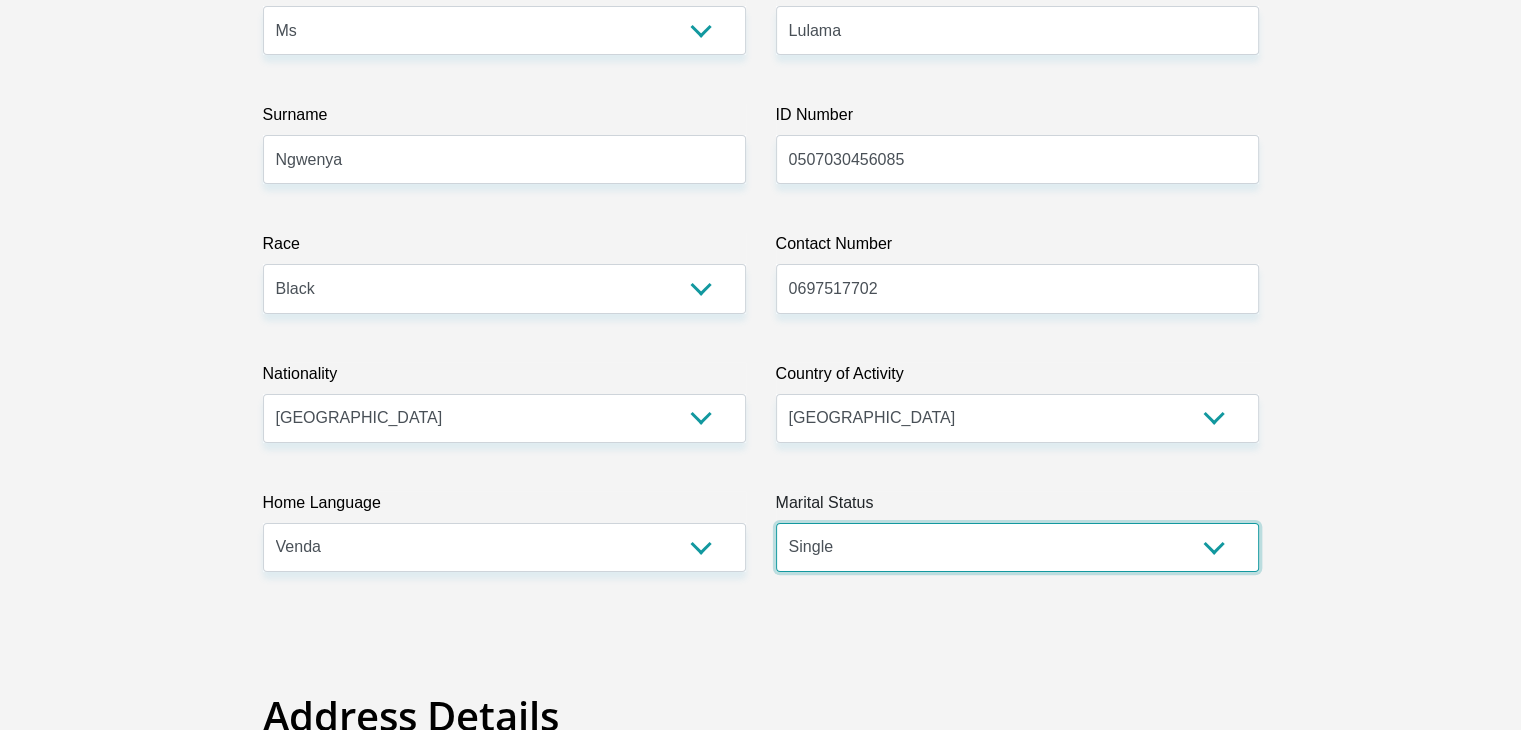 click on "Married ANC
Single
Divorced
Widowed
Married COP or Customary Law" at bounding box center (1017, 547) 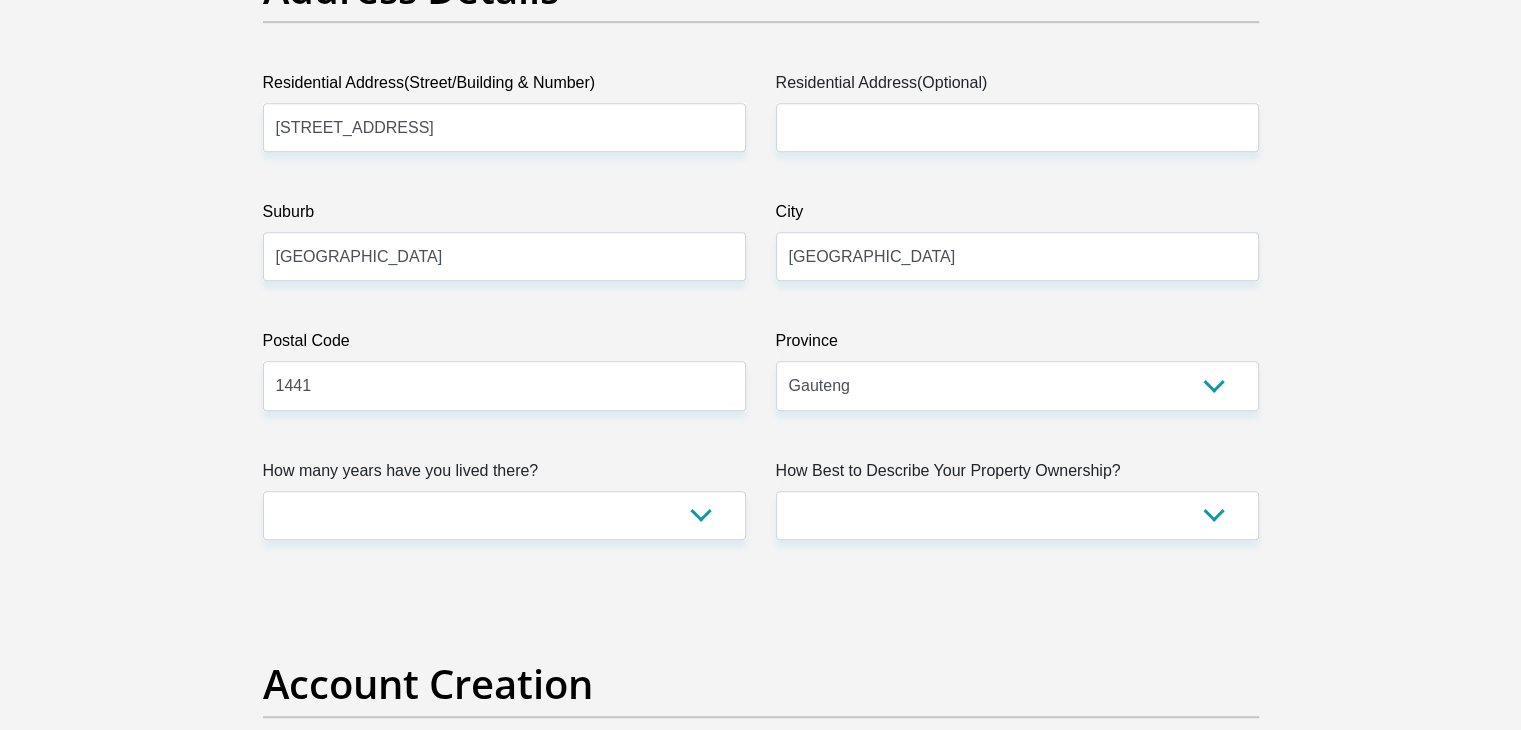 scroll, scrollTop: 1068, scrollLeft: 0, axis: vertical 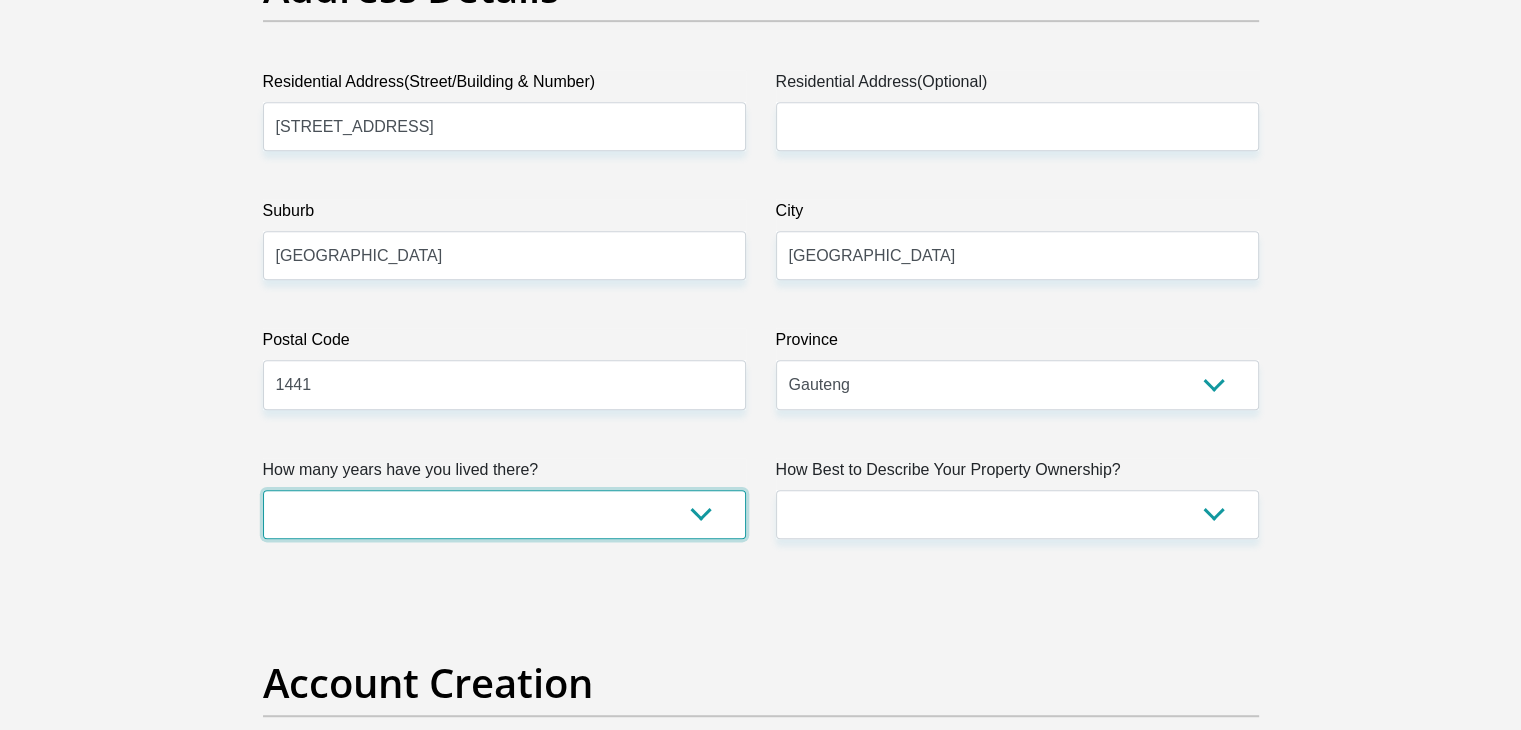 click on "less than 1 year
1-3 years
3-5 years
5+ years" at bounding box center [504, 514] 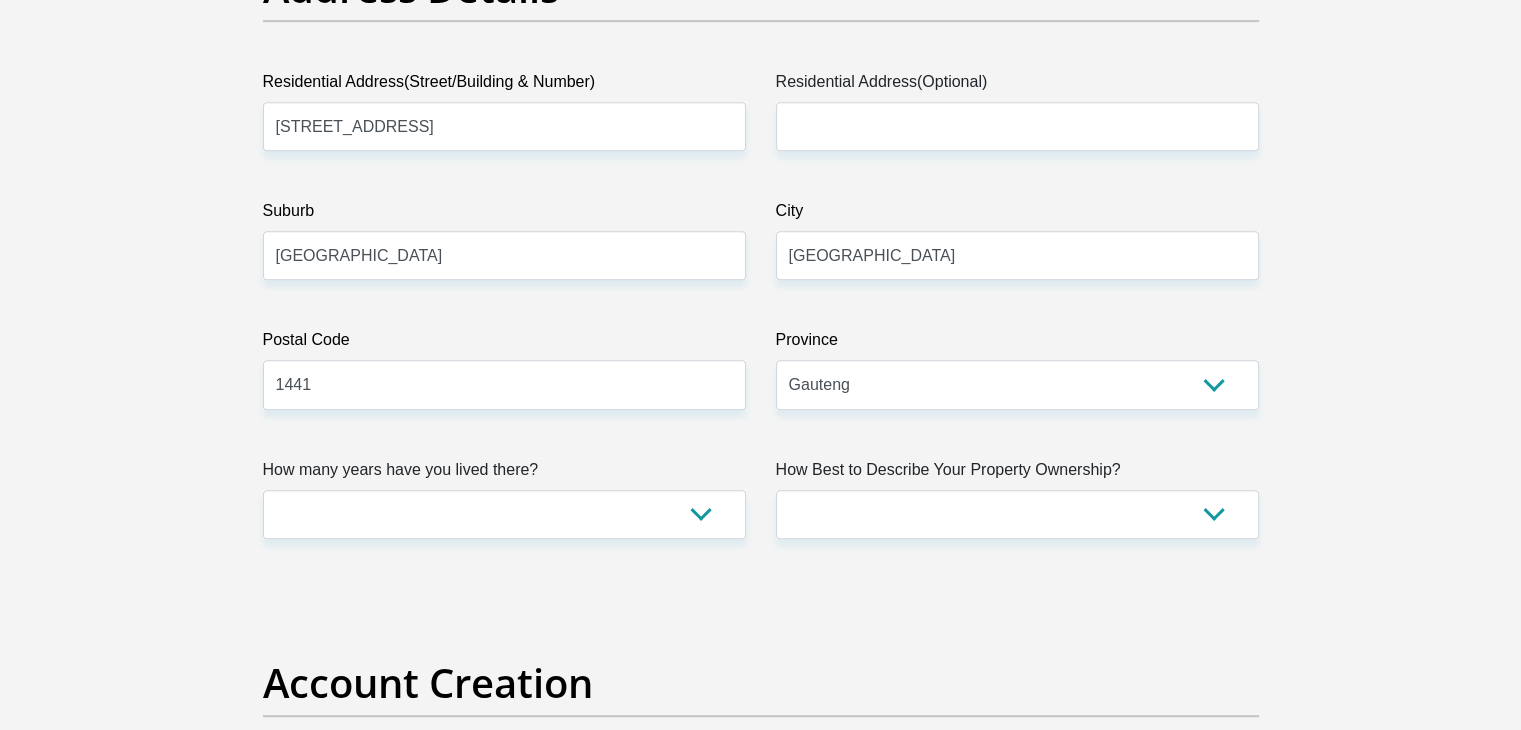 click on "Account Creation" at bounding box center (761, 683) 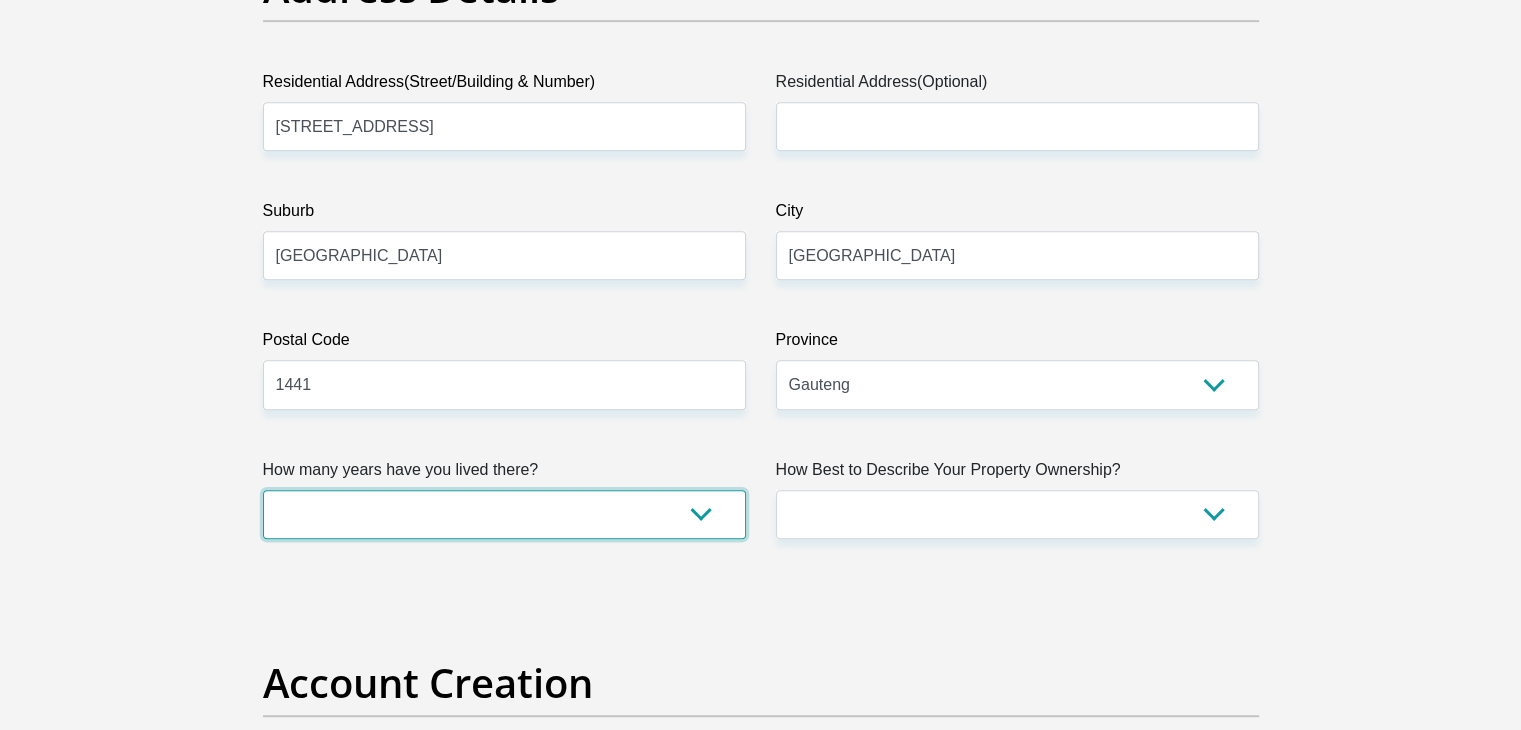 click on "less than 1 year
1-3 years
3-5 years
5+ years" at bounding box center [504, 514] 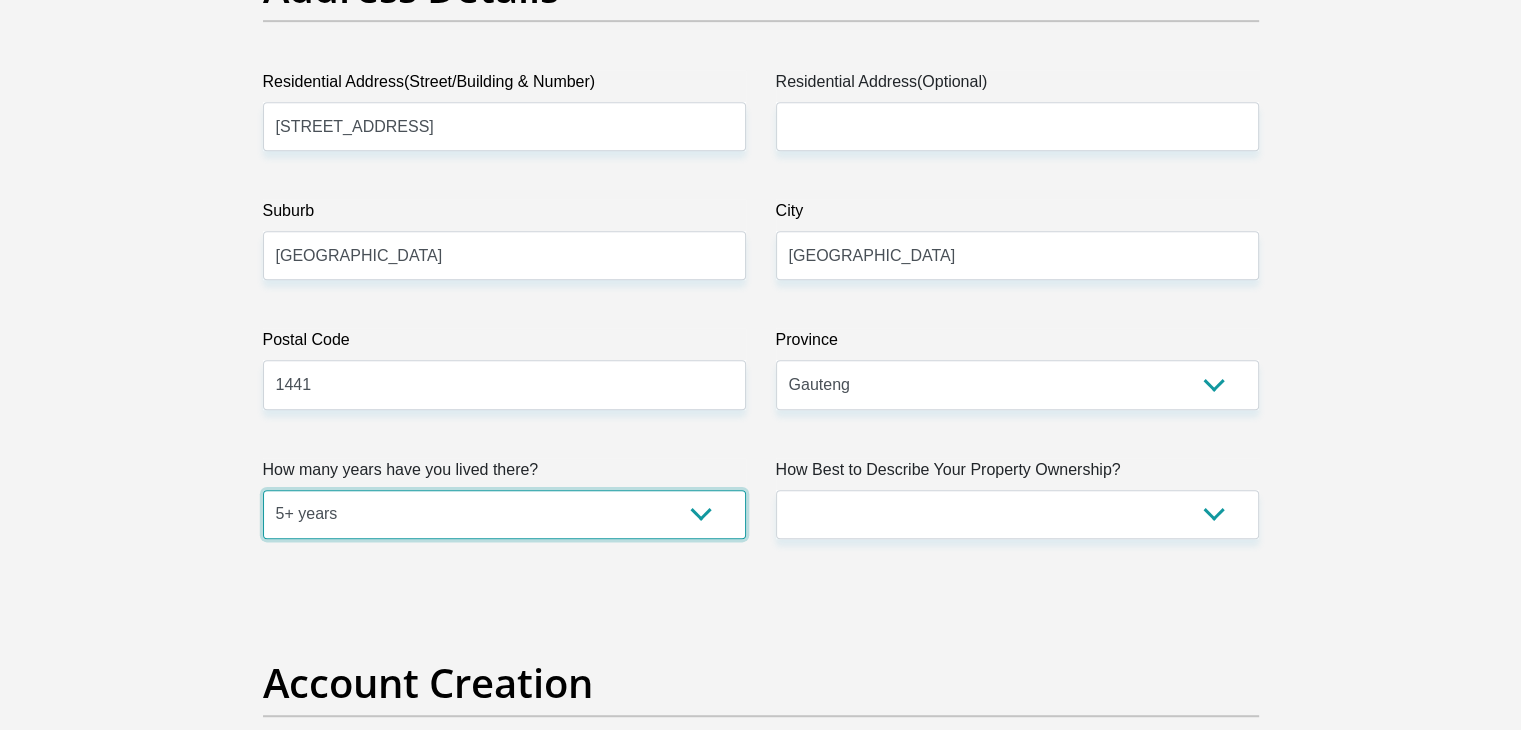 click on "less than 1 year
1-3 years
3-5 years
5+ years" at bounding box center (504, 514) 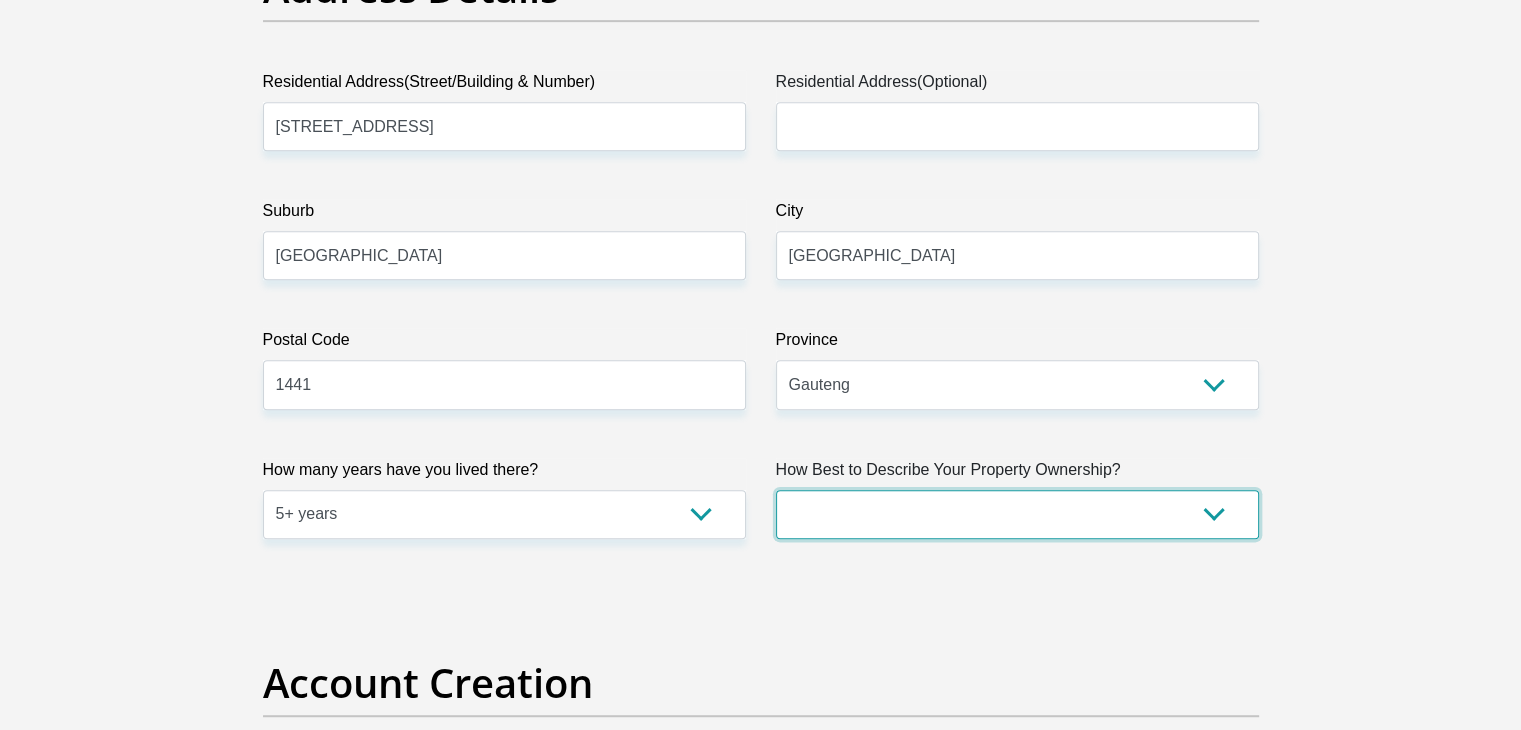 click on "Owned
Rented
Family Owned
Company Dwelling" at bounding box center [1017, 514] 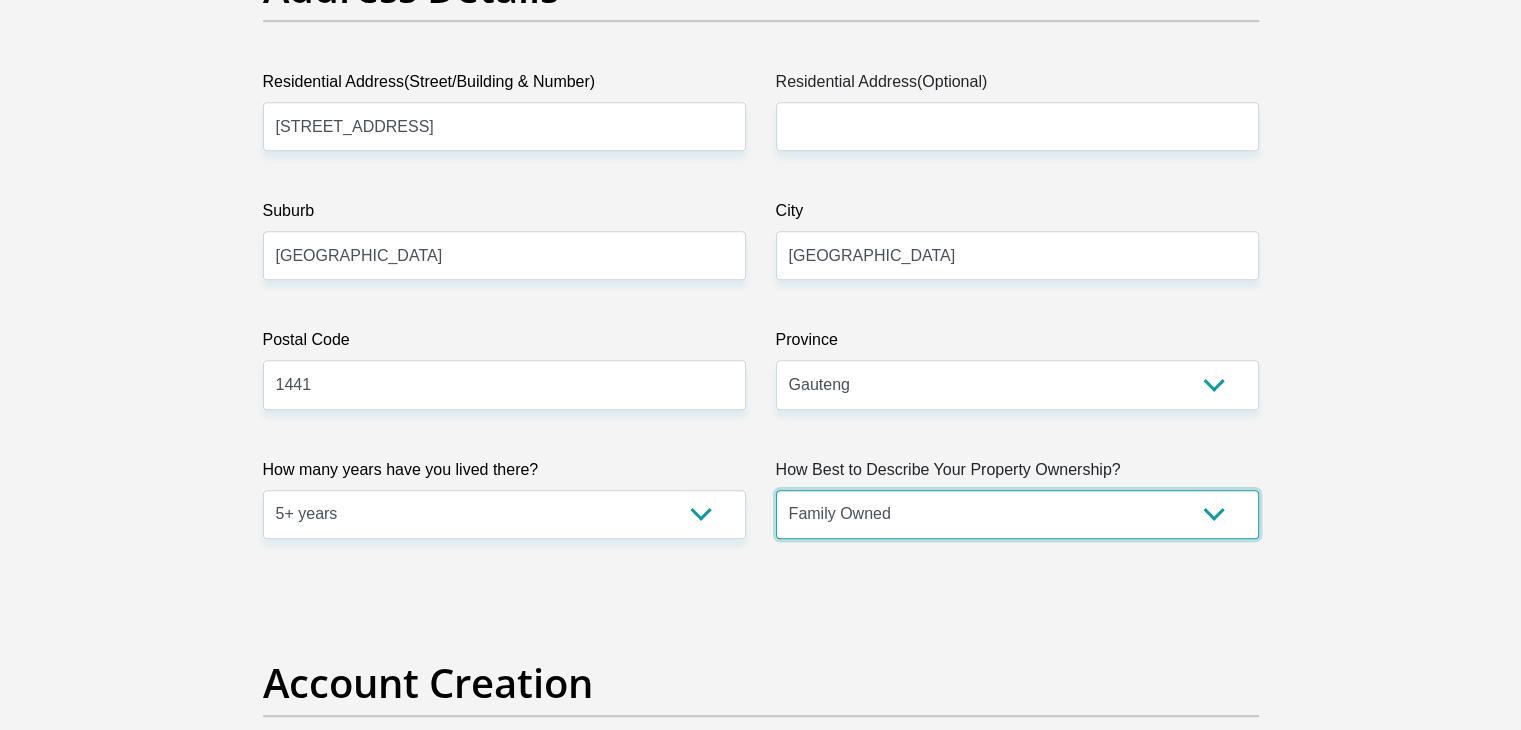 click on "Owned
Rented
Family Owned
Company Dwelling" at bounding box center [1017, 514] 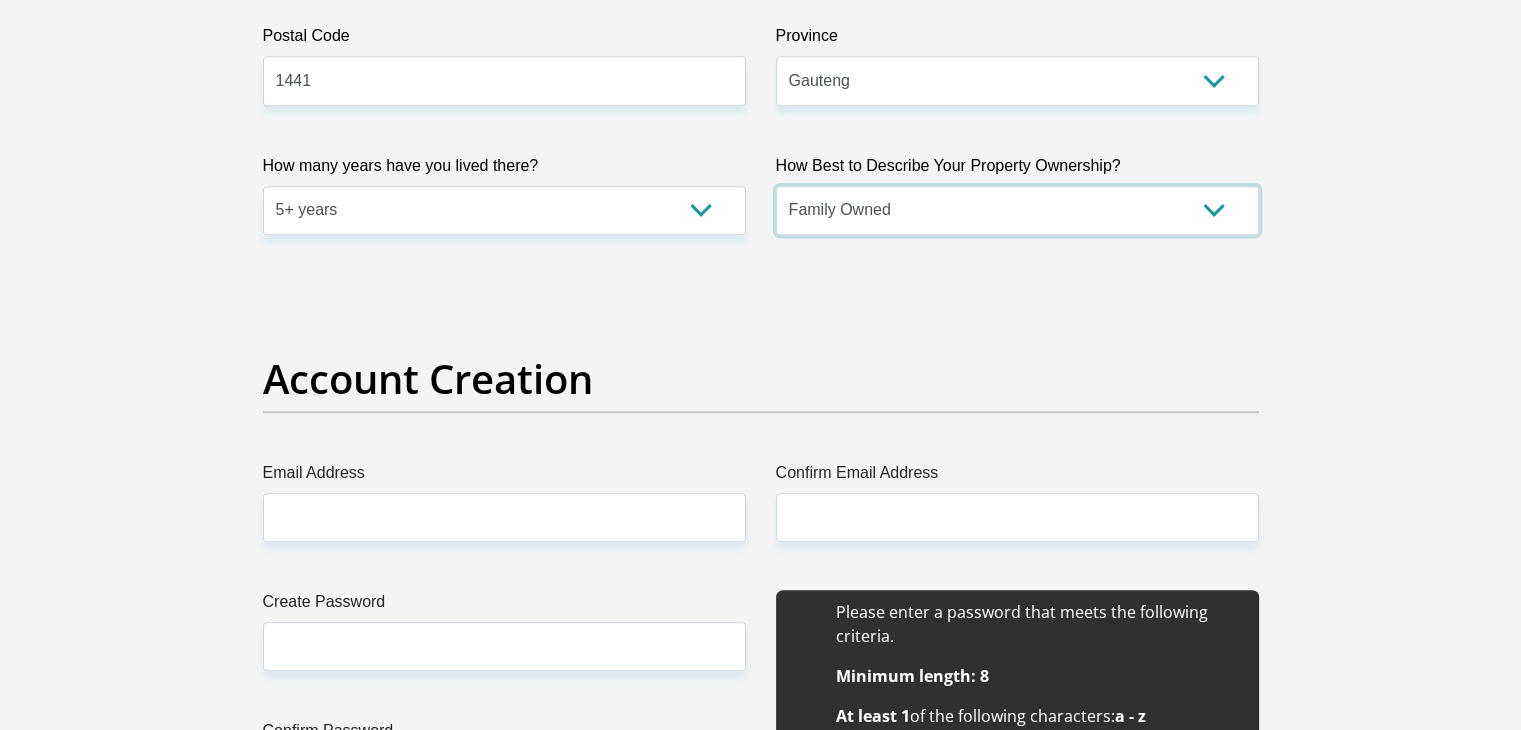 scroll, scrollTop: 1380, scrollLeft: 0, axis: vertical 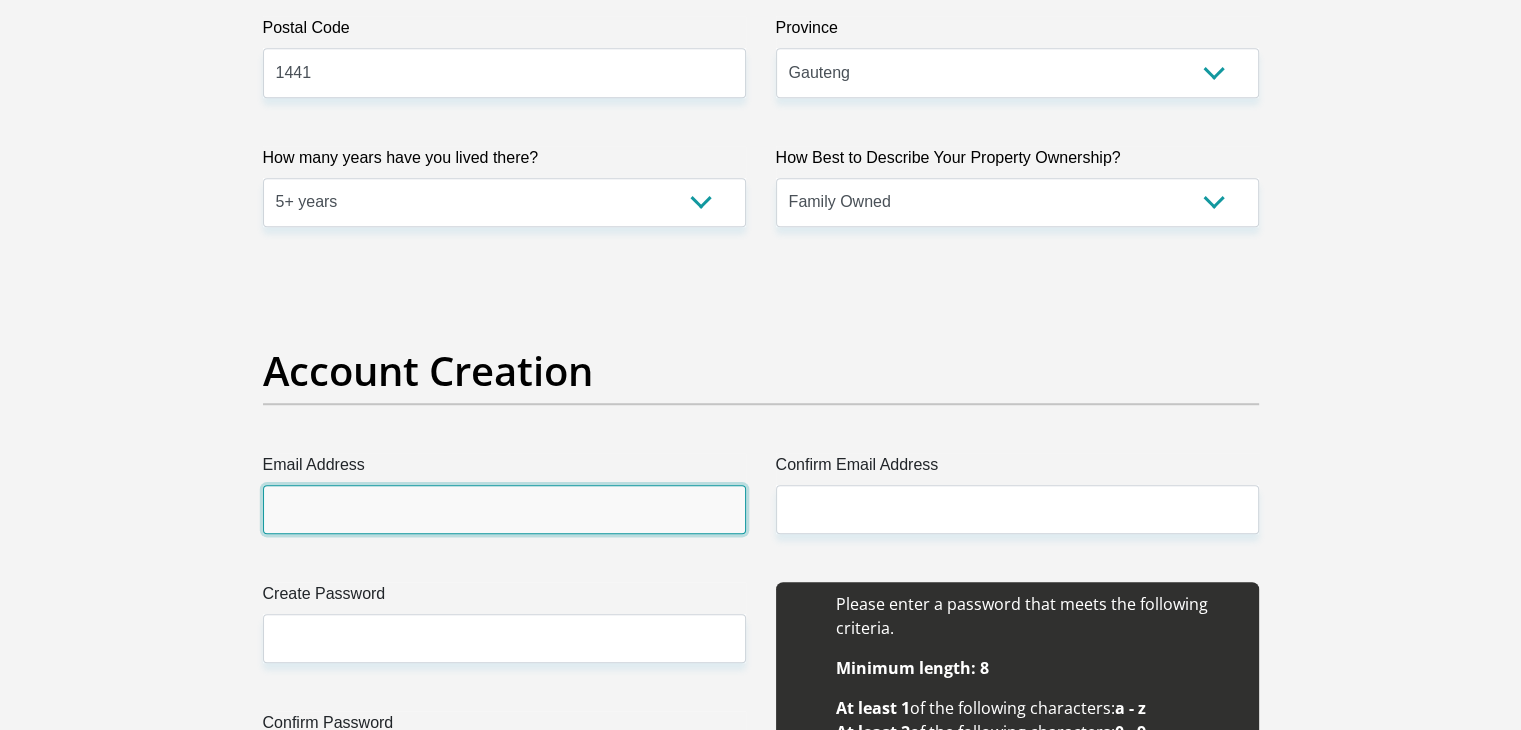 click on "Email Address" at bounding box center (504, 509) 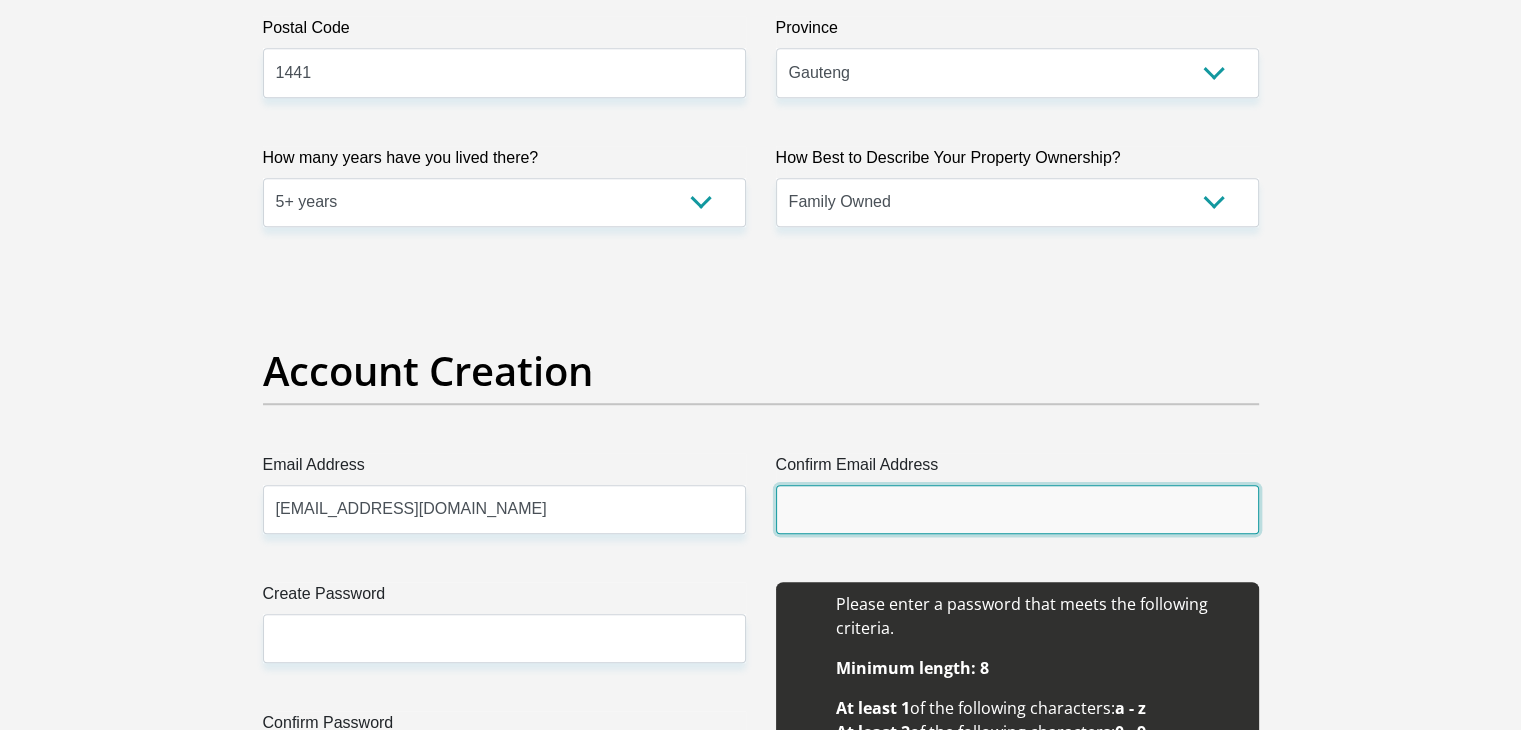 type on "[EMAIL_ADDRESS][DOMAIN_NAME]" 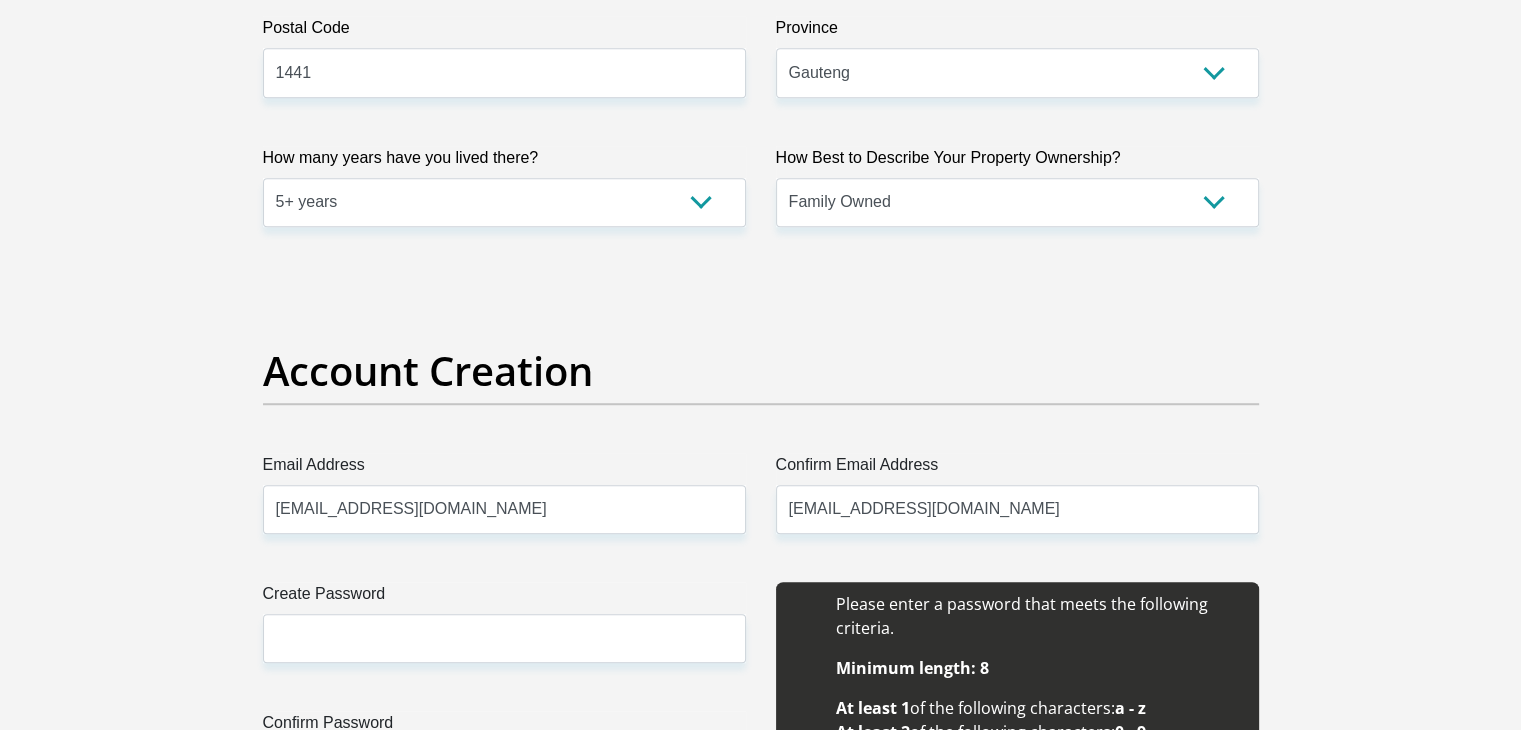 type 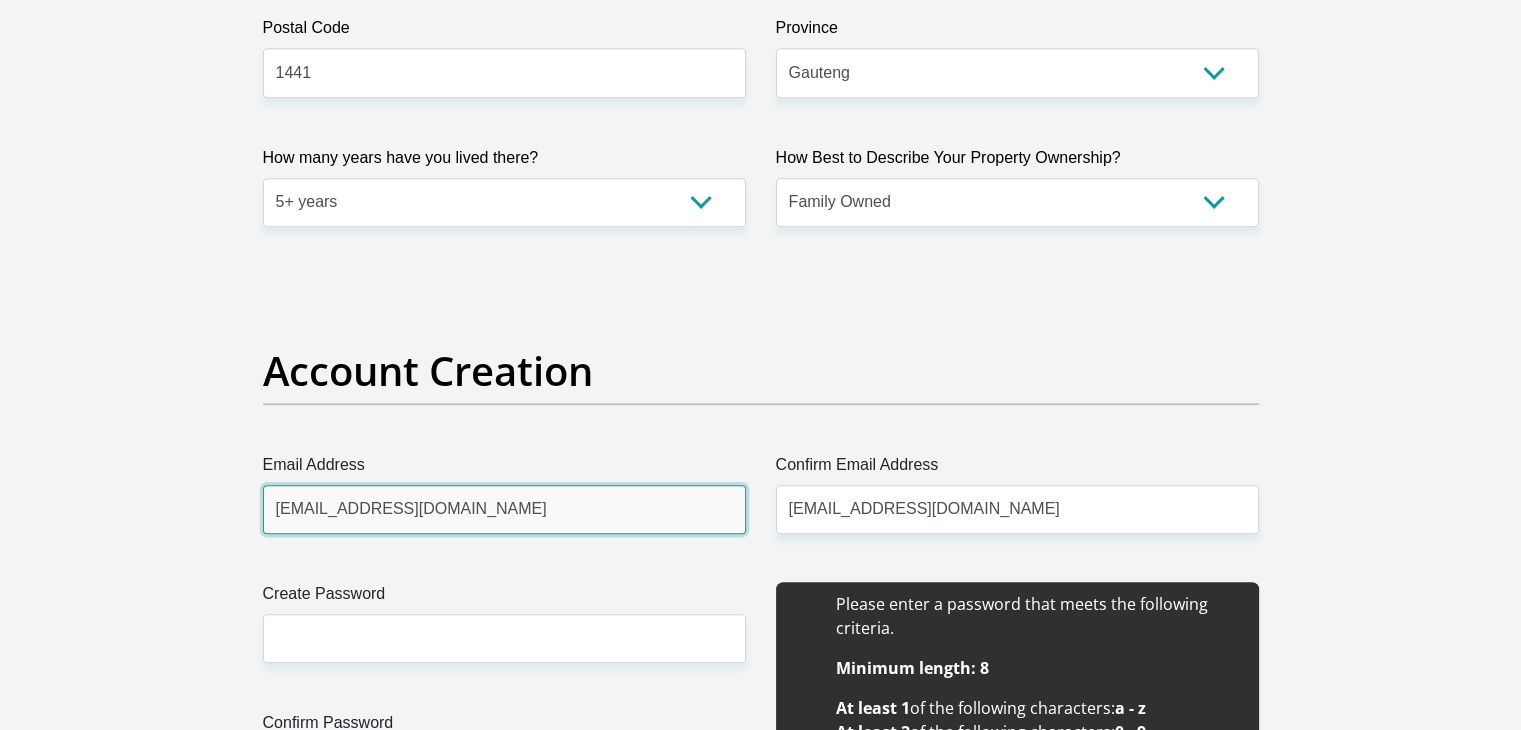type 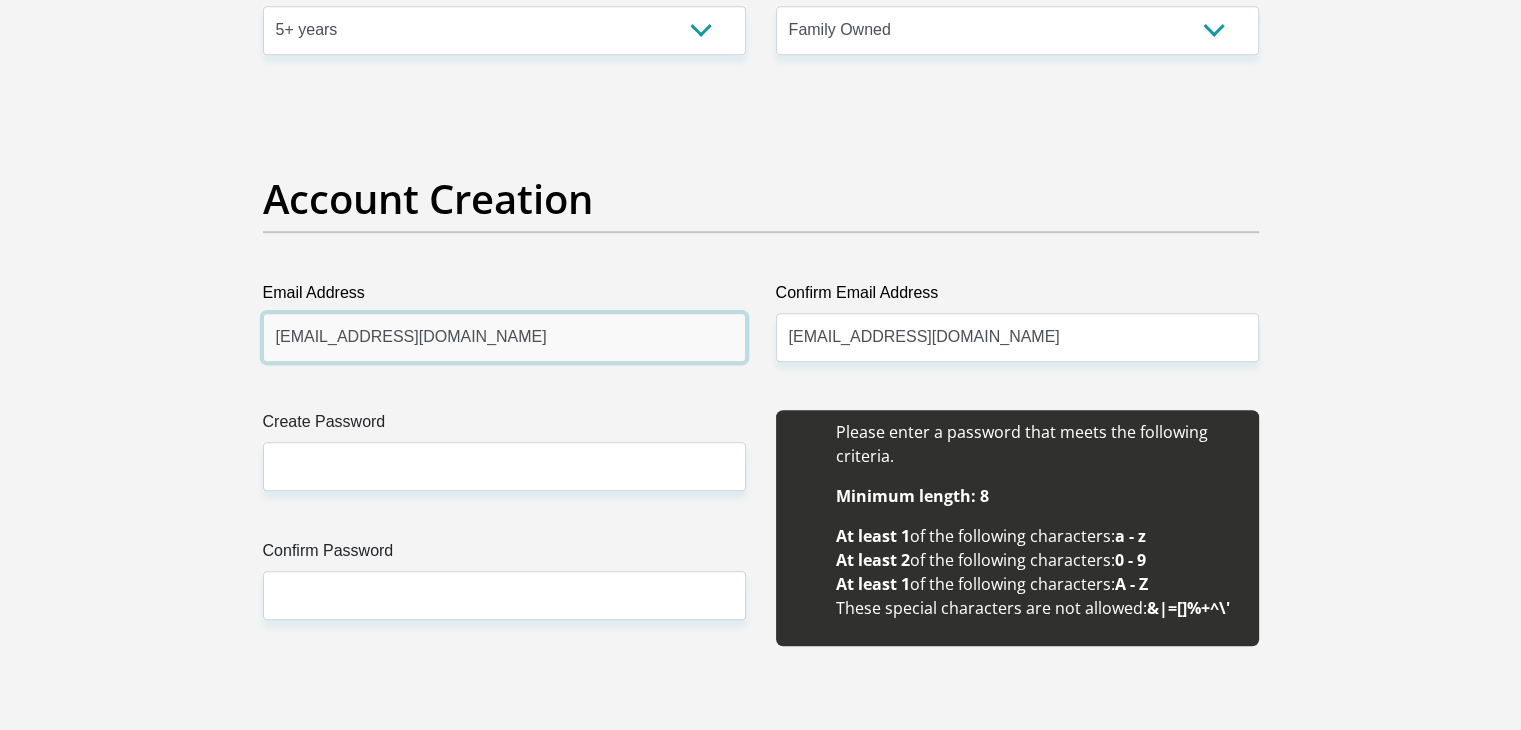 scroll, scrollTop: 1562, scrollLeft: 0, axis: vertical 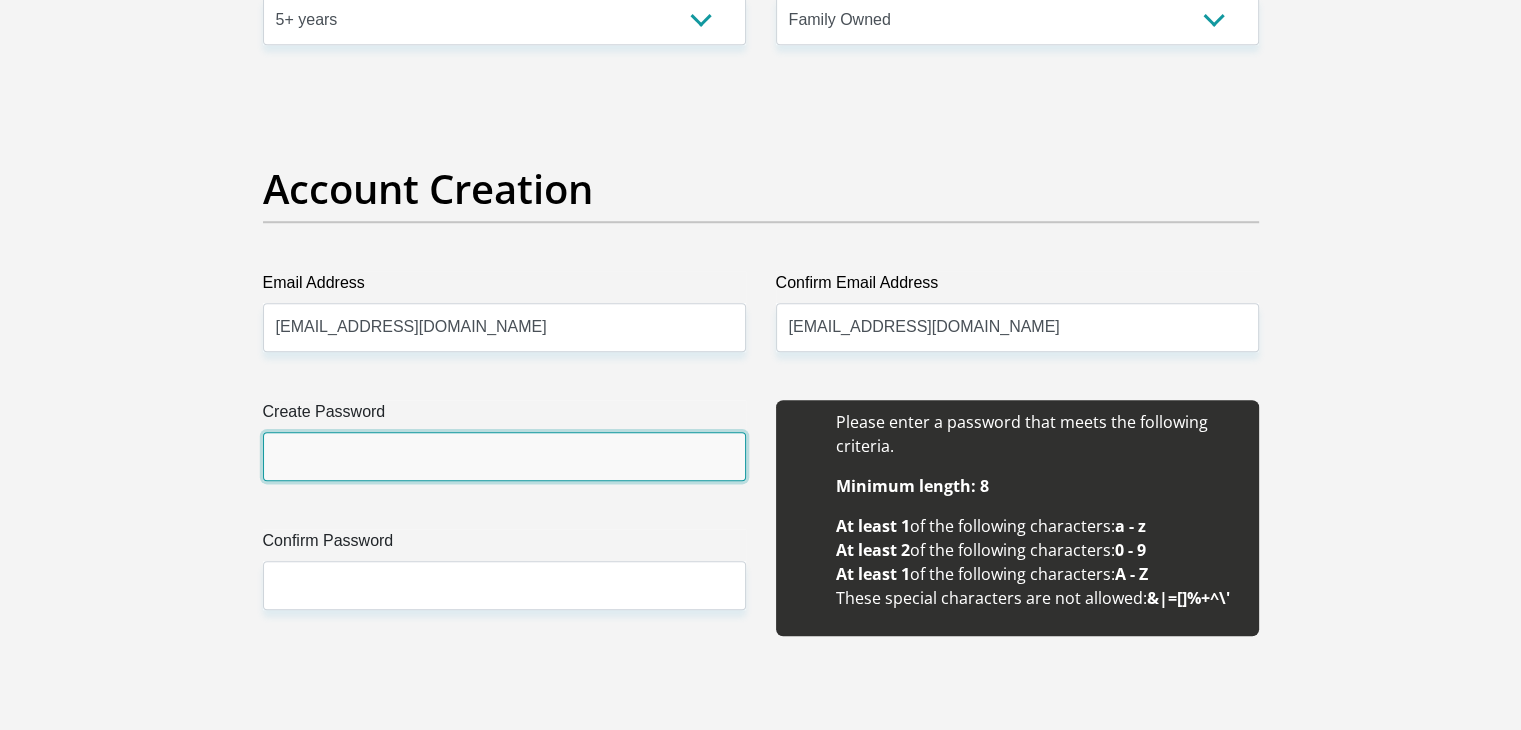 click on "Create Password" at bounding box center (504, 456) 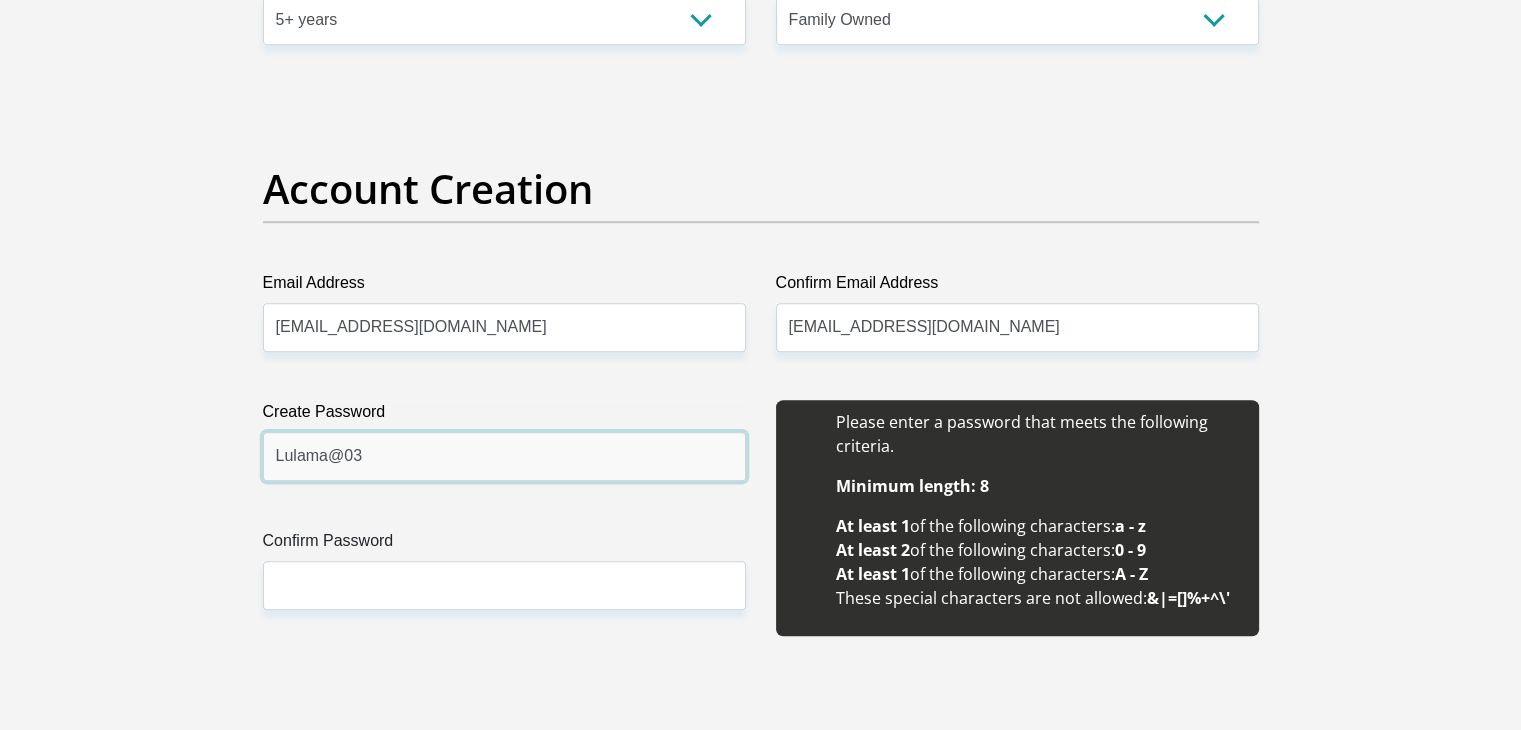 type on "Lulama@03" 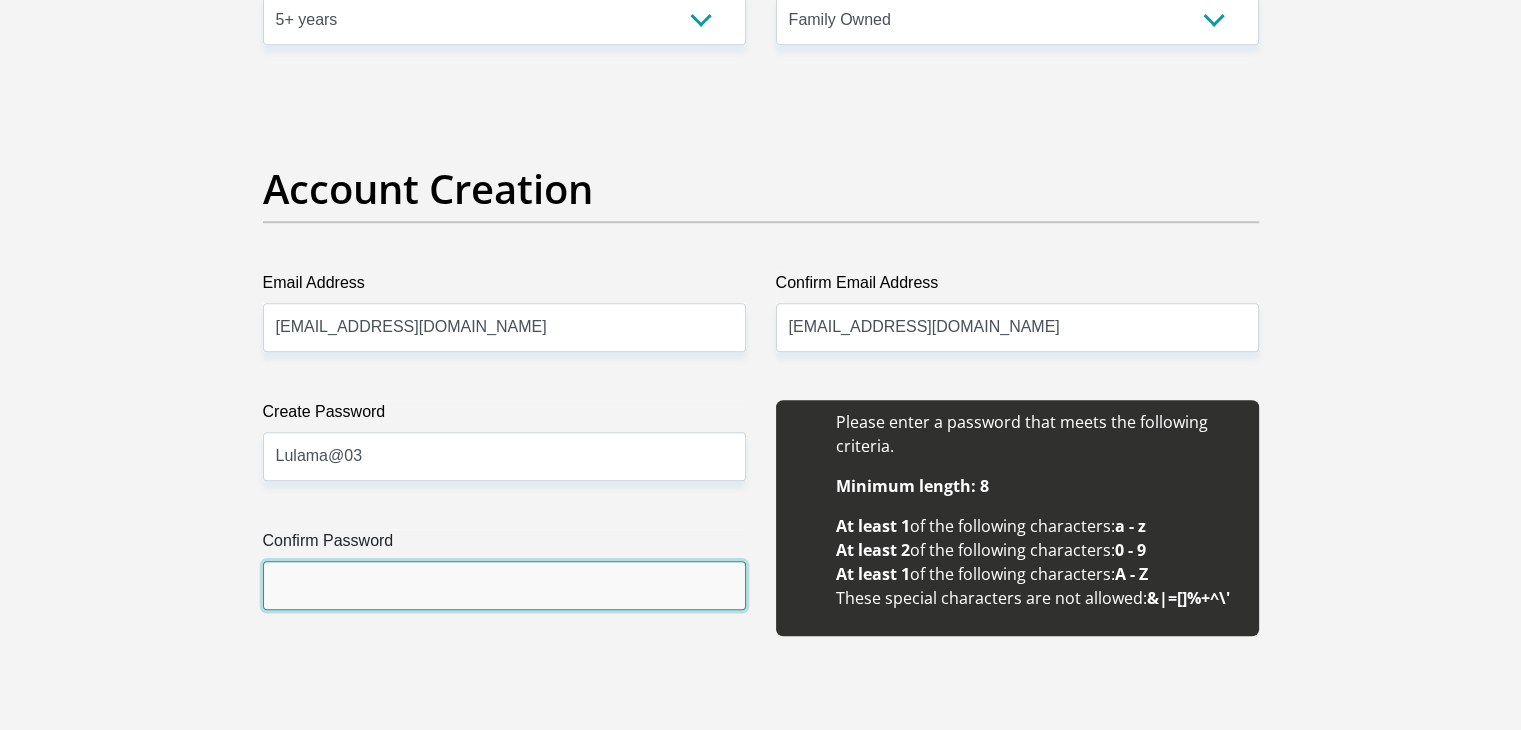 click on "Confirm Password" at bounding box center (504, 585) 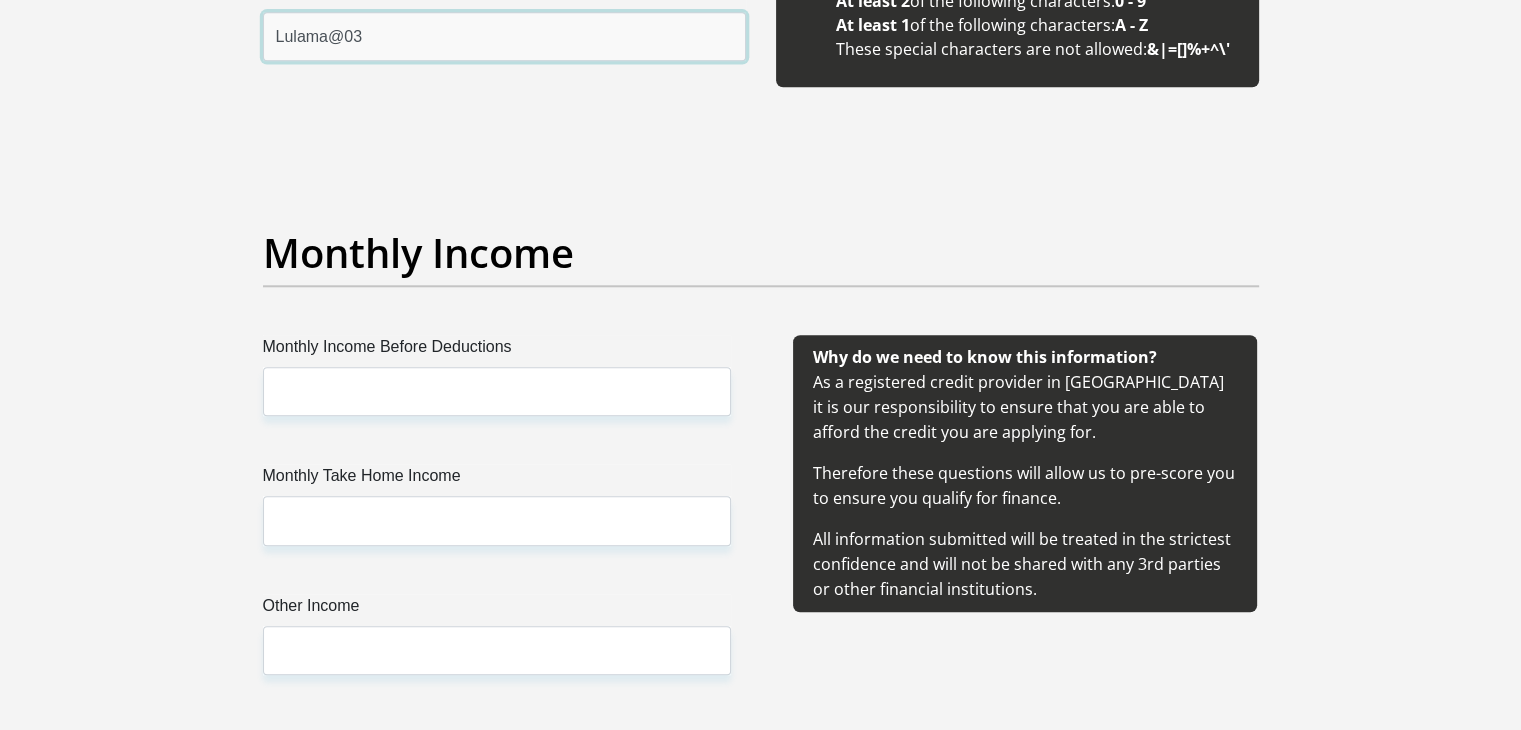 scroll, scrollTop: 2114, scrollLeft: 0, axis: vertical 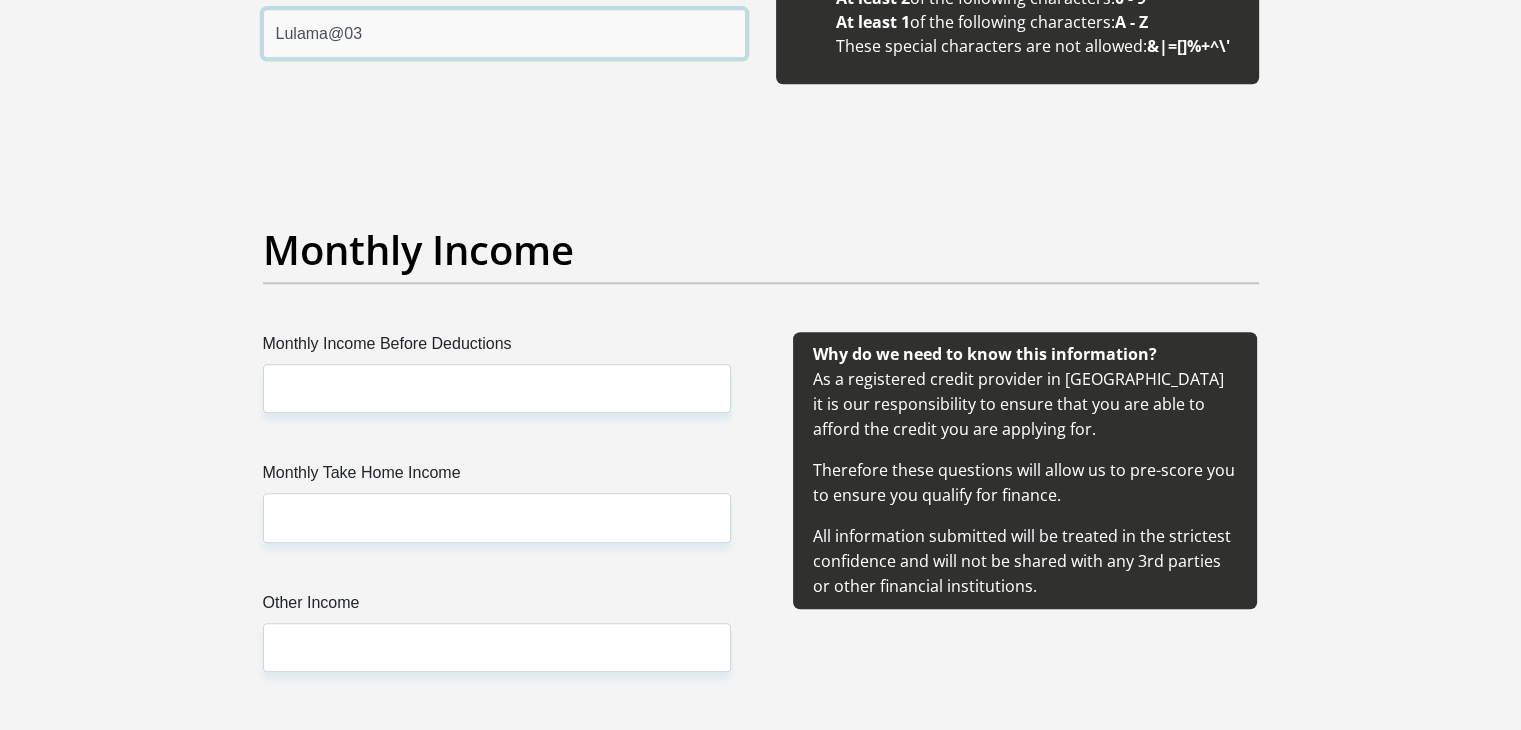 type on "Lulama@03" 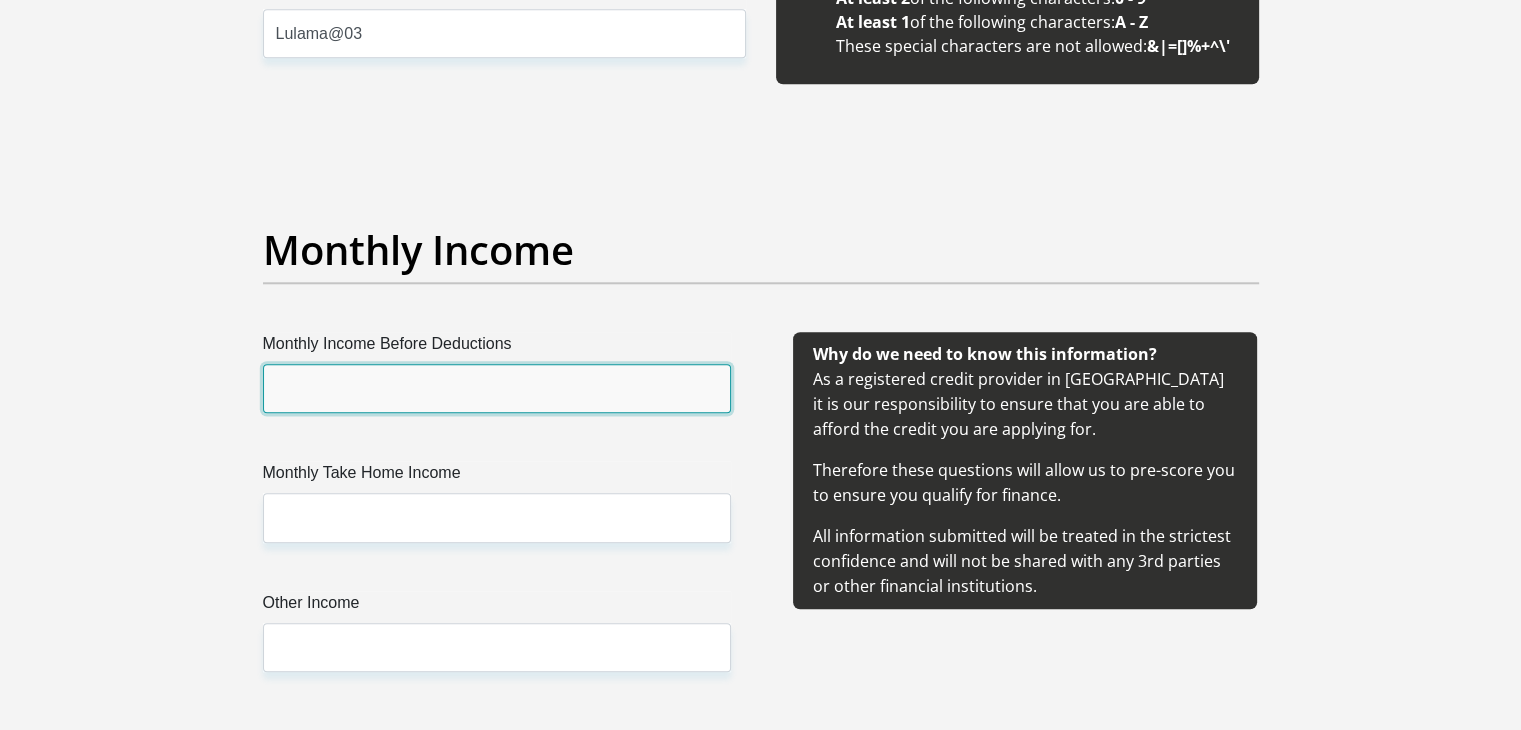click on "Monthly Income Before Deductions" at bounding box center (497, 388) 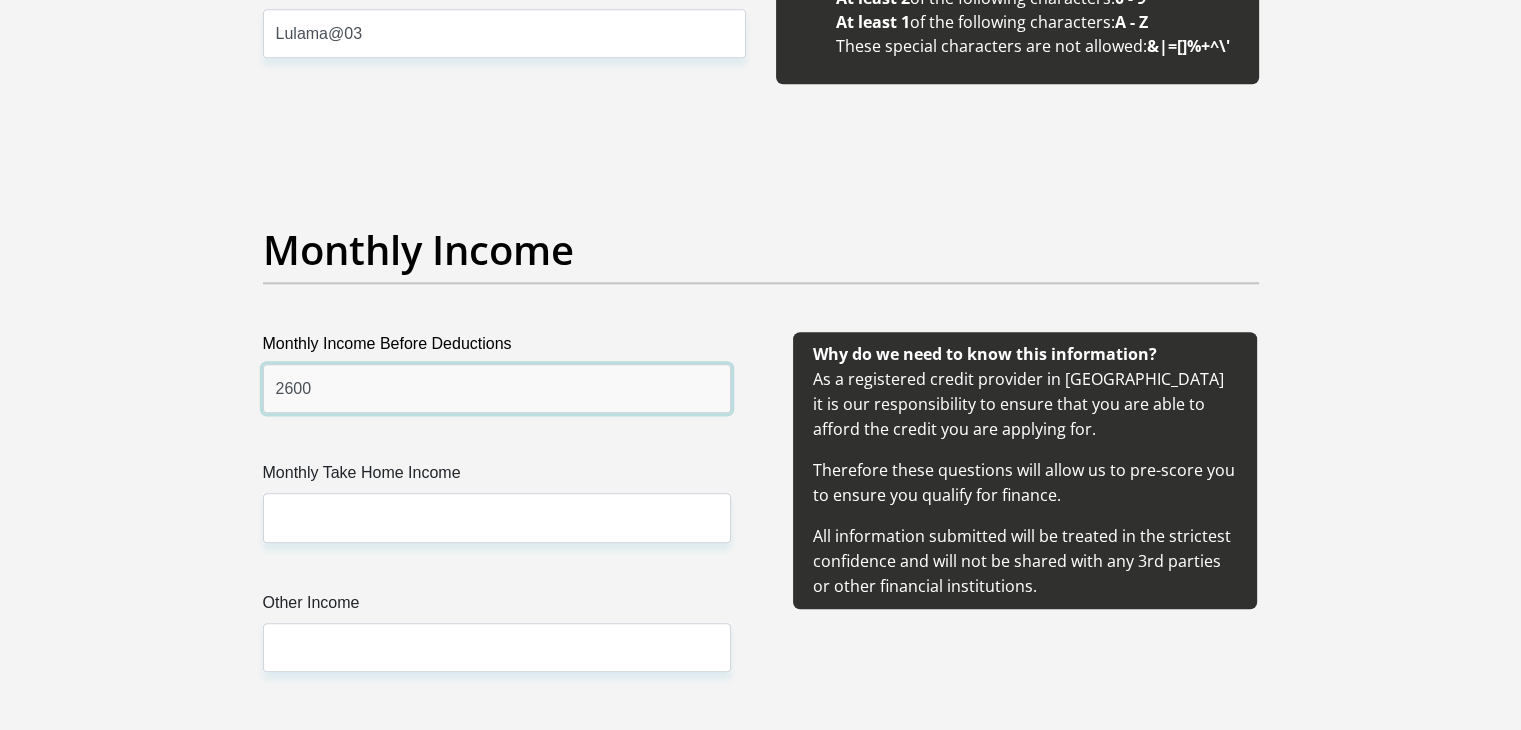 type on "2600" 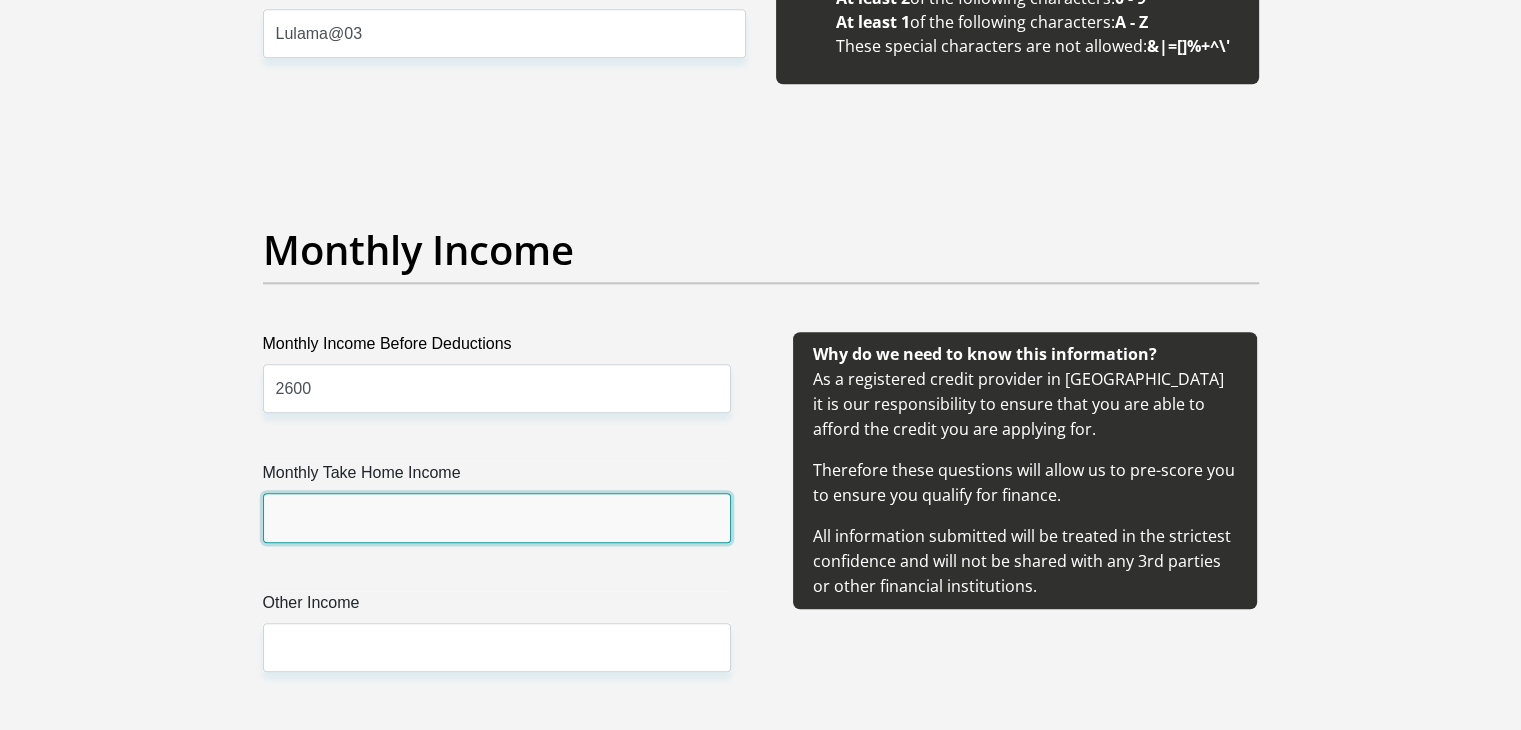 click on "Monthly Take Home Income" at bounding box center [497, 517] 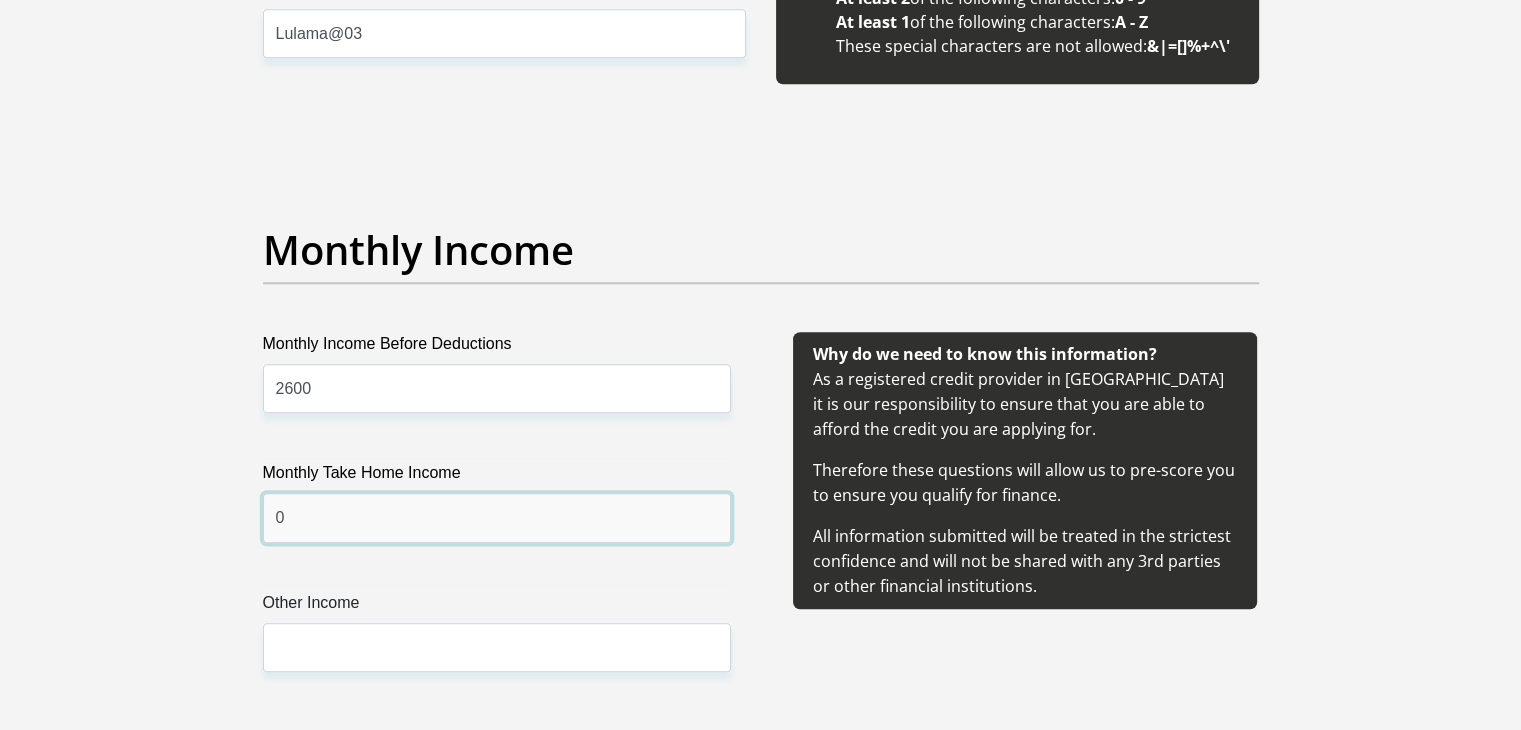 type on "0" 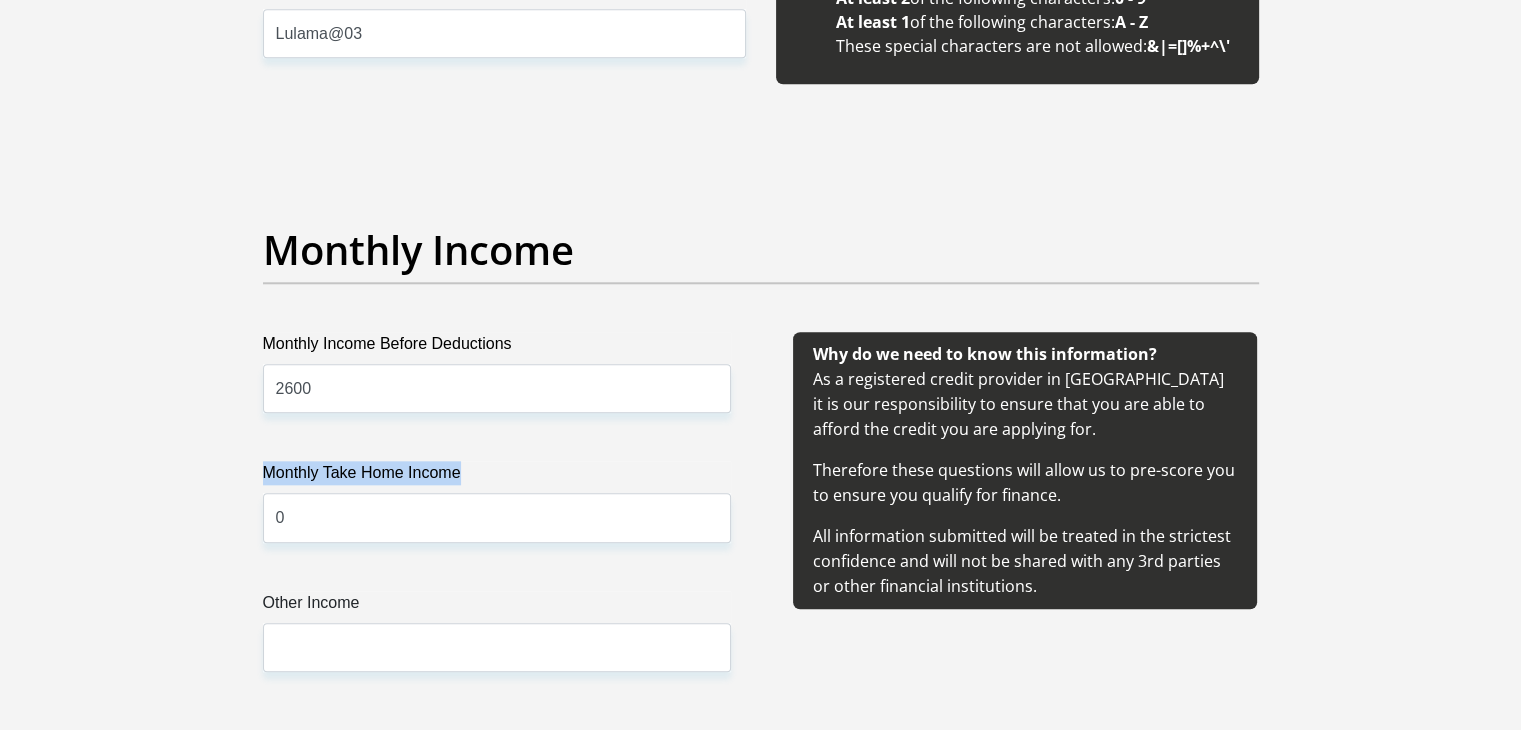 drag, startPoint x: 265, startPoint y: 469, endPoint x: 479, endPoint y: 466, distance: 214.02103 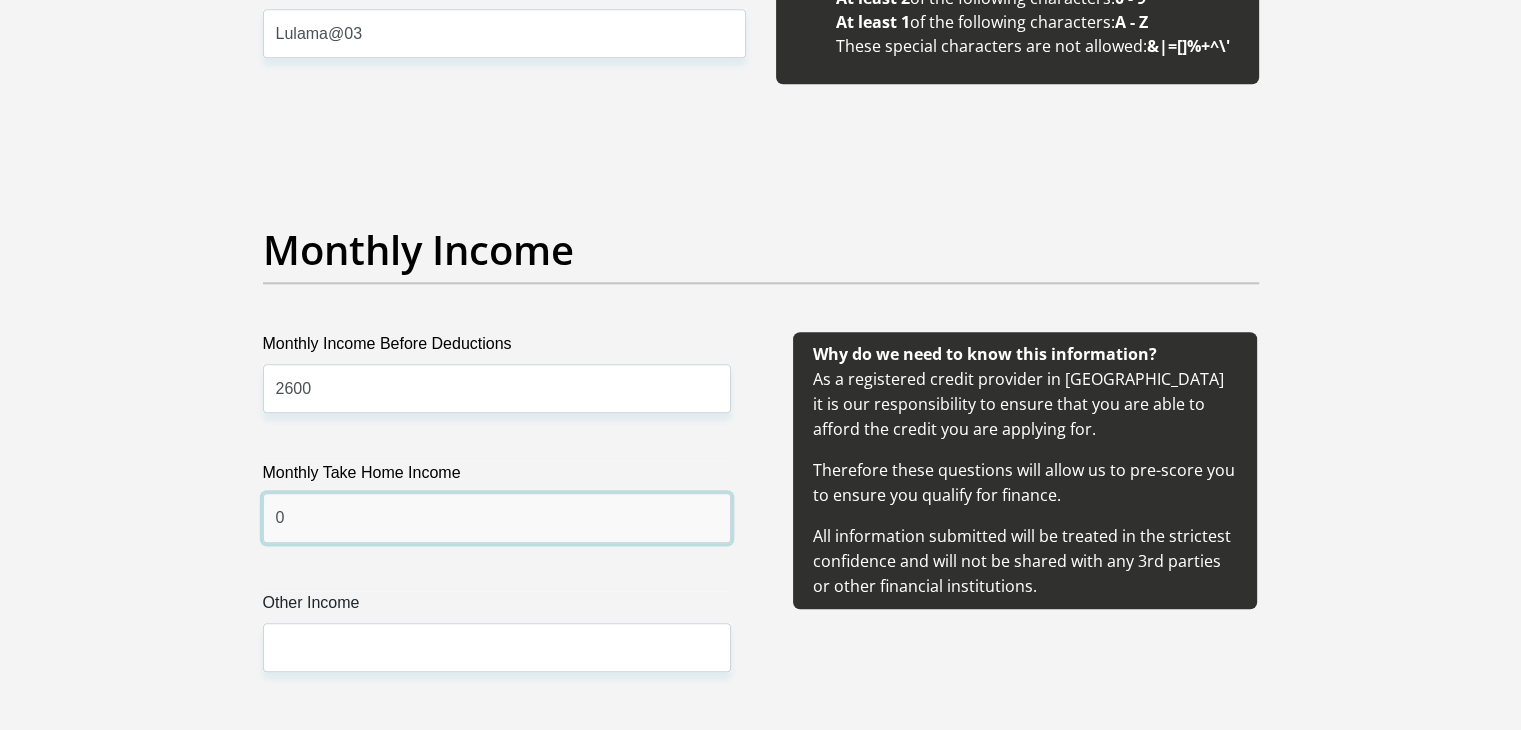 click on "0" at bounding box center [497, 517] 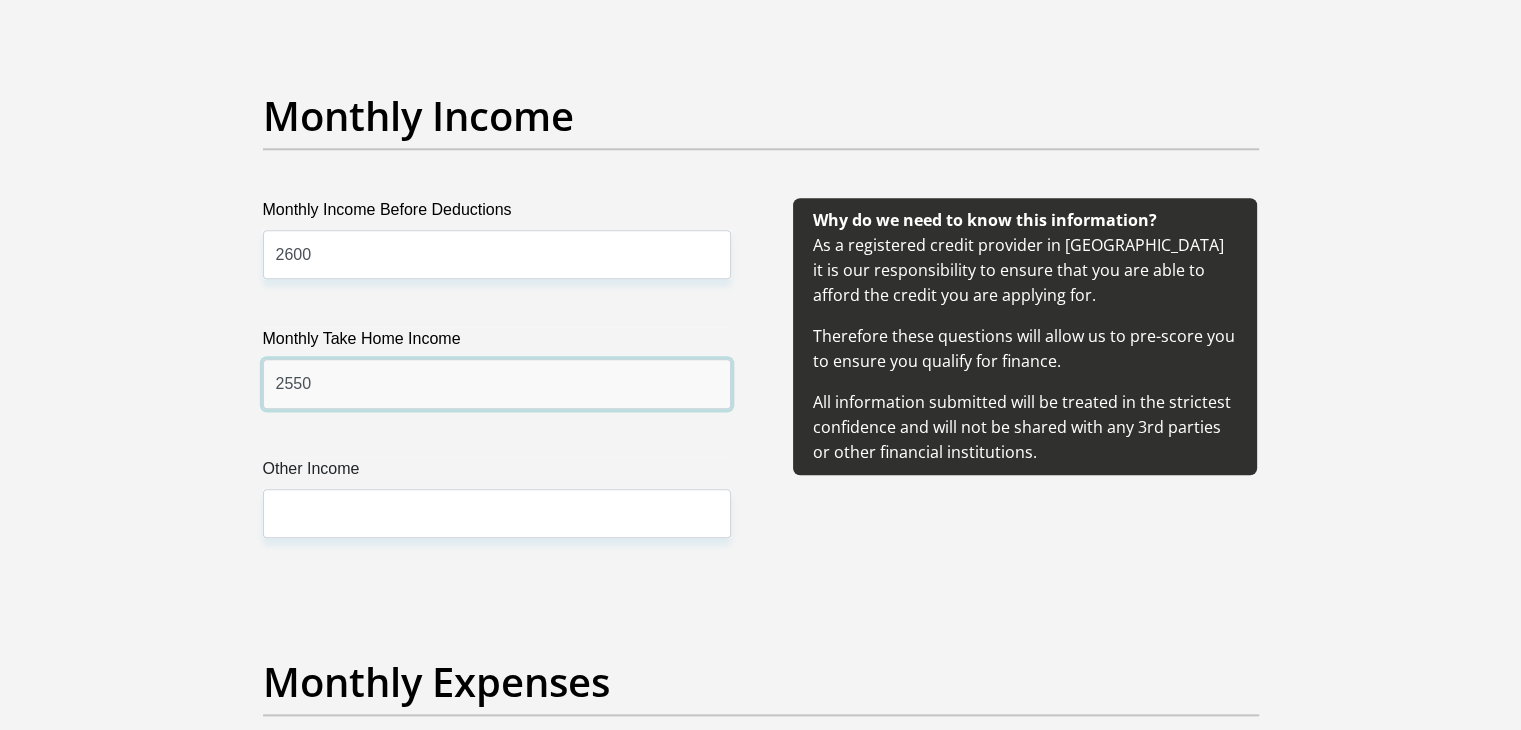 scroll, scrollTop: 2248, scrollLeft: 0, axis: vertical 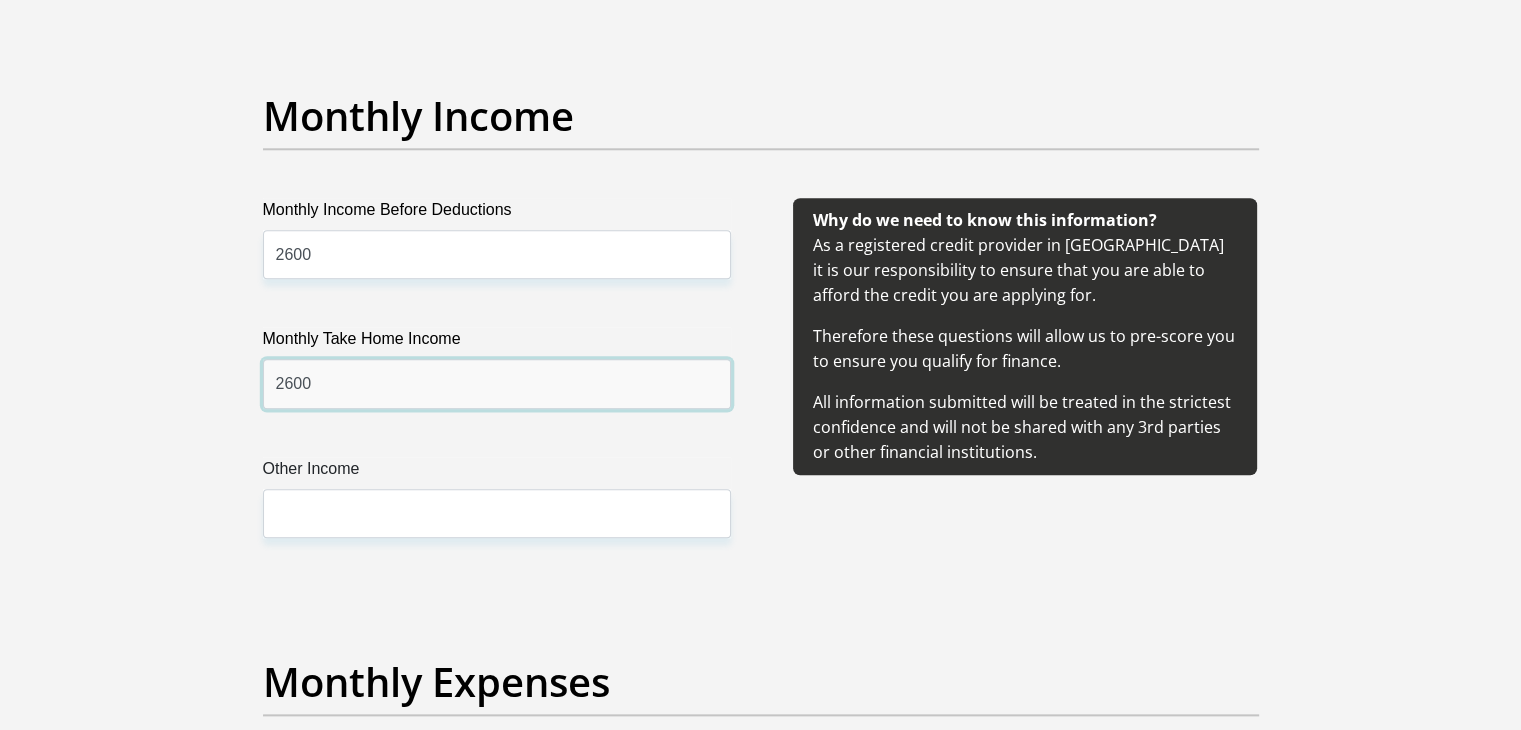 type on "2600" 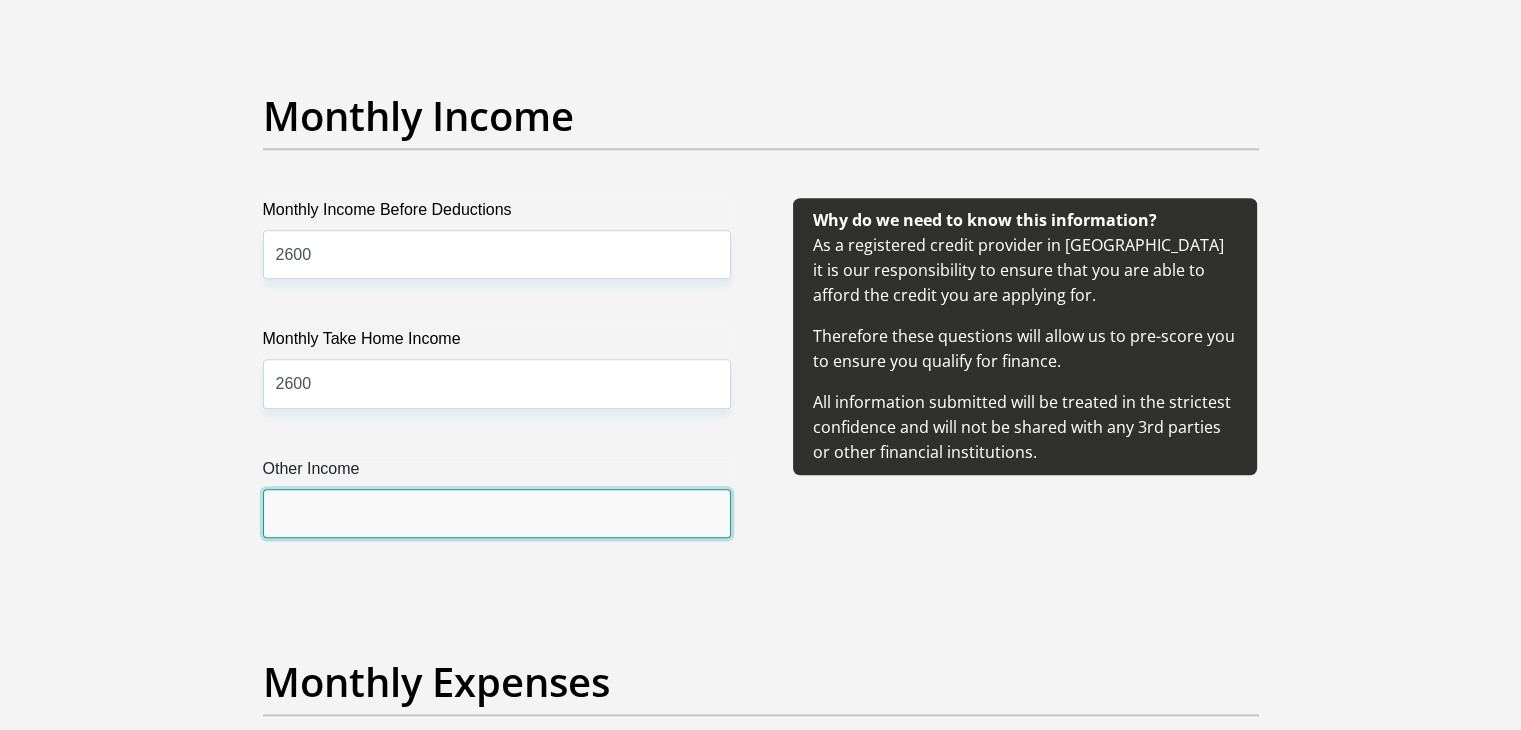 click on "Other Income" at bounding box center (497, 513) 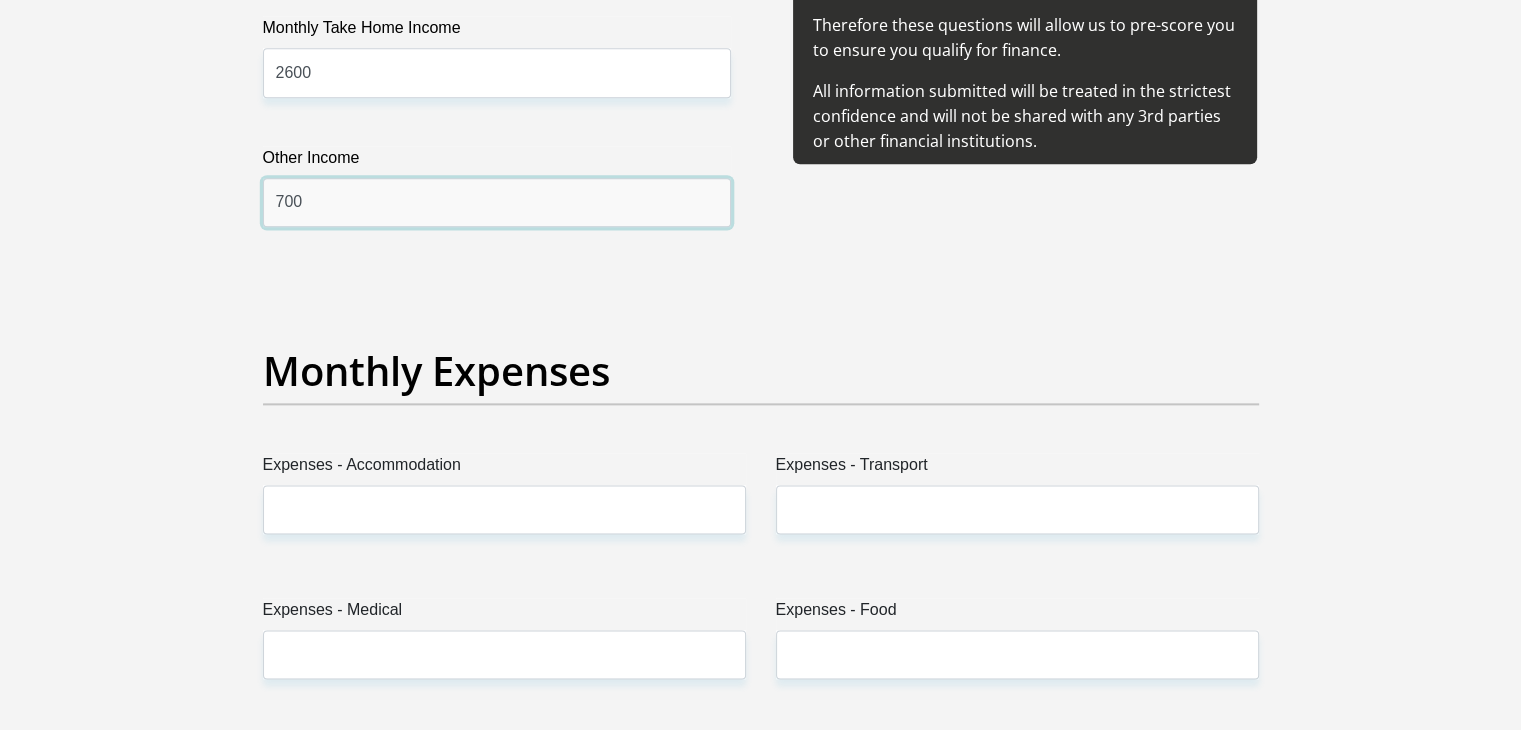 scroll, scrollTop: 2560, scrollLeft: 0, axis: vertical 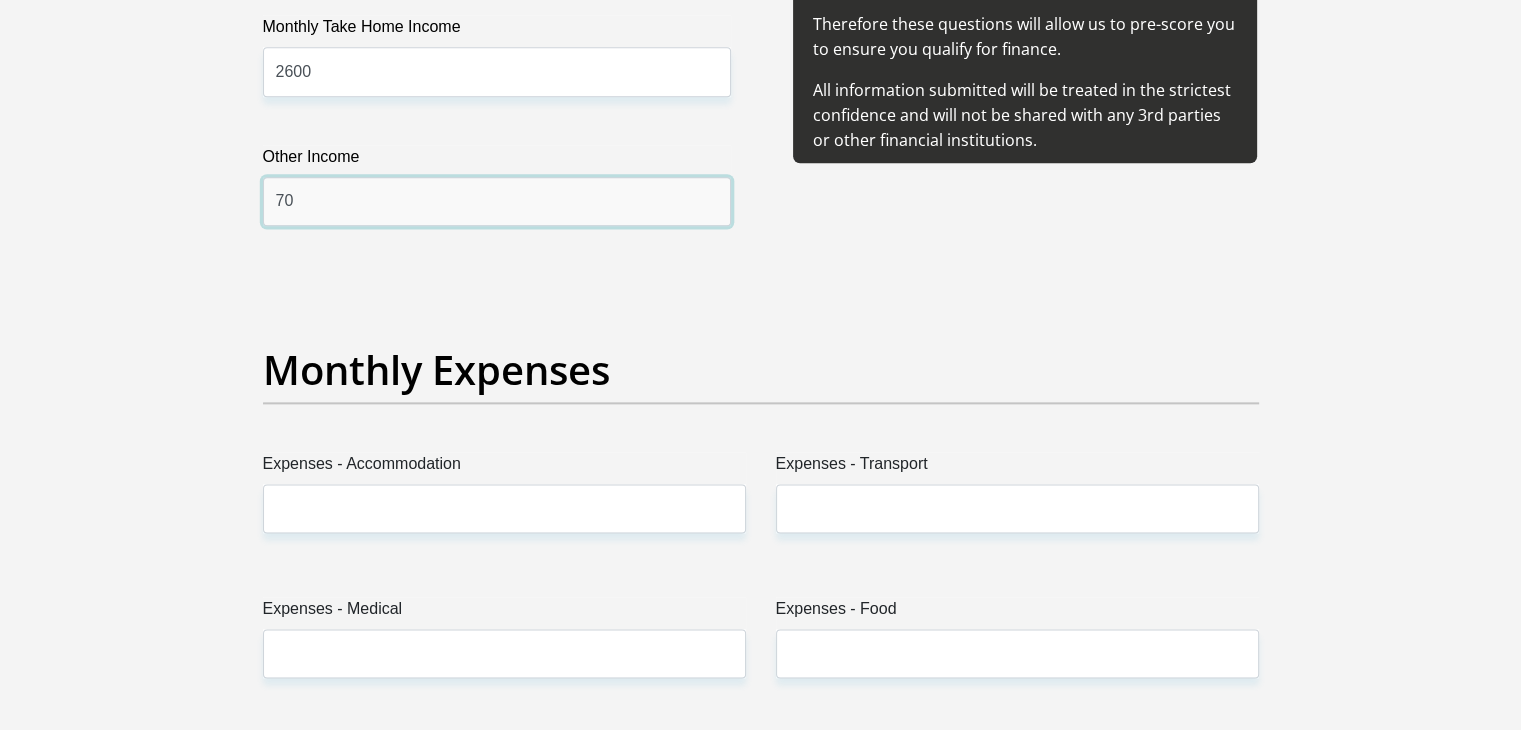 type on "7" 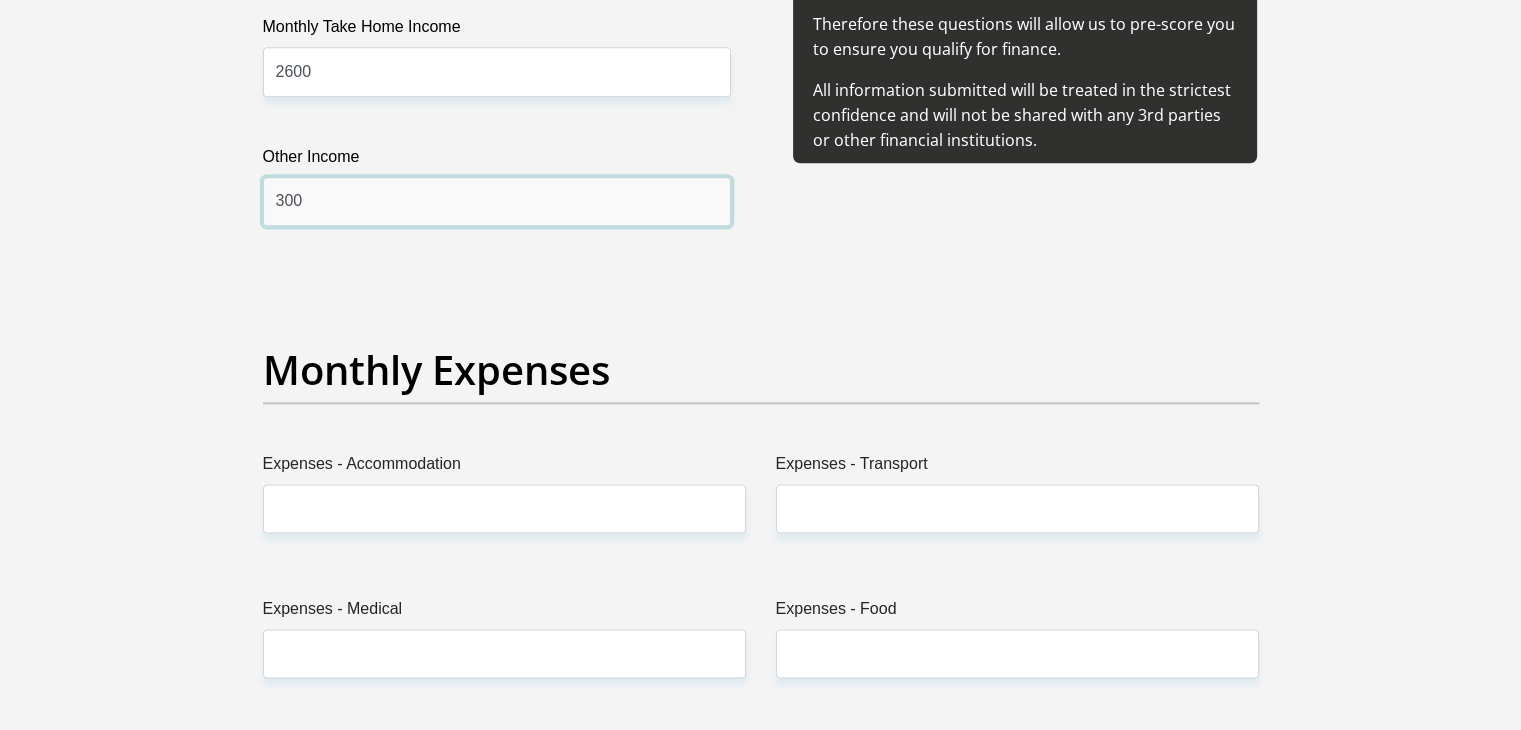 type on "300" 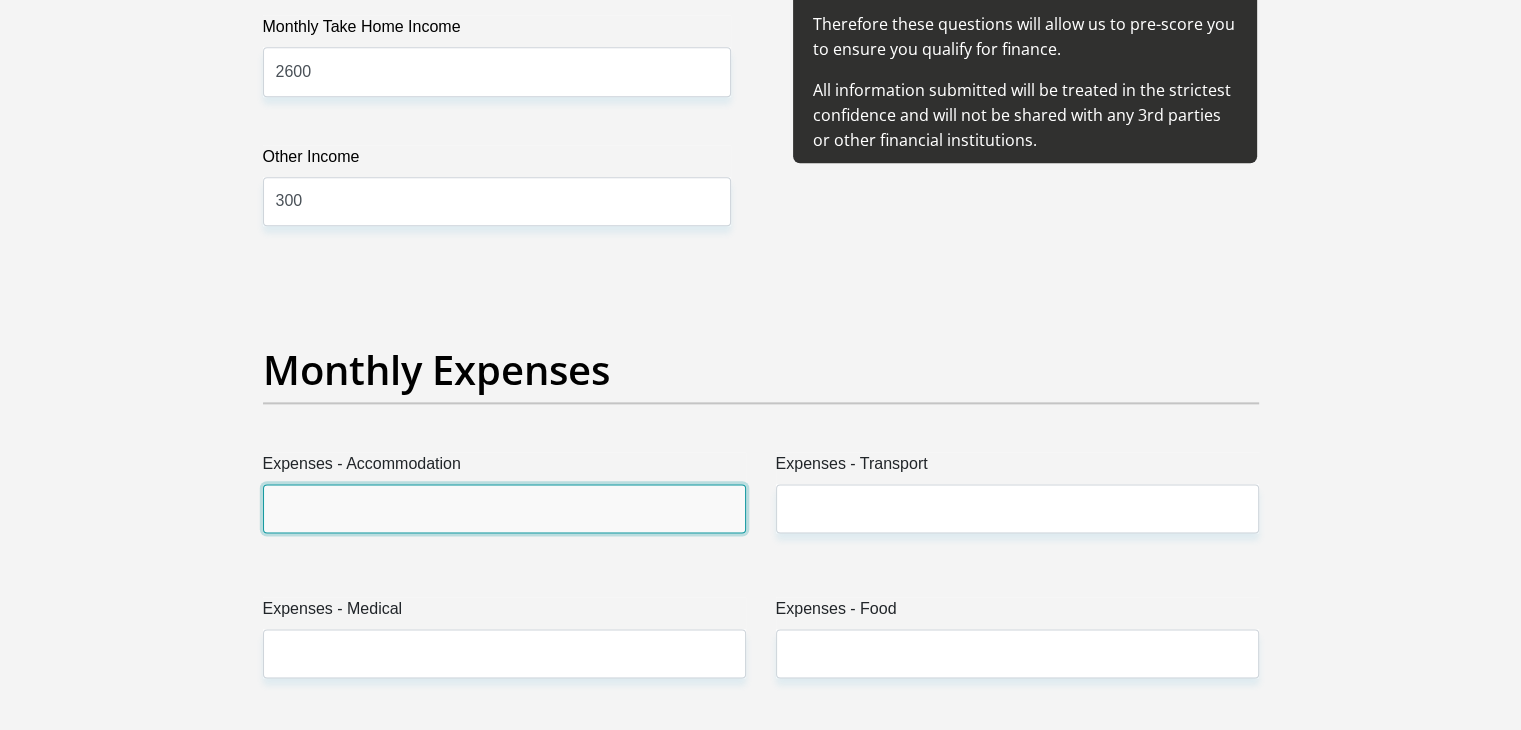 click on "Expenses - Accommodation" at bounding box center [504, 508] 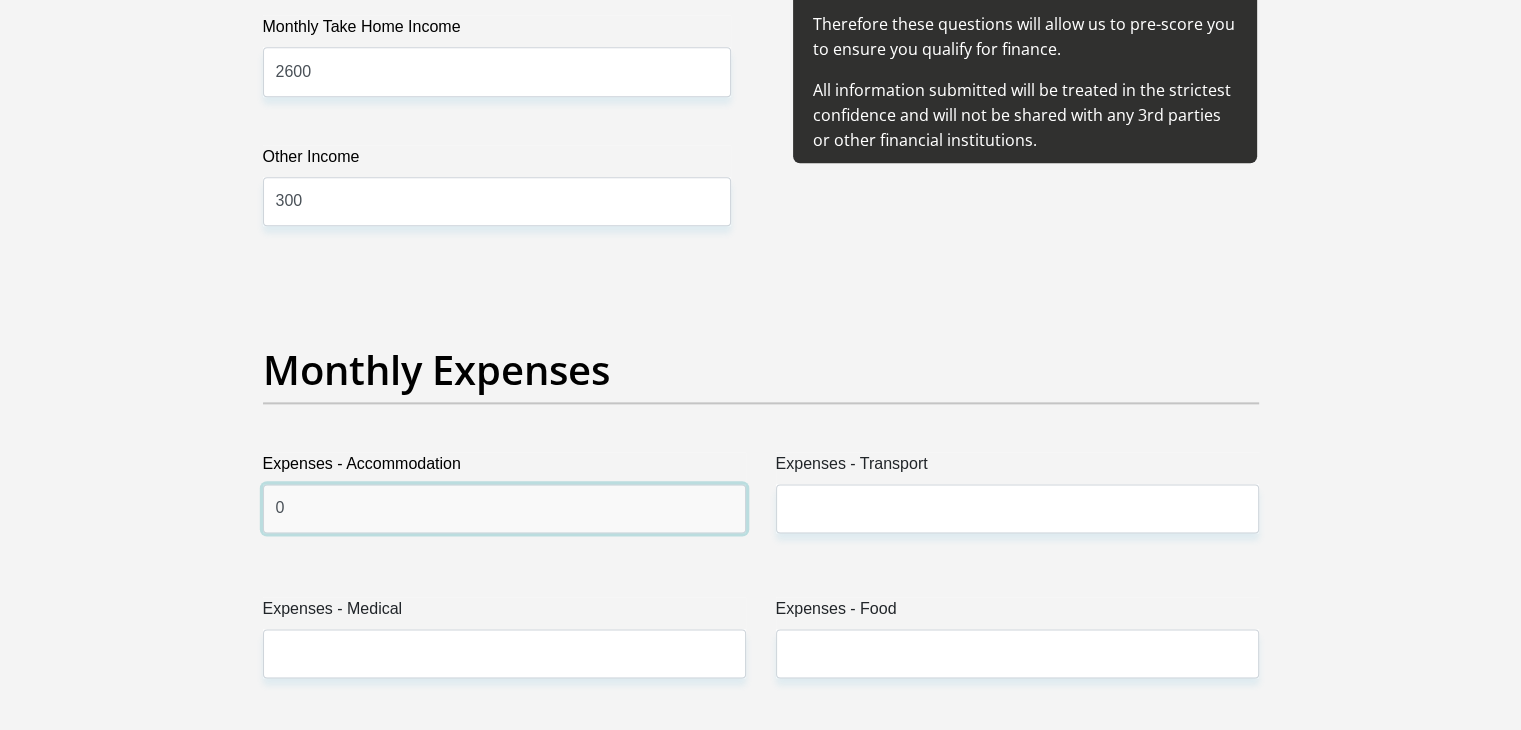 type on "0" 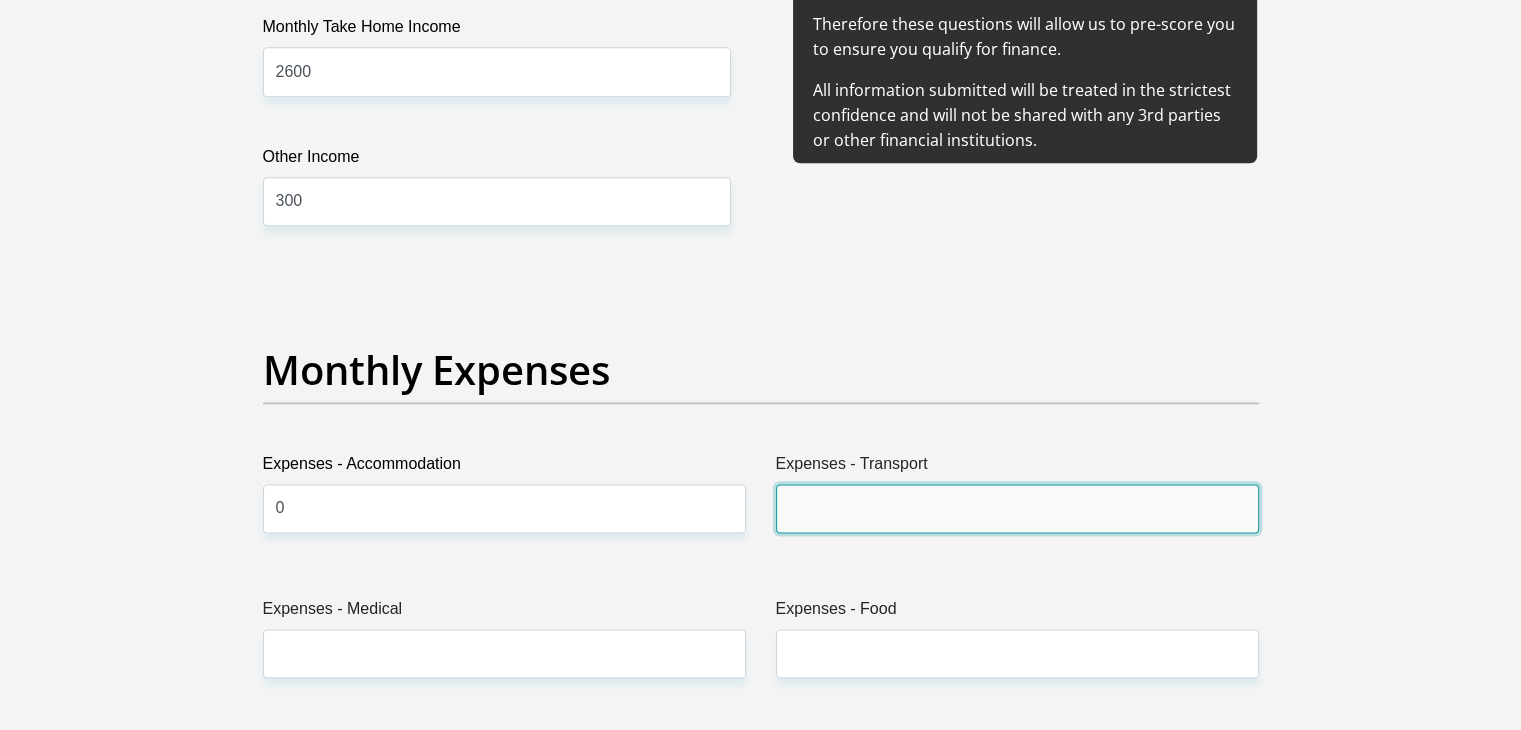 click on "Expenses - Transport" at bounding box center [1017, 508] 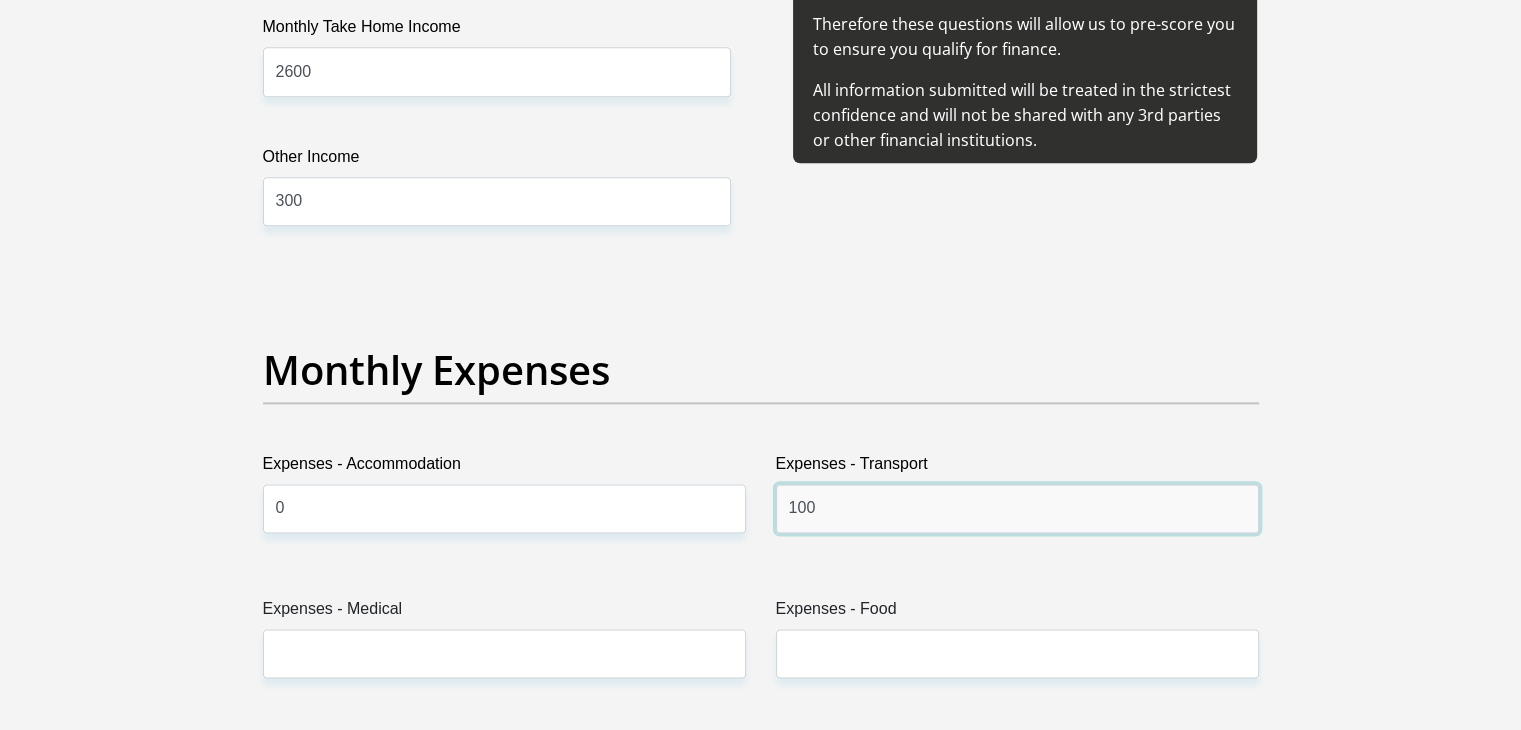 type on "100" 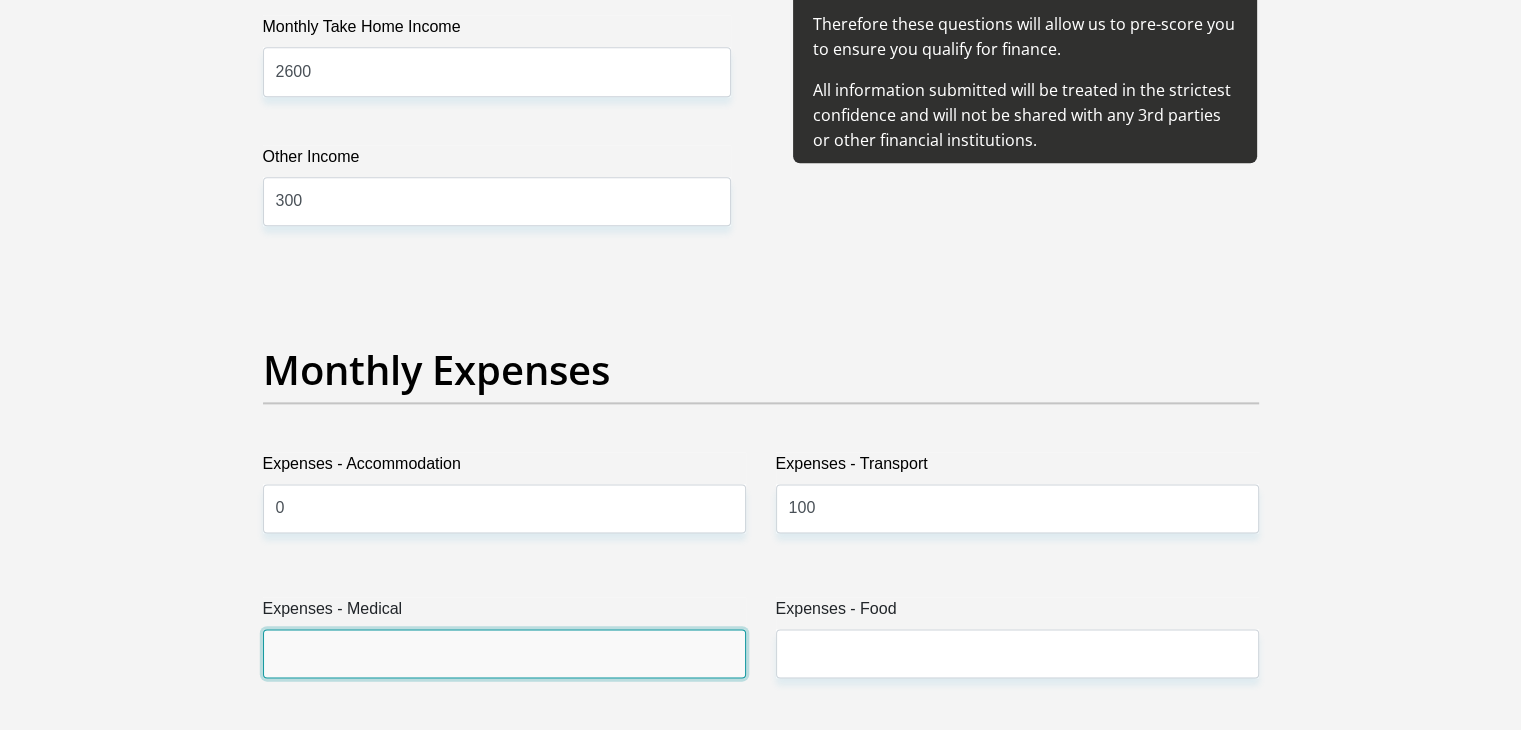 click on "Expenses - Medical" at bounding box center [504, 653] 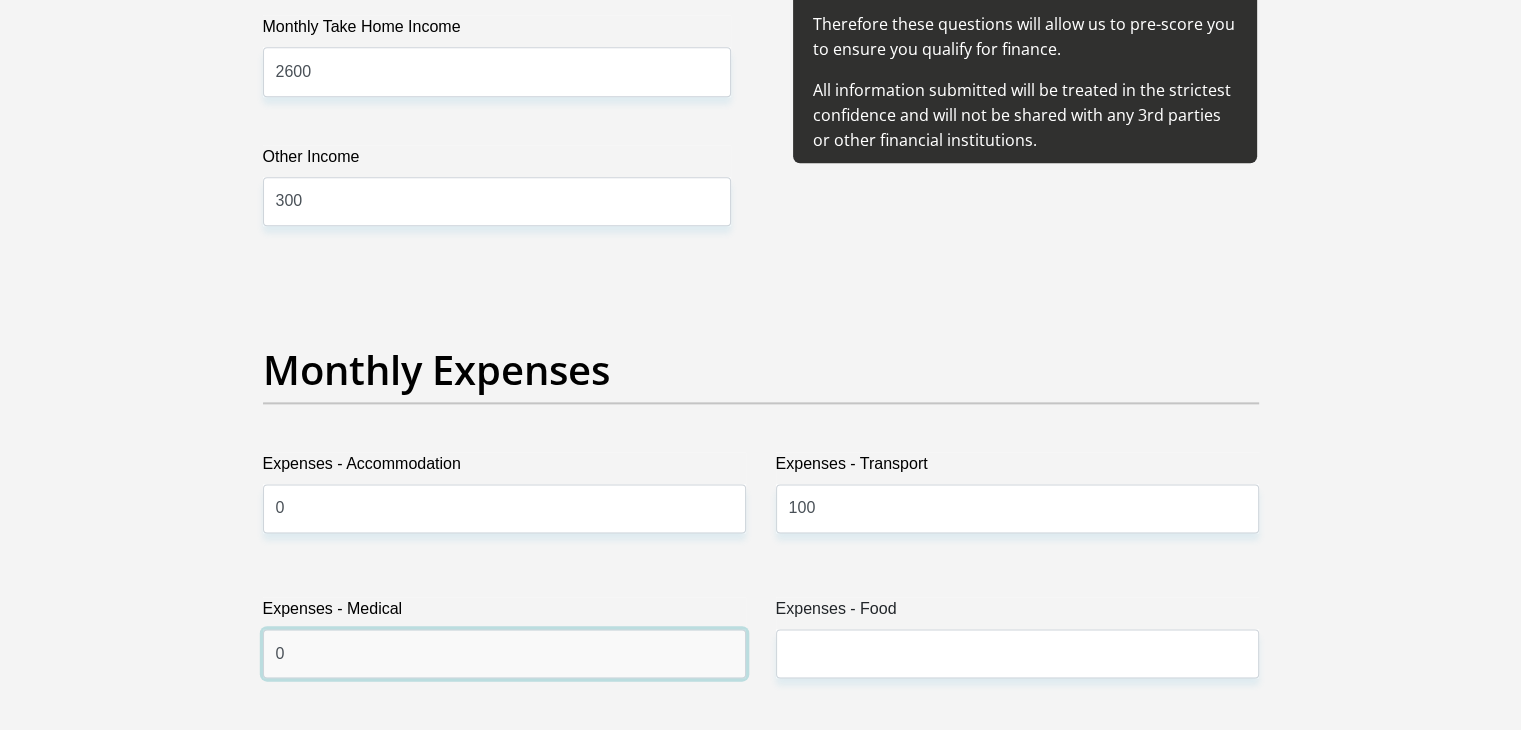 type on "0" 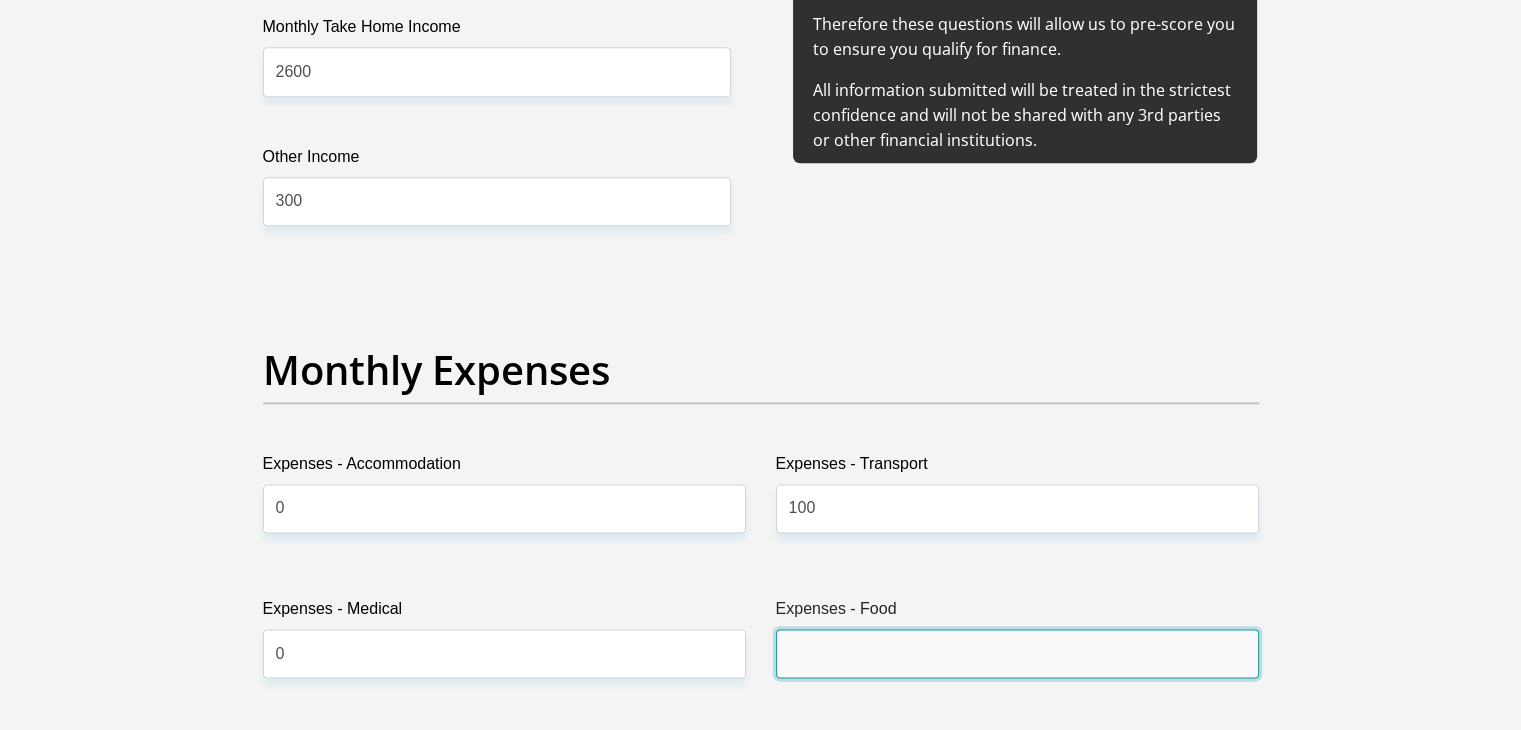 click on "Expenses - Food" at bounding box center [1017, 653] 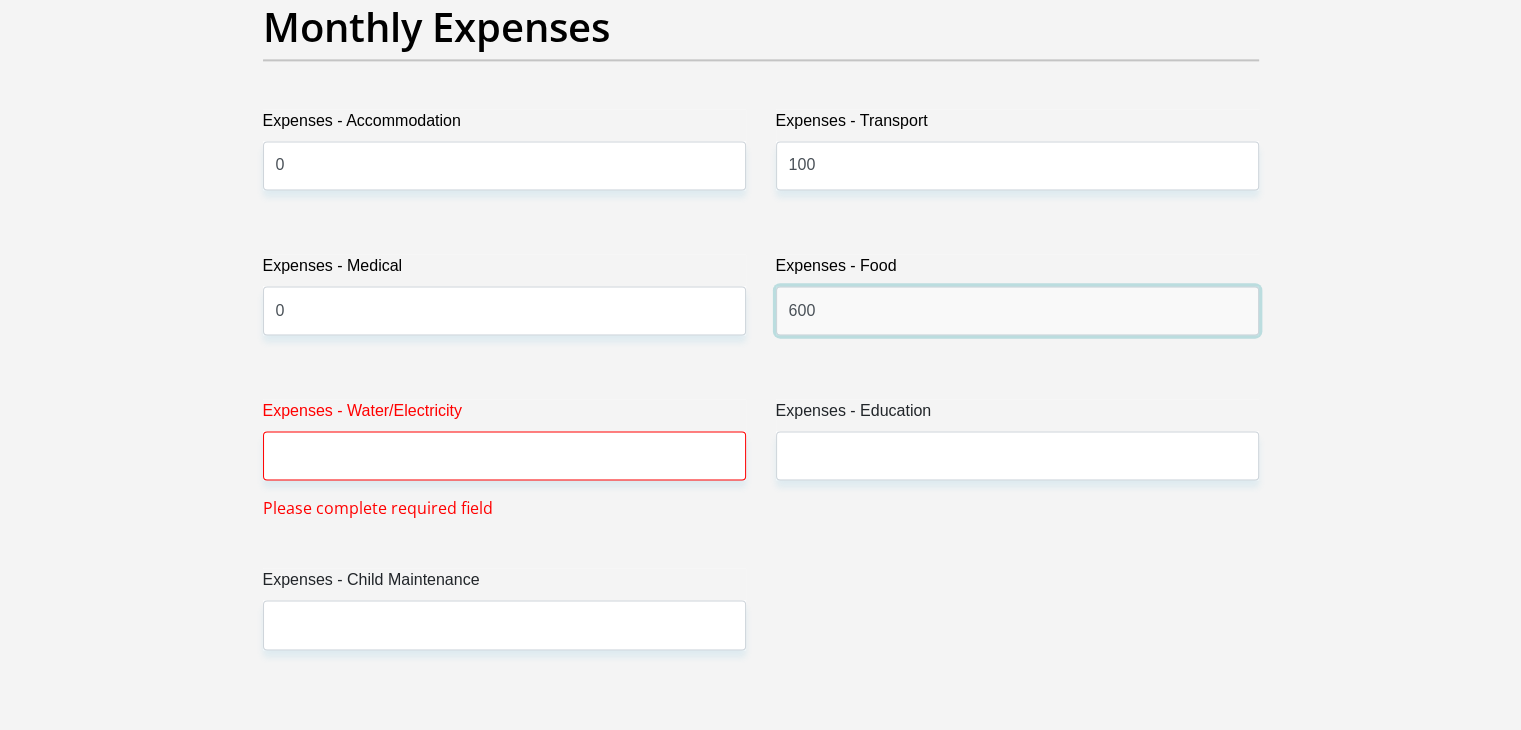 scroll, scrollTop: 2907, scrollLeft: 0, axis: vertical 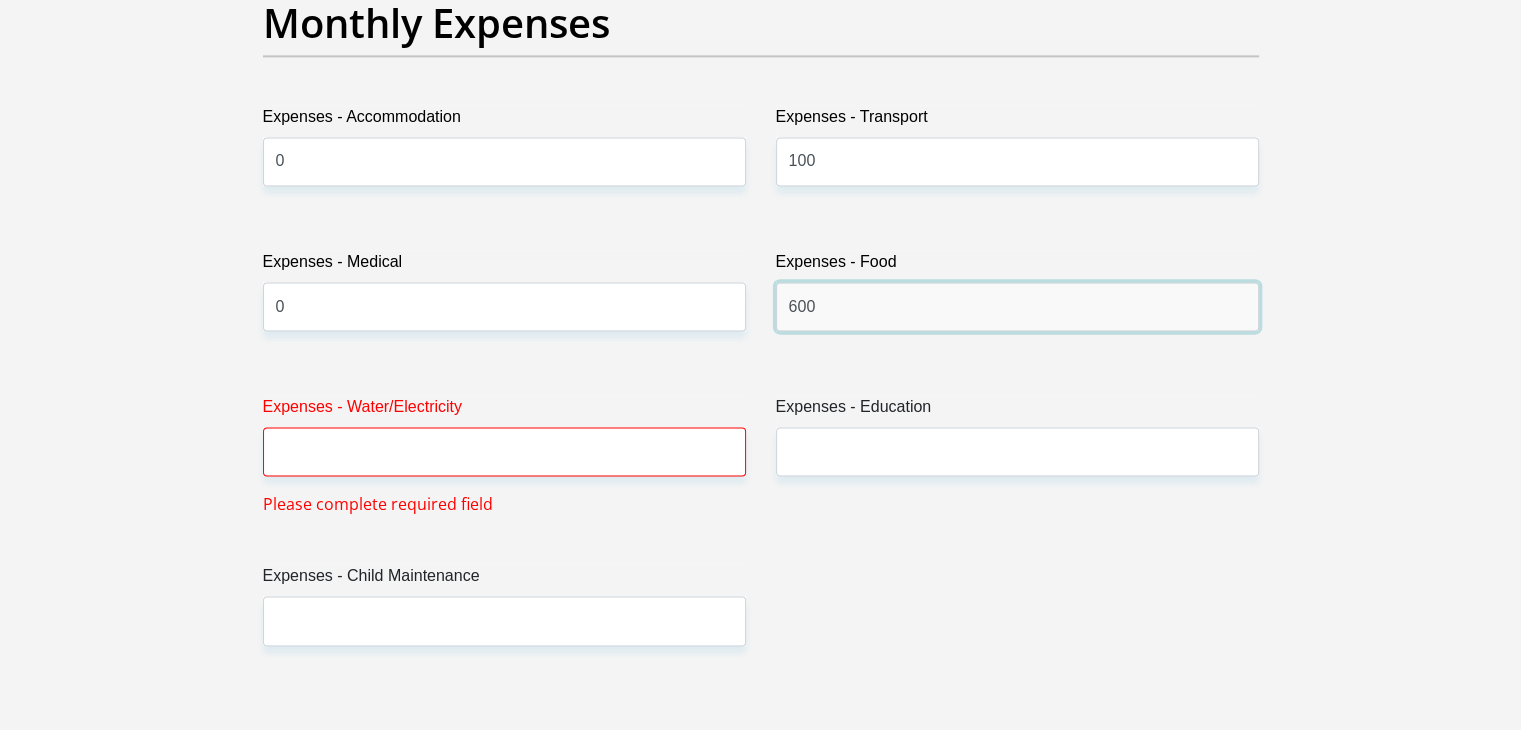 type on "600" 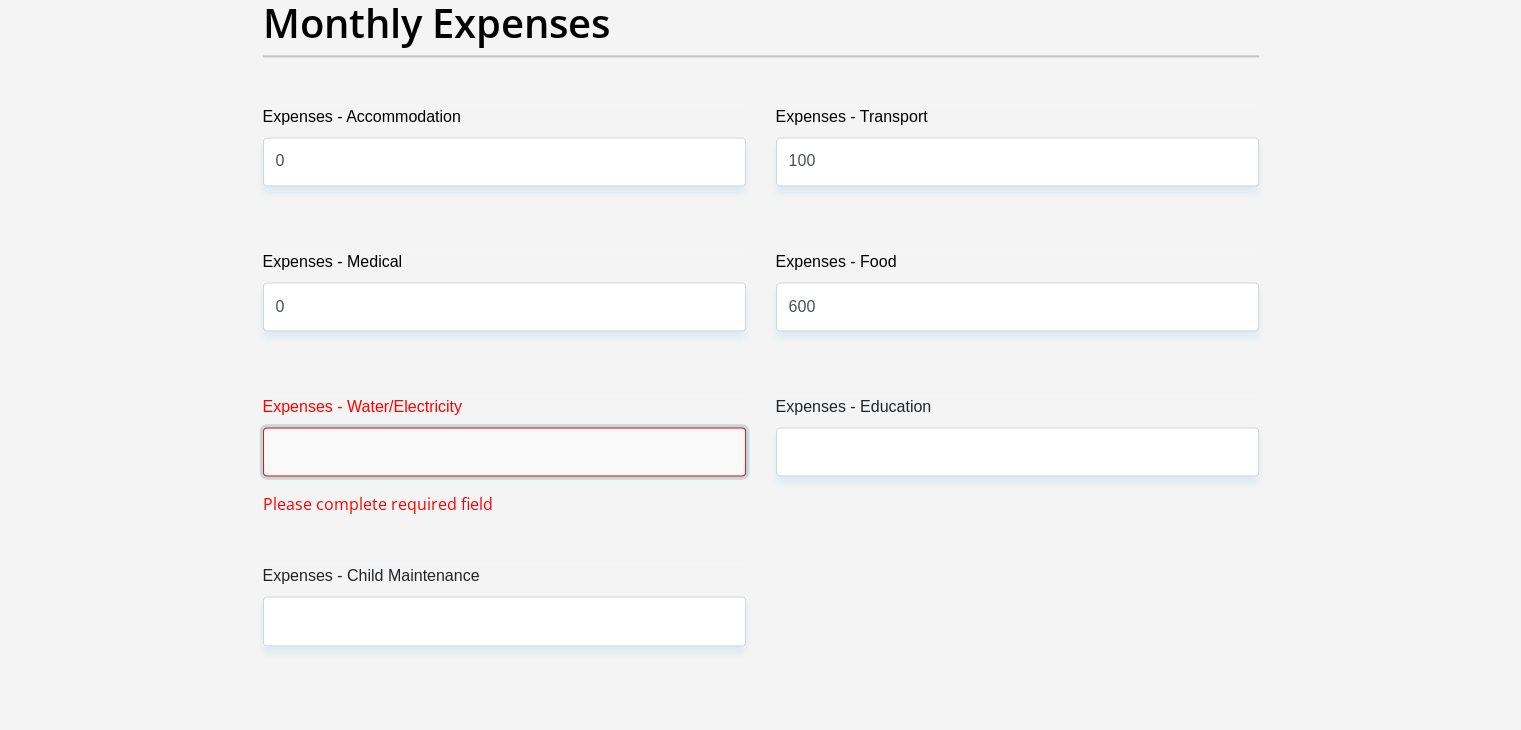 click on "Expenses - Water/Electricity" at bounding box center [504, 451] 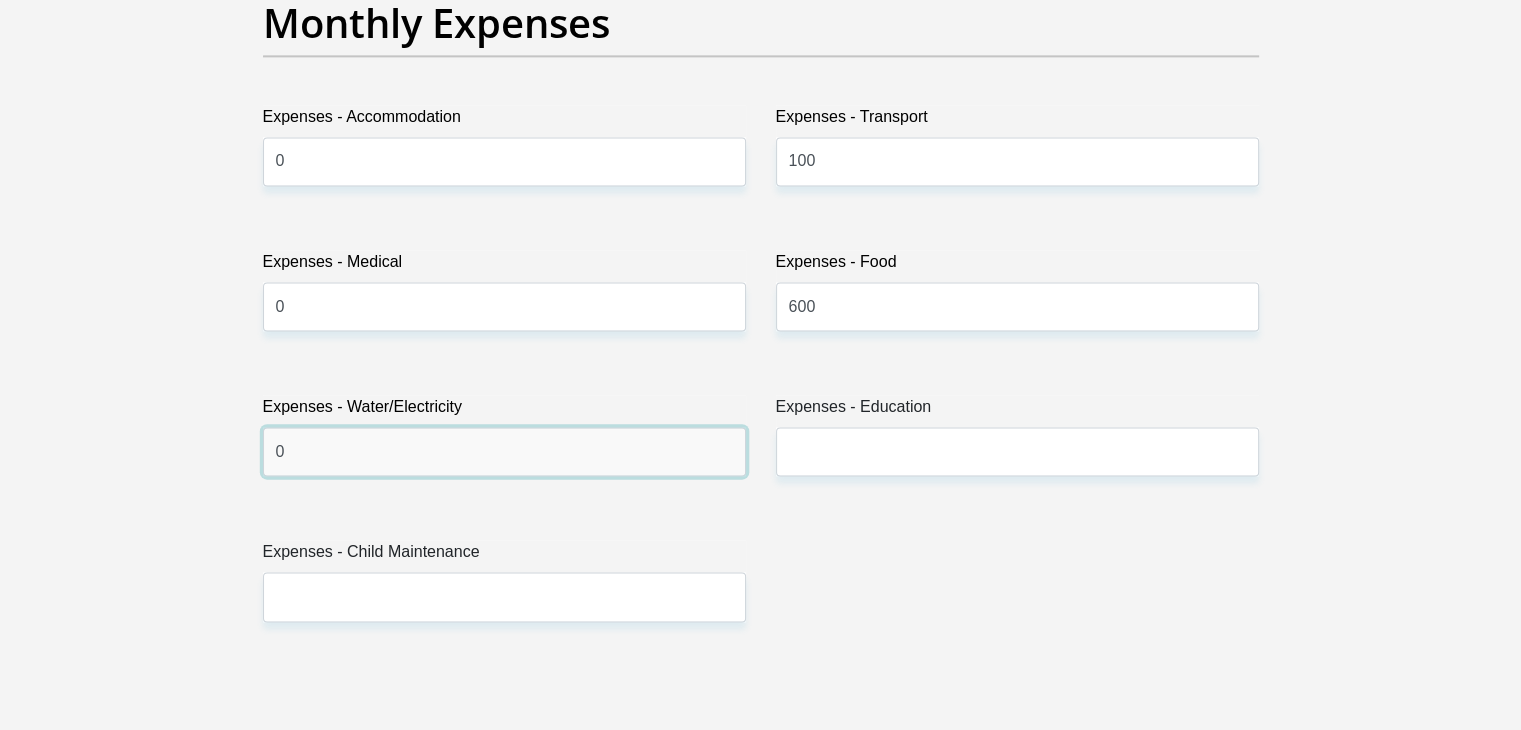 type on "0" 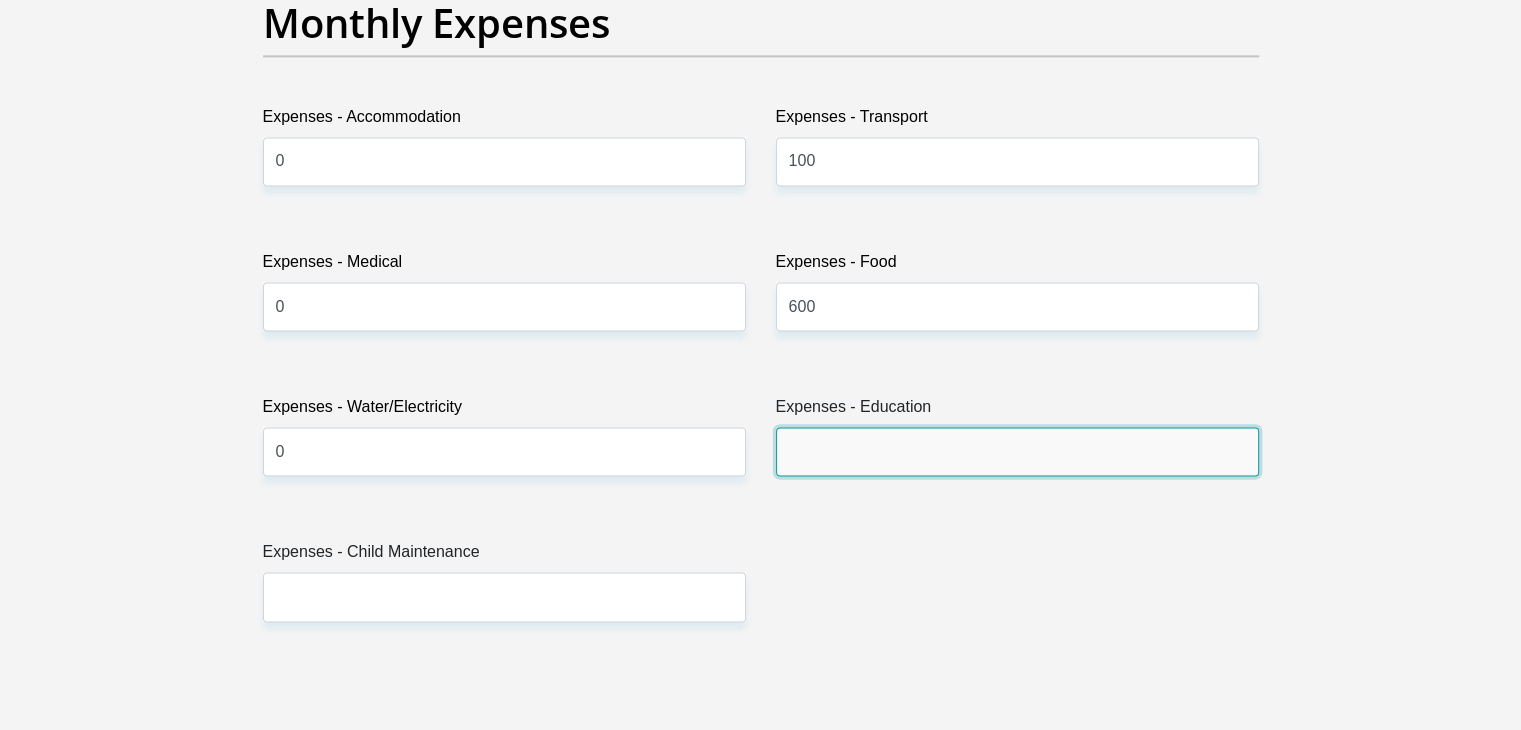 click on "Expenses - Education" at bounding box center (1017, 451) 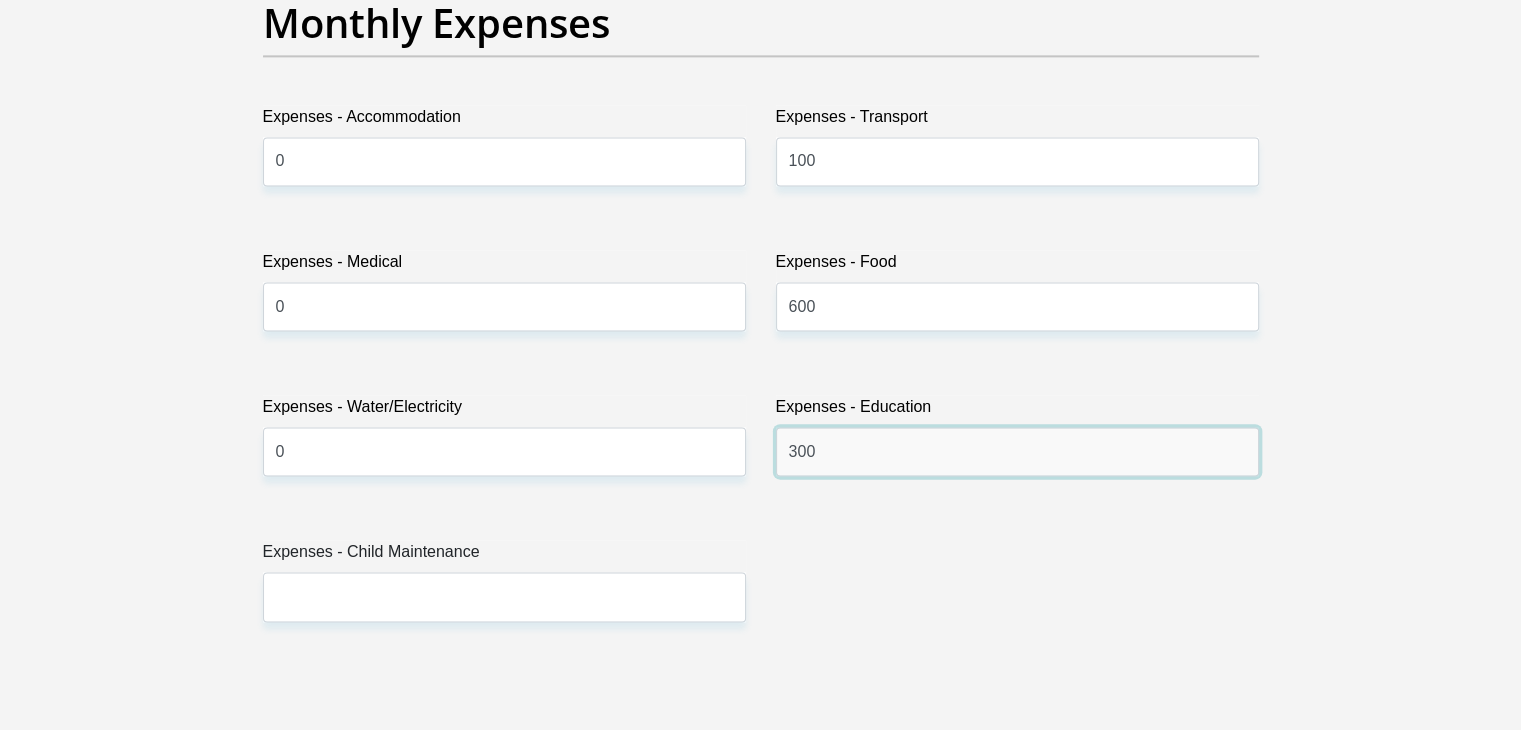 type on "300" 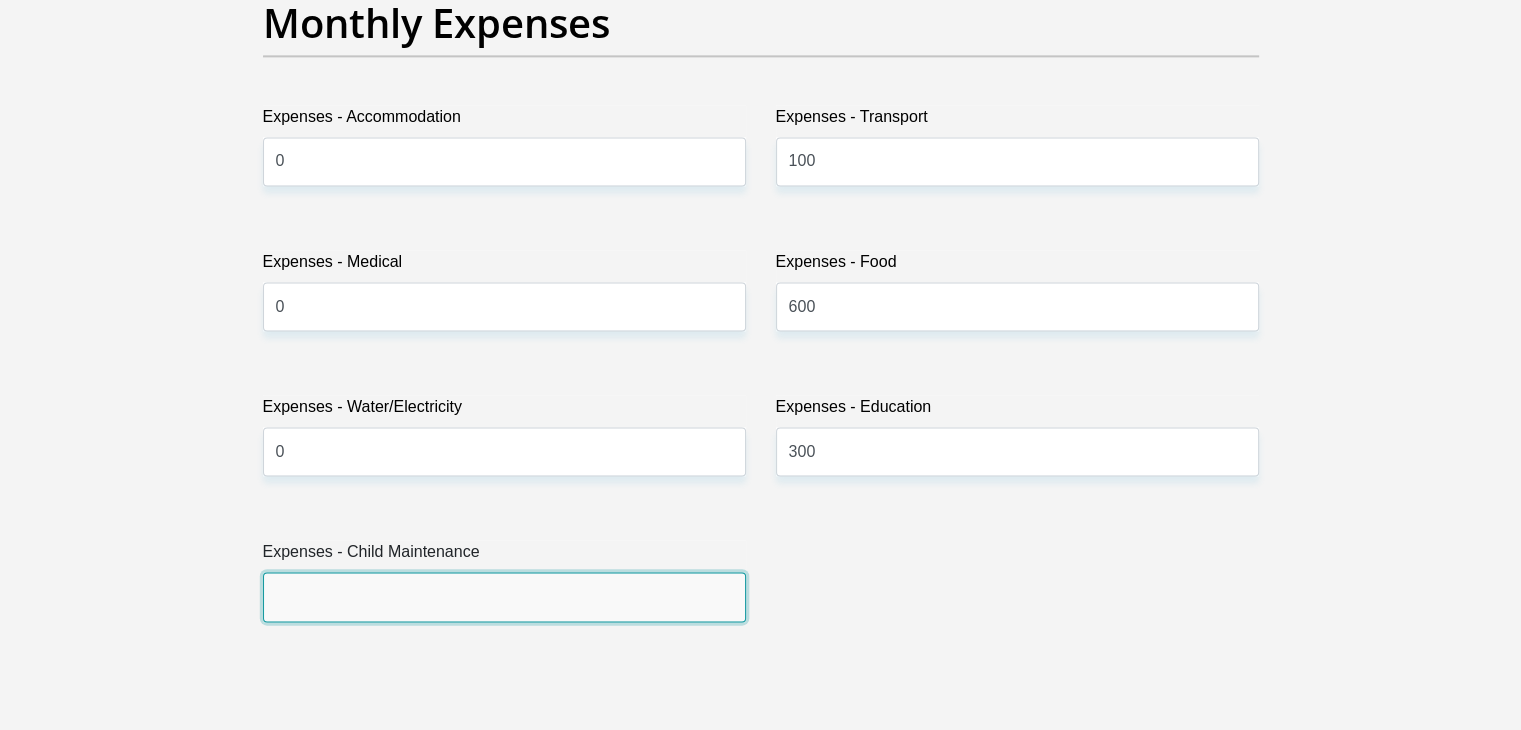 click on "Expenses - Child Maintenance" at bounding box center [504, 596] 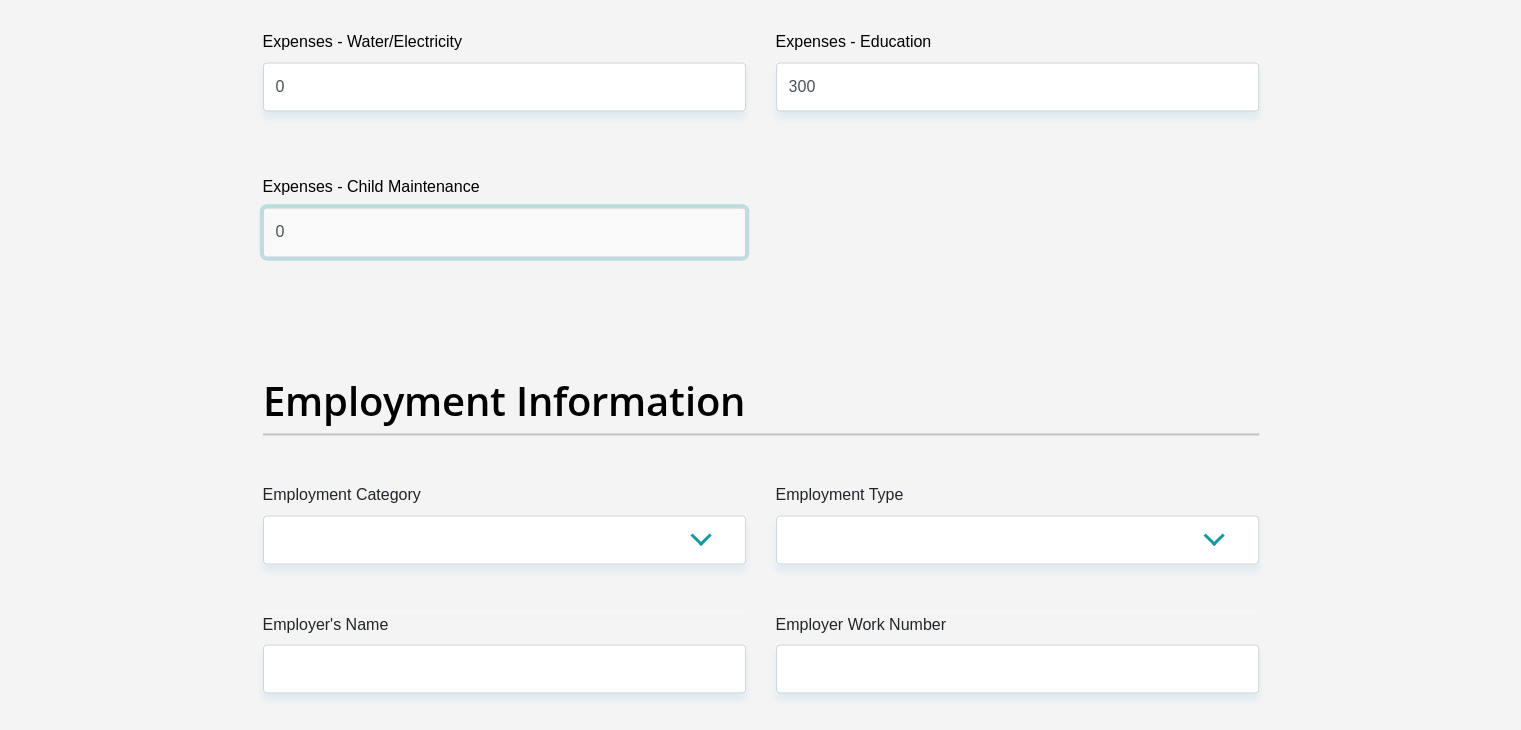 scroll, scrollTop: 3275, scrollLeft: 0, axis: vertical 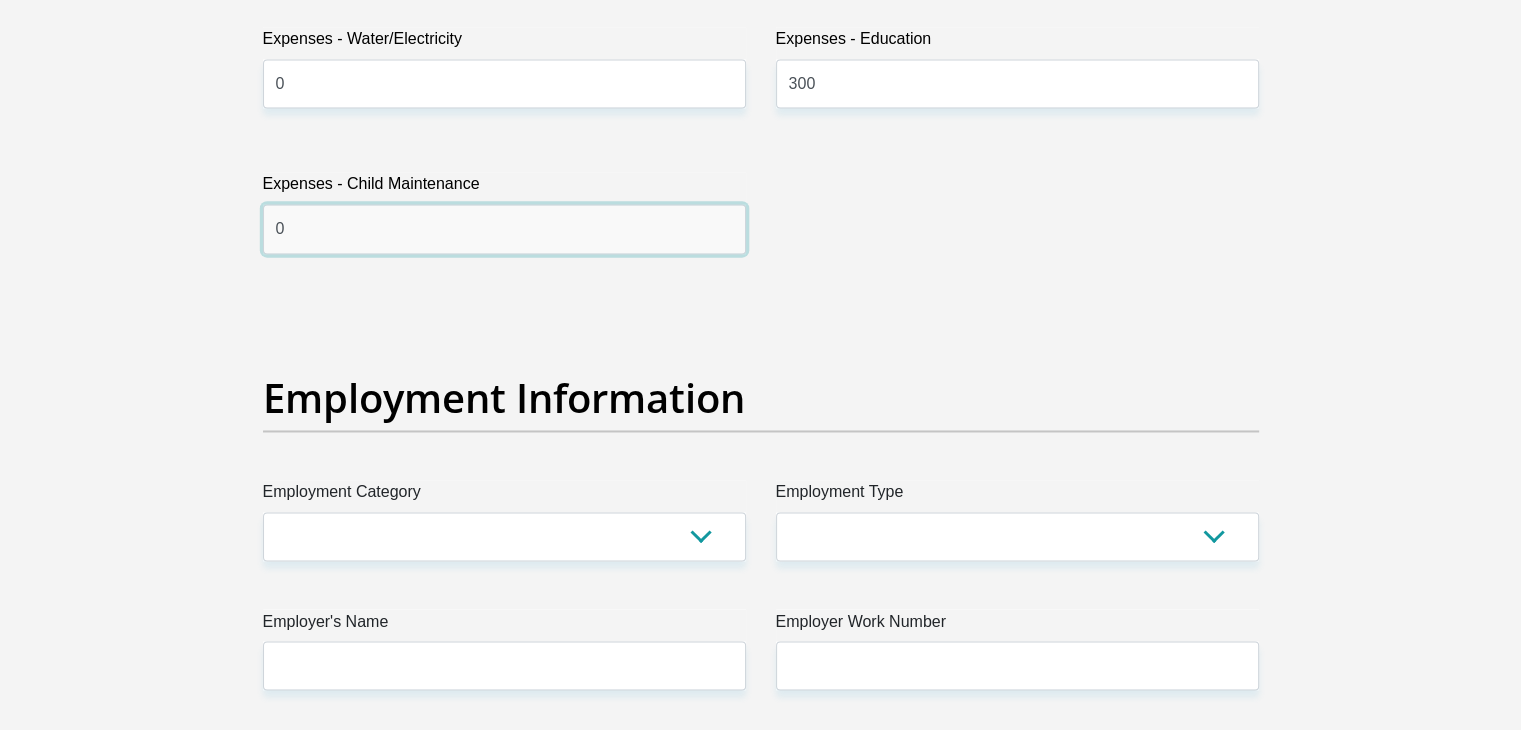 type on "0" 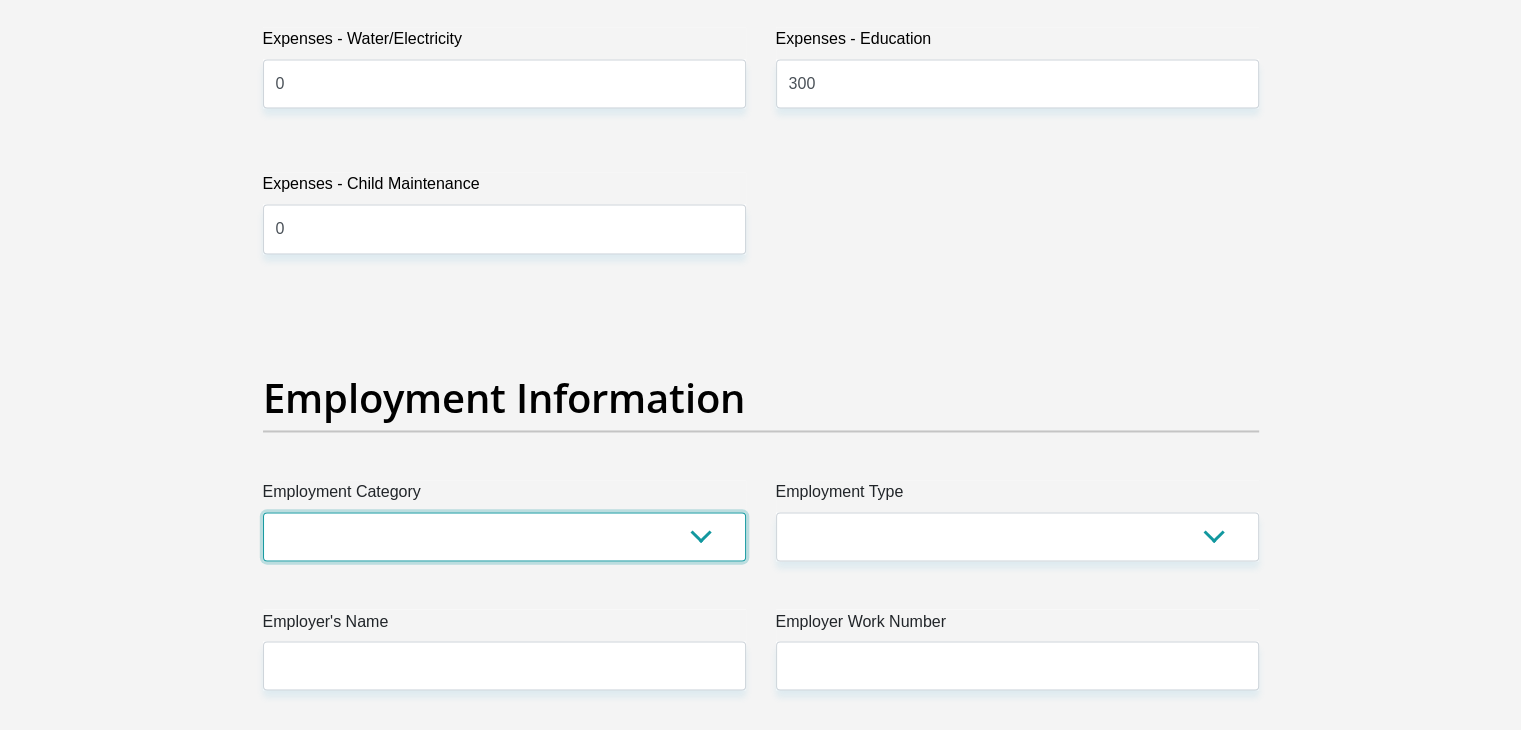 click on "AGRICULTURE
ALCOHOL & TOBACCO
CONSTRUCTION MATERIALS
METALLURGY
EQUIPMENT FOR RENEWABLE ENERGY
SPECIALIZED CONTRACTORS
CAR
GAMING (INCL. INTERNET
OTHER WHOLESALE
UNLICENSED PHARMACEUTICALS
CURRENCY EXCHANGE HOUSES
OTHER FINANCIAL INSTITUTIONS & INSURANCE
REAL ESTATE AGENTS
OIL & GAS
OTHER MATERIALS (E.G. IRON ORE)
PRECIOUS STONES & PRECIOUS METALS
POLITICAL ORGANIZATIONS
RELIGIOUS ORGANIZATIONS(NOT SECTS)
ACTI. HAVING BUSINESS DEAL WITH PUBLIC ADMINISTRATION
LAUNDROMATS" at bounding box center (504, 536) 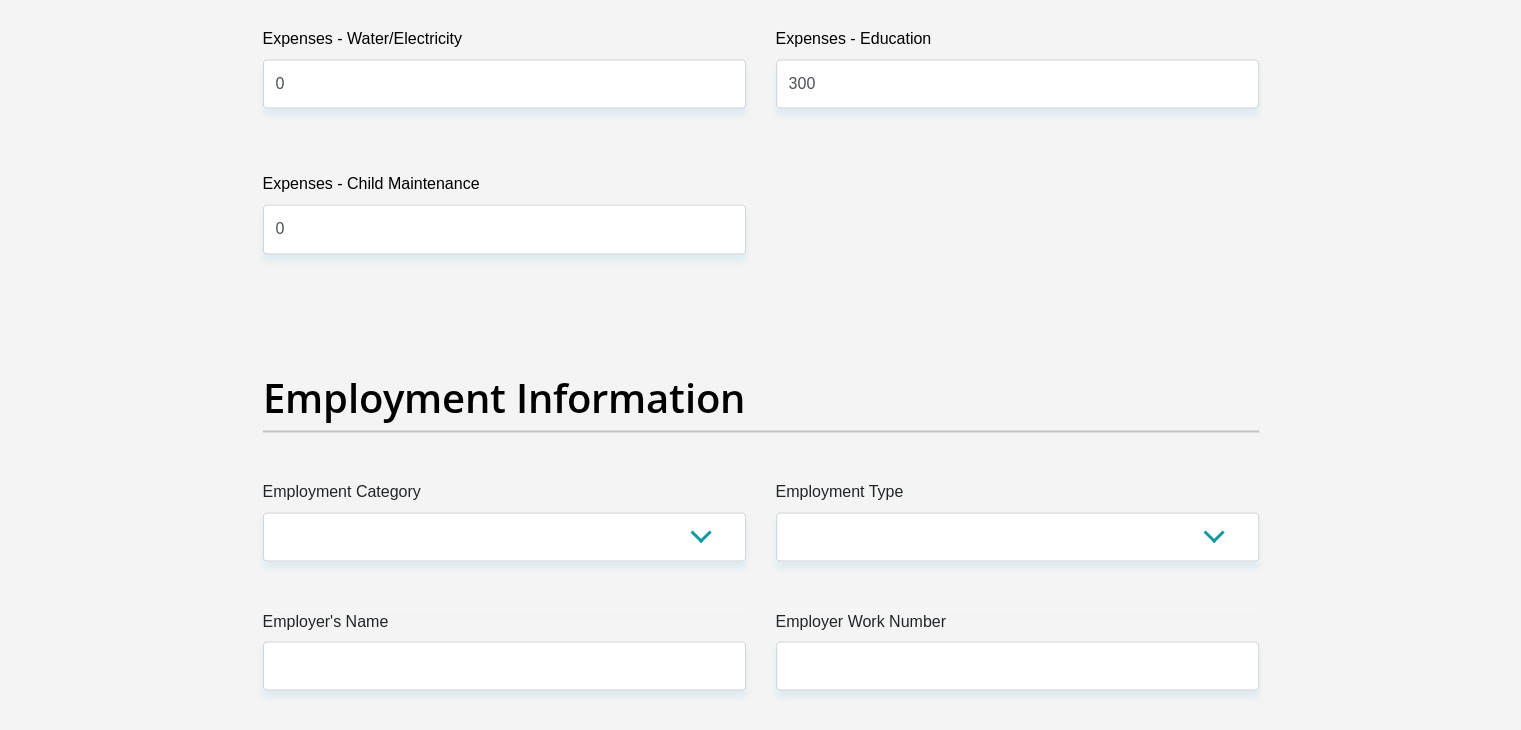 click on "Employment Information" at bounding box center [761, 398] 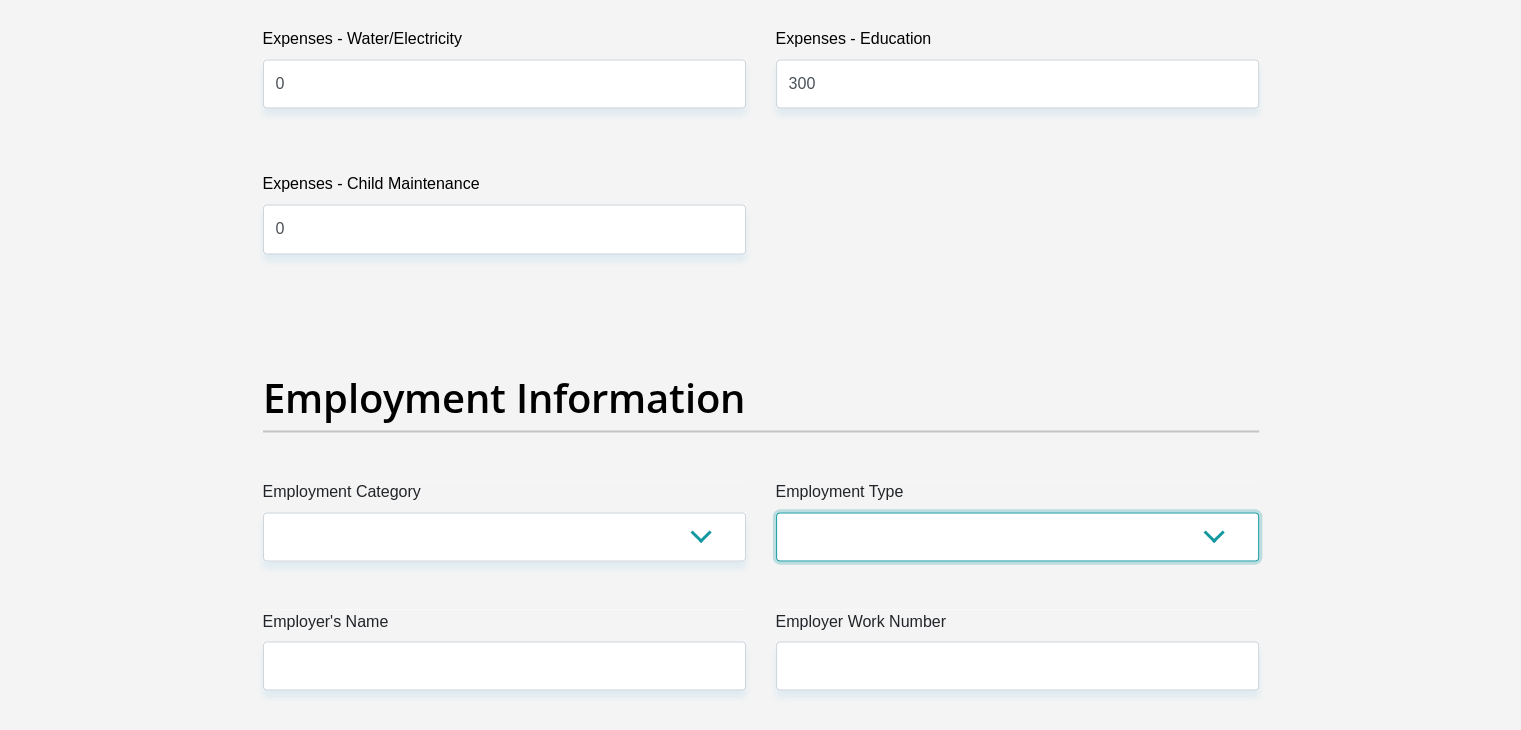 click on "College/Lecturer
Craft Seller
Creative
Driver
Executive
Farmer
Forces - Non Commissioned
Forces - Officer
Hawker
Housewife
Labourer
Licenced Professional
Manager
Miner
Non Licenced Professional
Office Staff/Clerk
Outside Worker
Pensioner
Permanent Teacher
Production/Manufacturing
Sales
Self-Employed
Semi-Professional Worker
Service Industry  Social Worker  Student" at bounding box center [1017, 536] 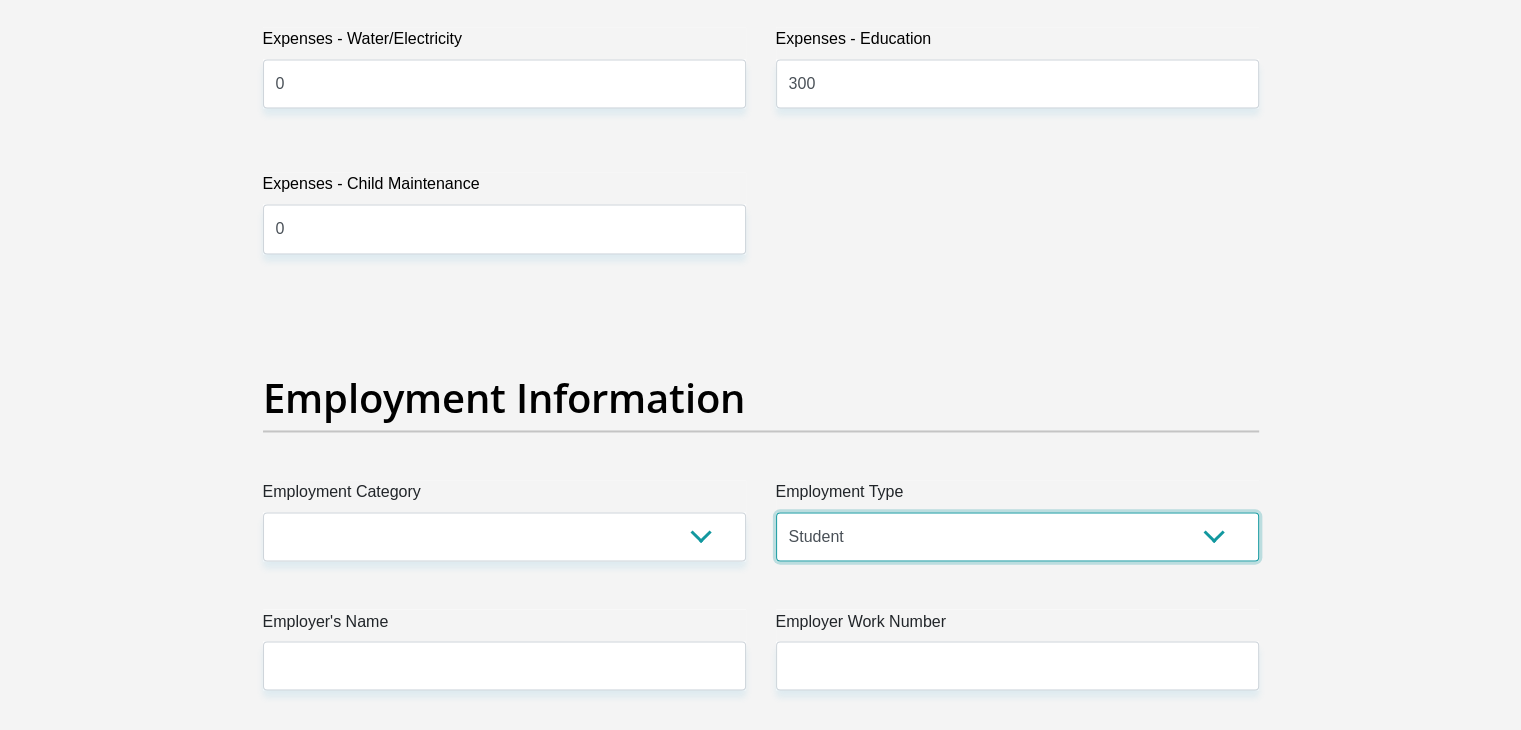 click on "College/Lecturer
Craft Seller
Creative
Driver
Executive
Farmer
Forces - Non Commissioned
Forces - Officer
Hawker
Housewife
Labourer
Licenced Professional
Manager
Miner
Non Licenced Professional
Office Staff/Clerk
Outside Worker
Pensioner
Permanent Teacher
Production/Manufacturing
Sales
Self-Employed
Semi-Professional Worker
Service Industry  Social Worker  Student" at bounding box center [1017, 536] 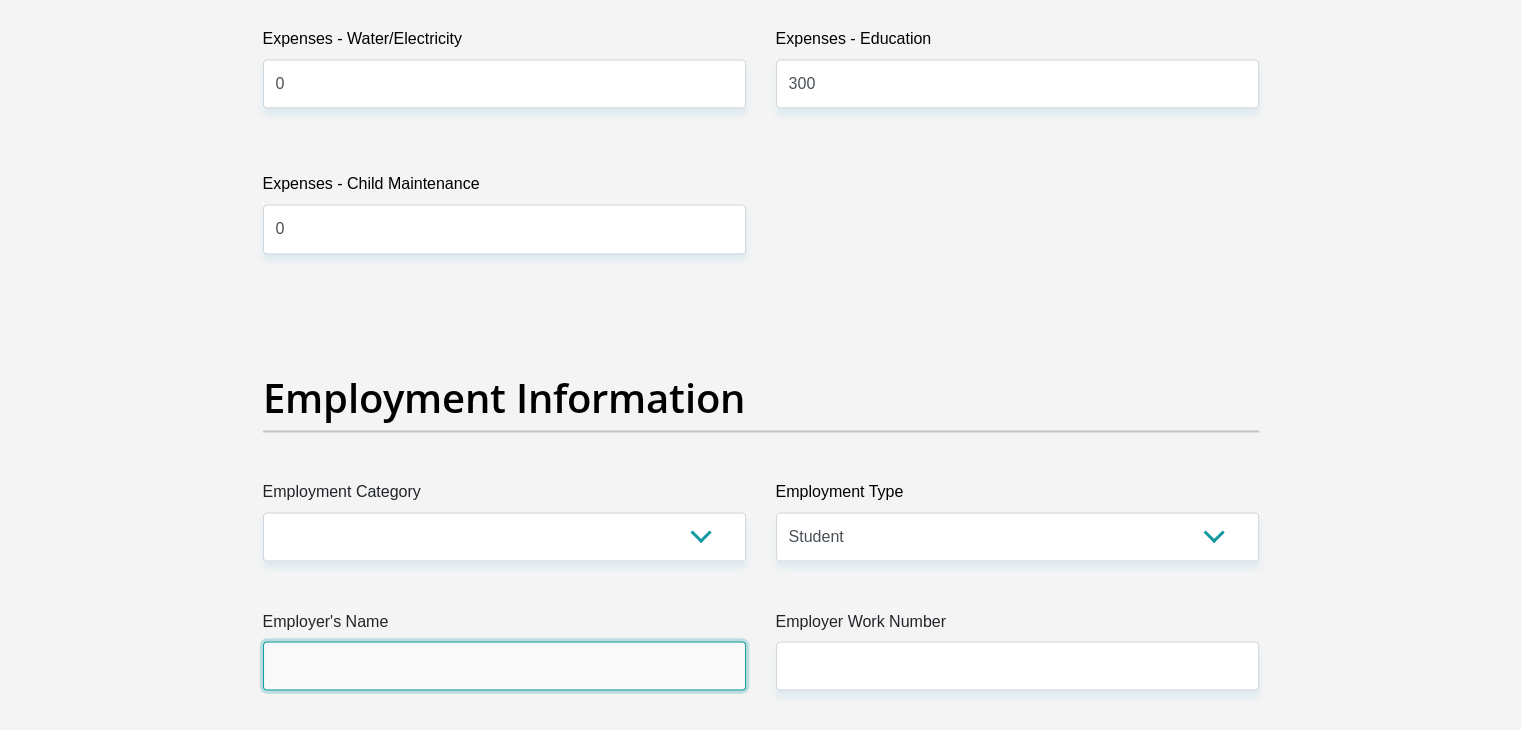 click on "Employer's Name" at bounding box center (504, 665) 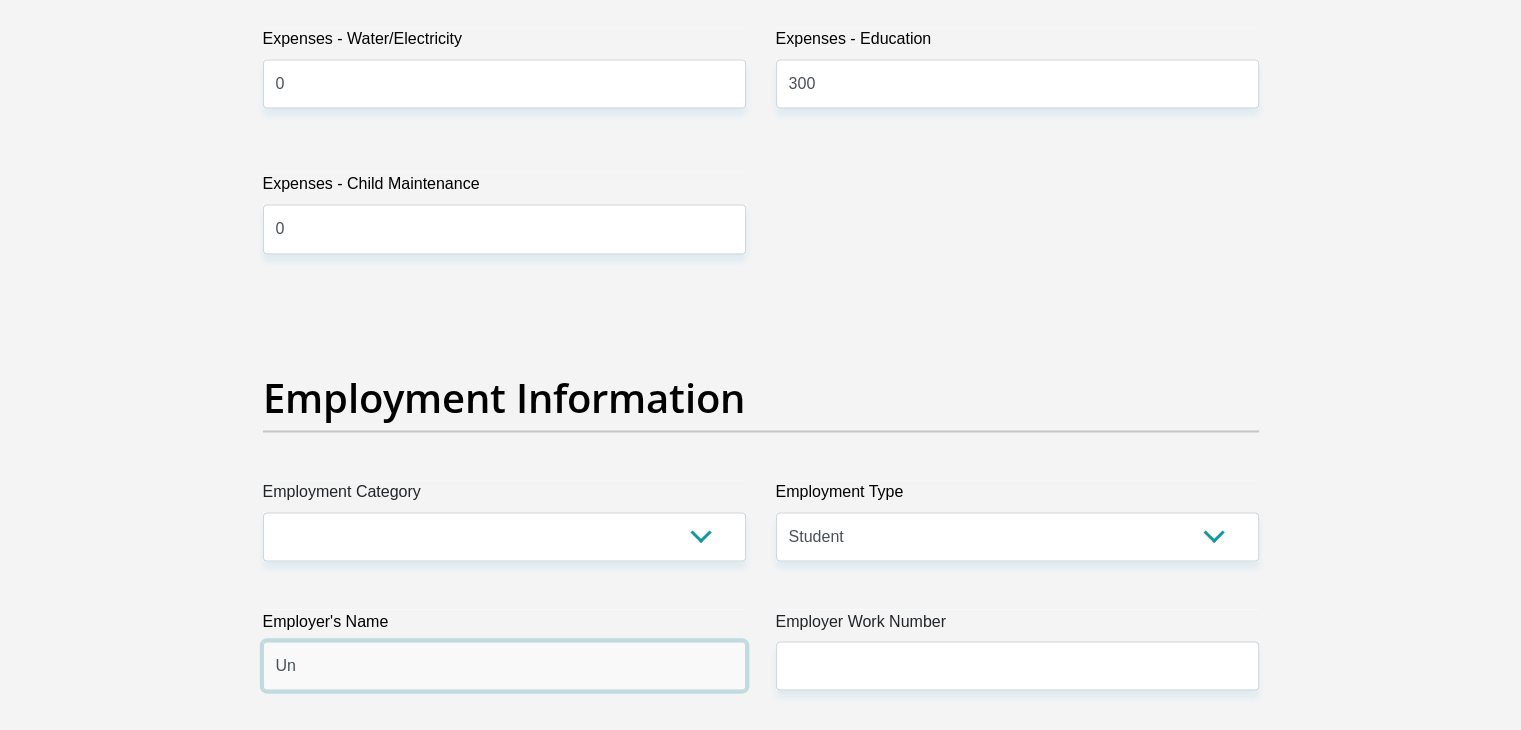 type on "U" 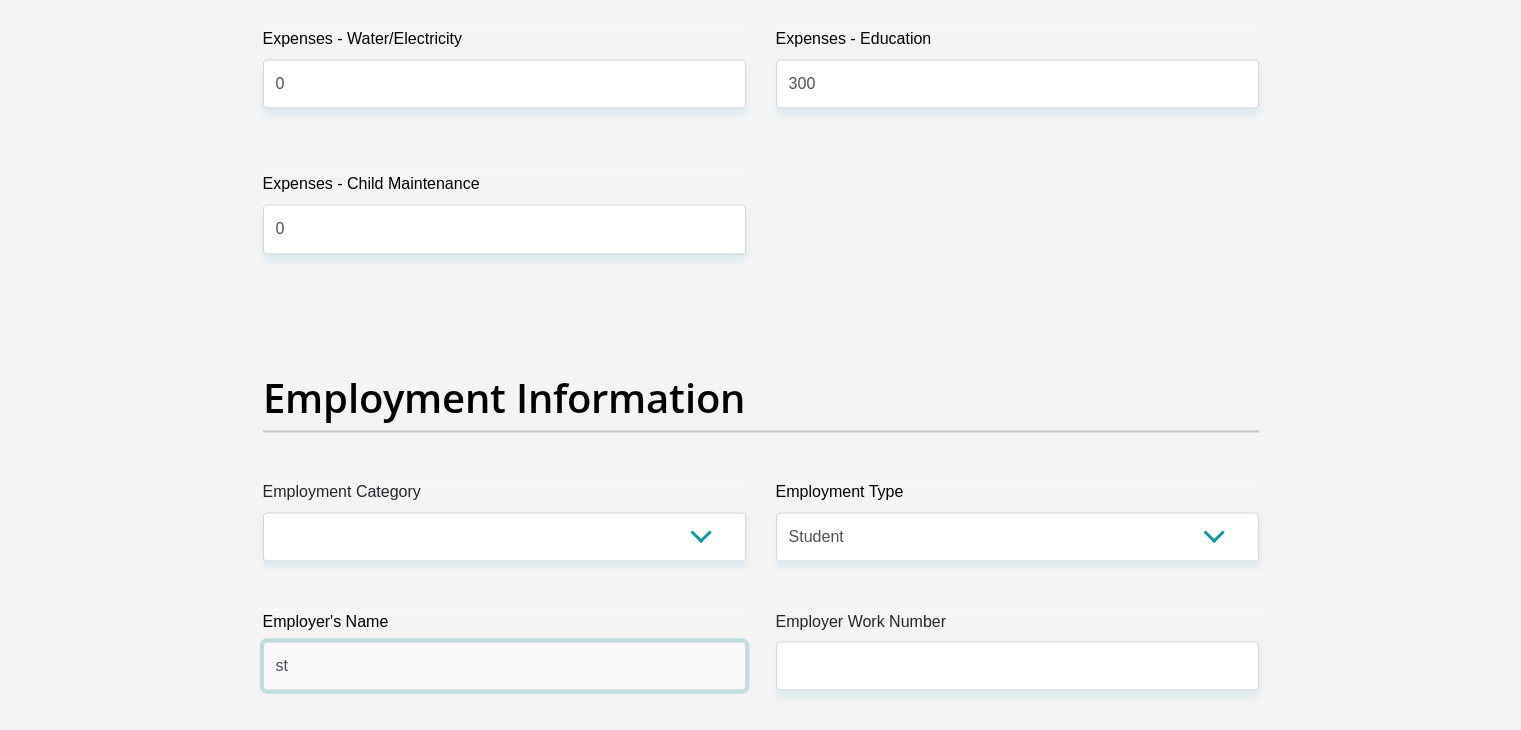 type on "s" 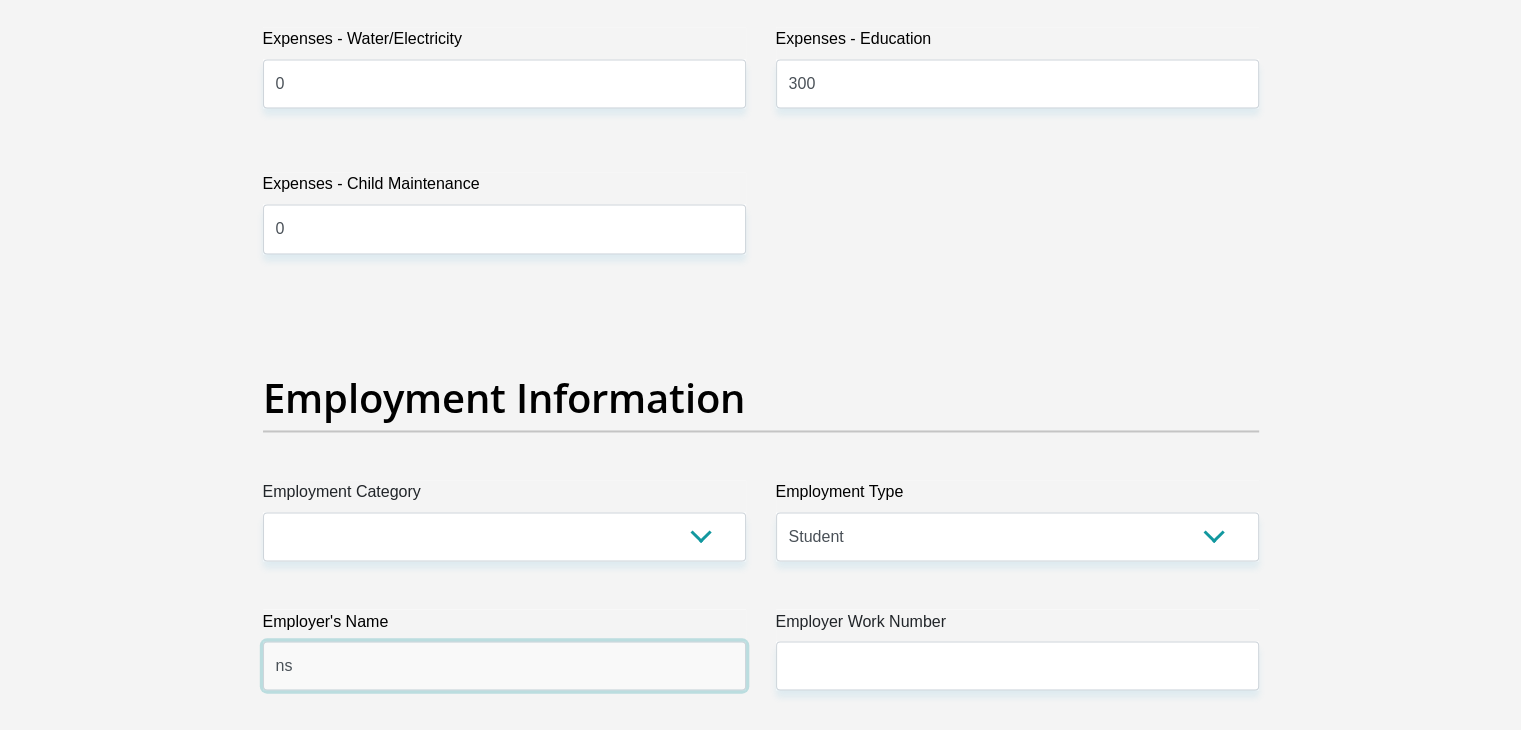 type on "n" 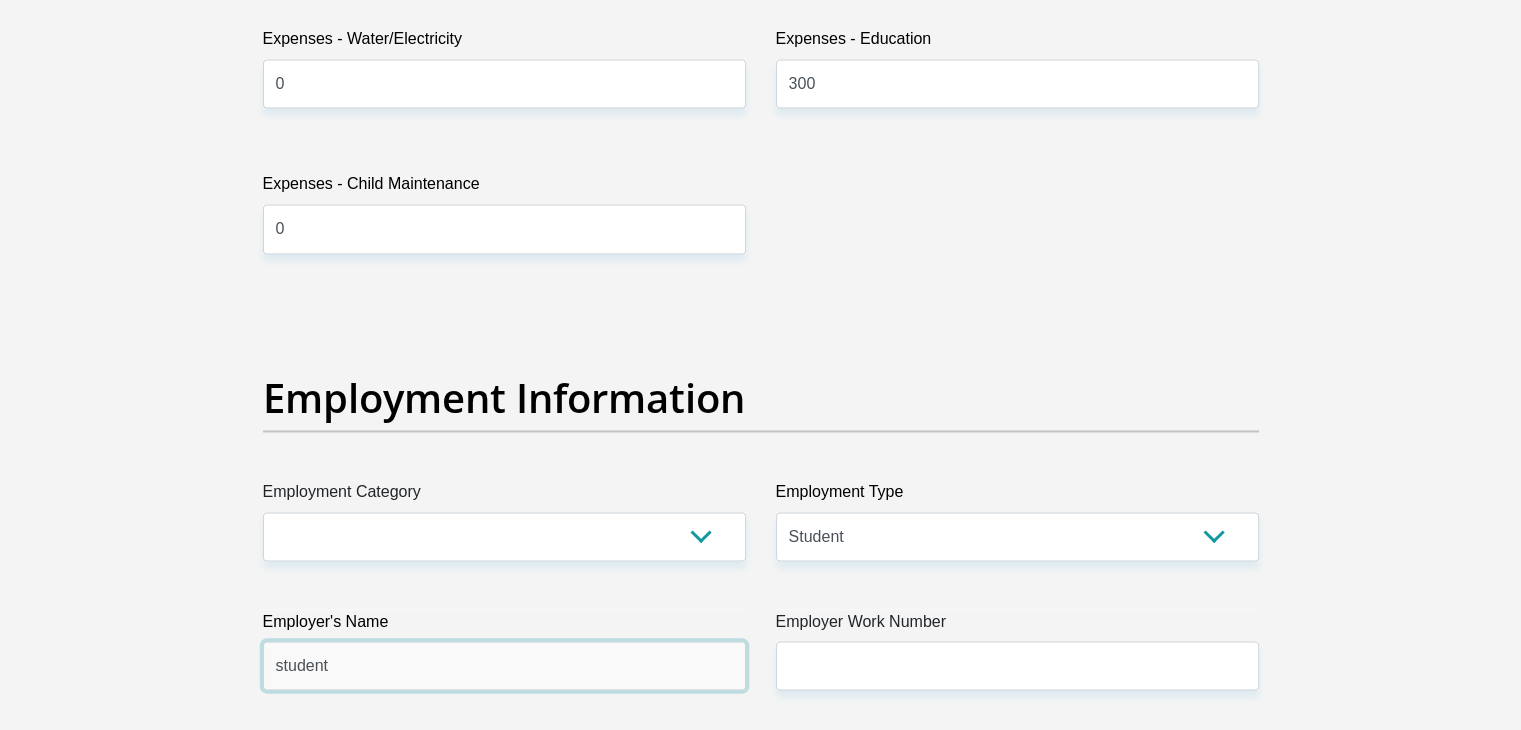 type on "student" 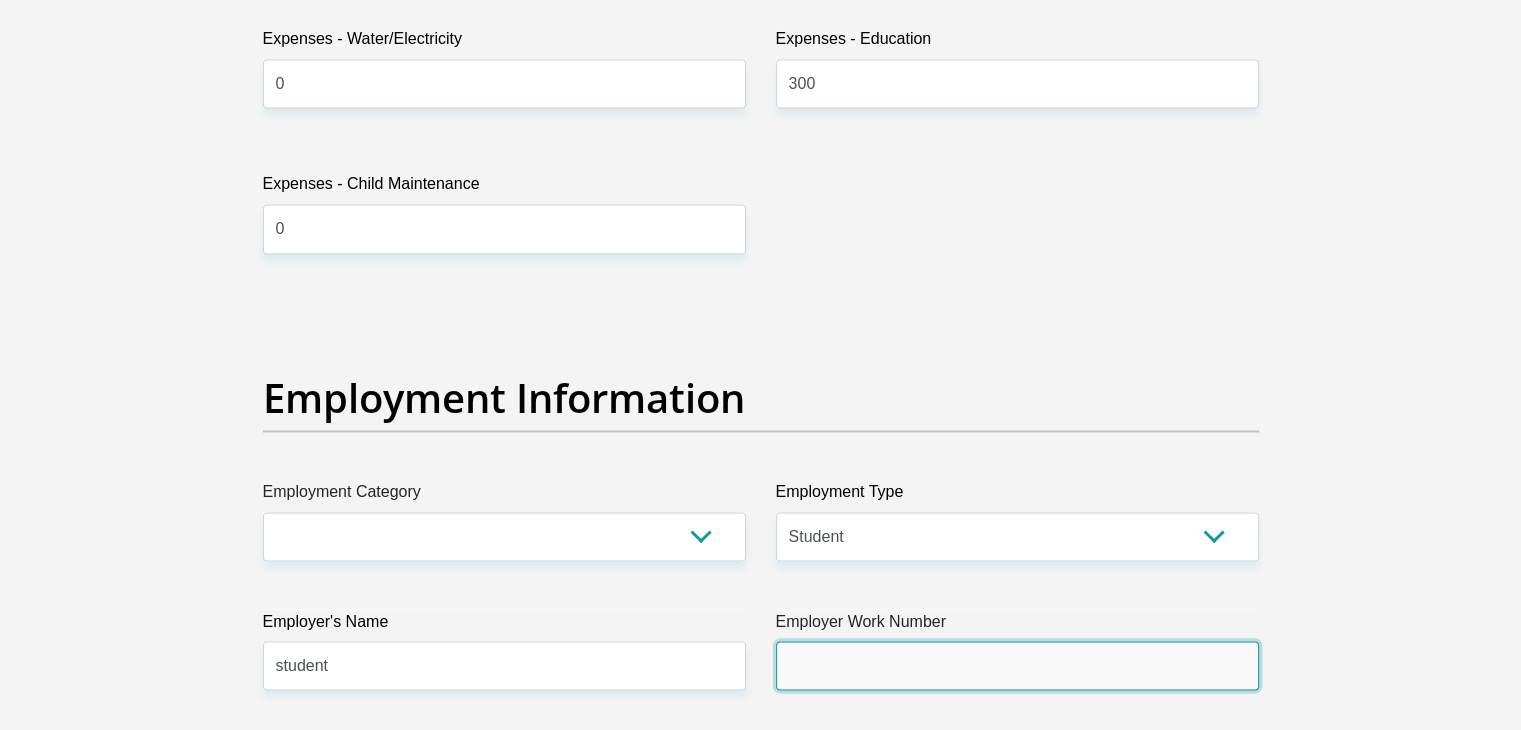 click on "Employer Work Number" at bounding box center [1017, 665] 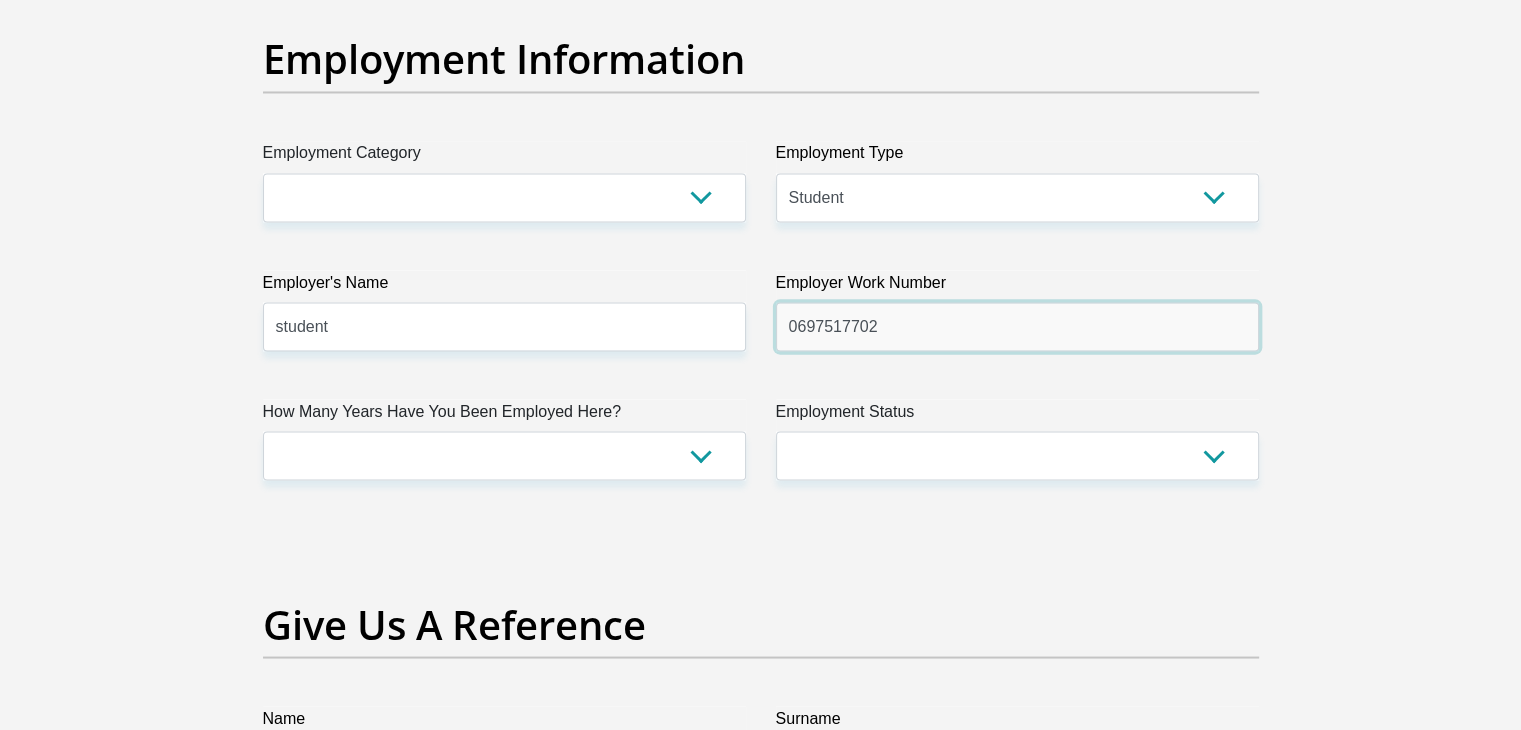 scroll, scrollTop: 3615, scrollLeft: 0, axis: vertical 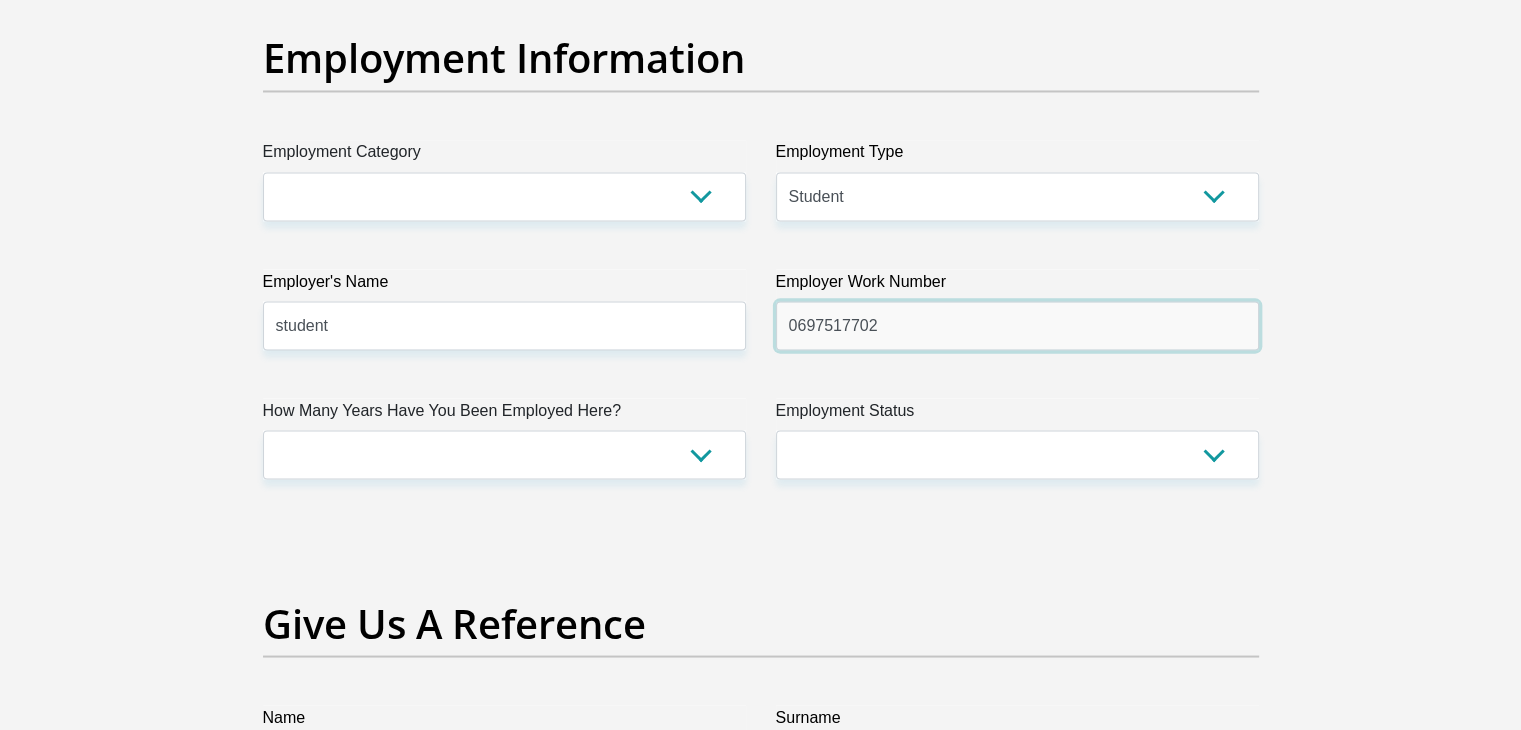 type on "0697517702" 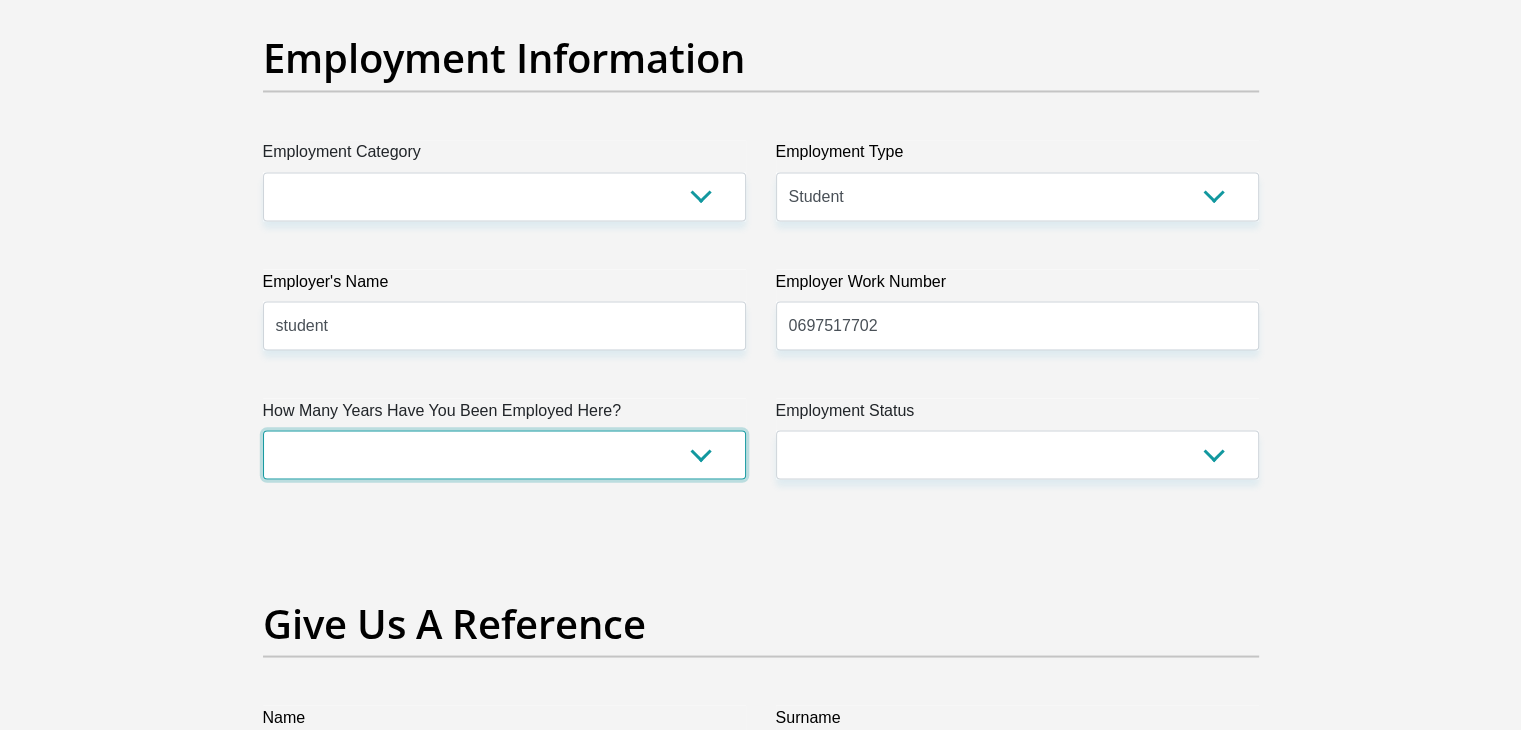 click on "less than 1 year
1-3 years
3-5 years
5+ years" at bounding box center [504, 454] 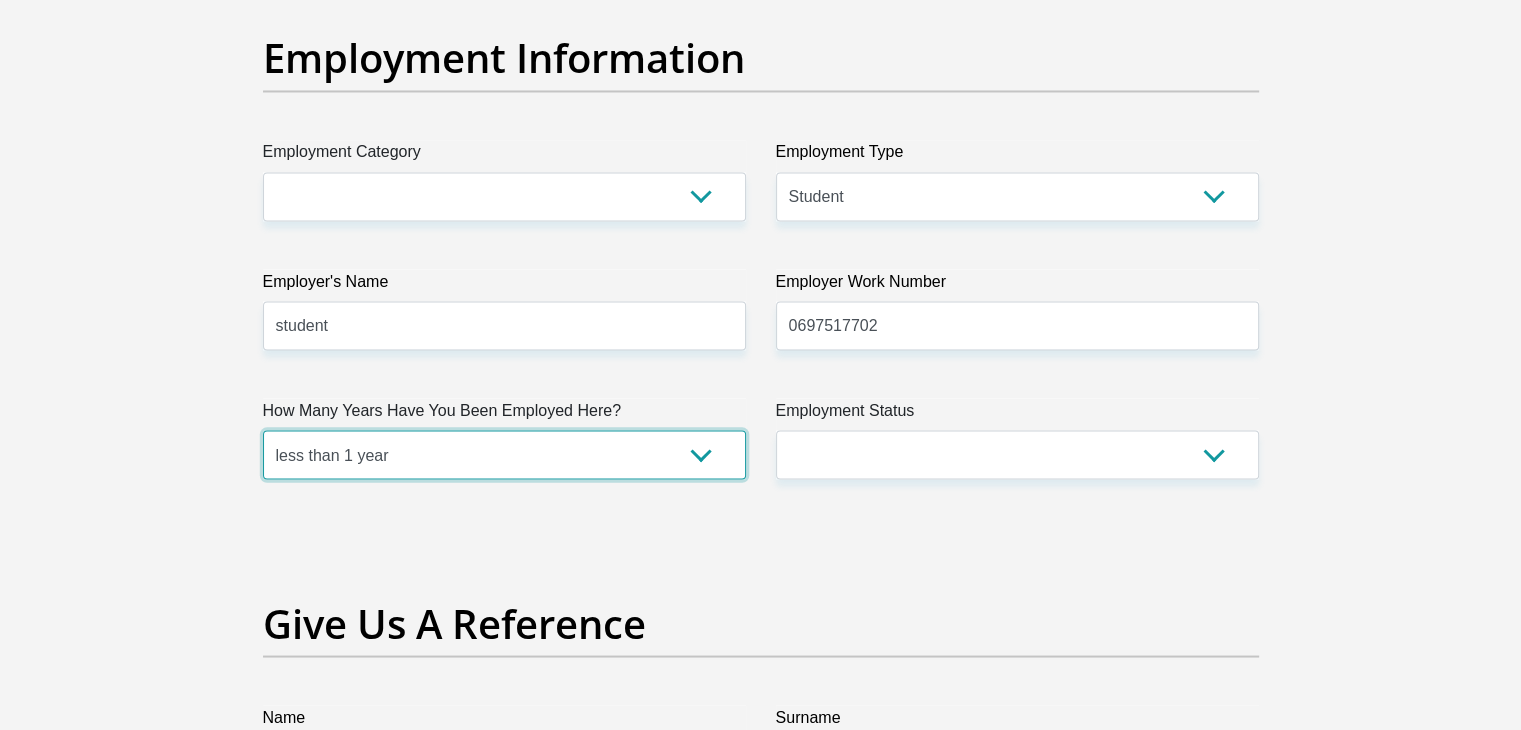 click on "less than 1 year
1-3 years
3-5 years
5+ years" at bounding box center [504, 454] 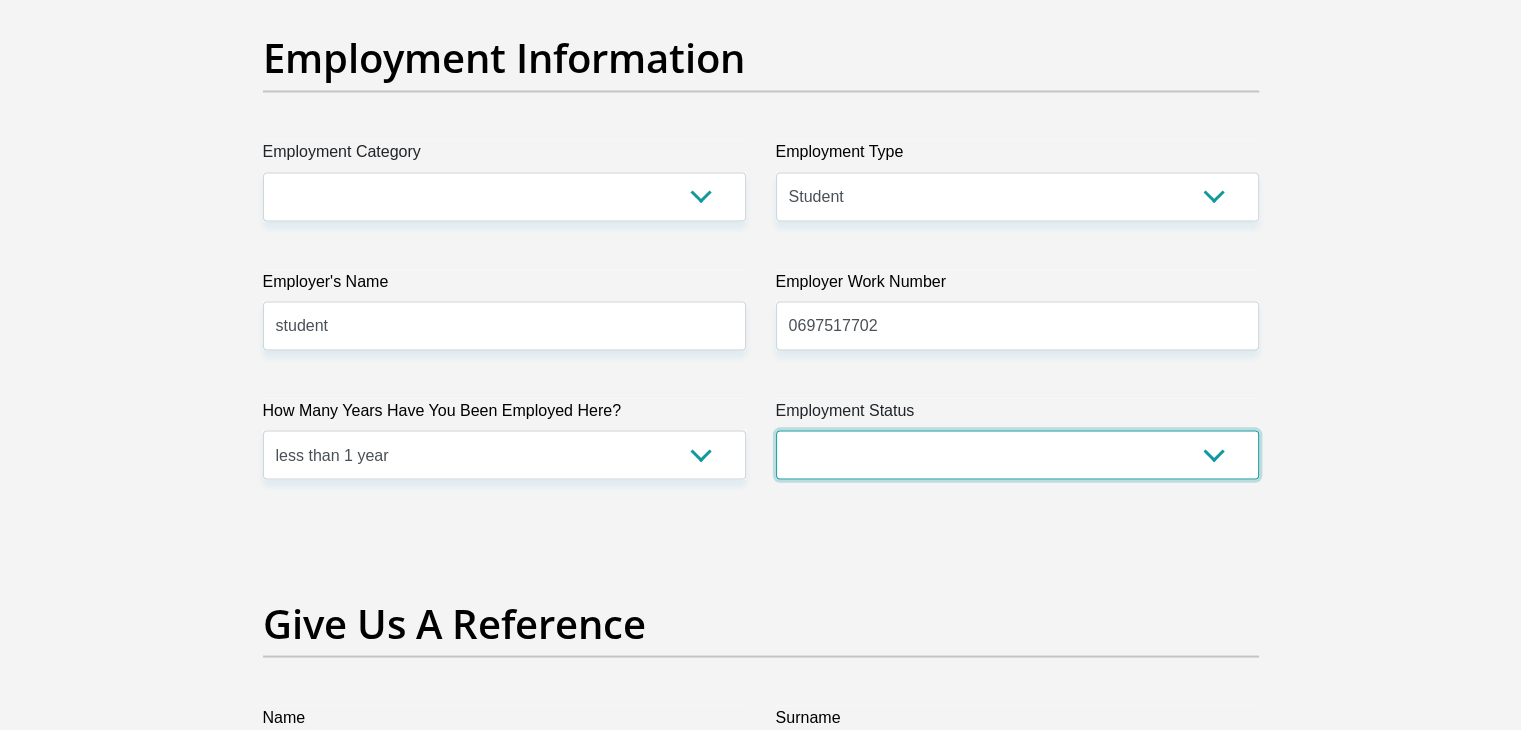 click on "Permanent/Full-time
Part-time/Casual
[DEMOGRAPHIC_DATA] Worker
Self-Employed
Housewife
Retired
Student
Medically Boarded
Disability
Unemployed" at bounding box center [1017, 454] 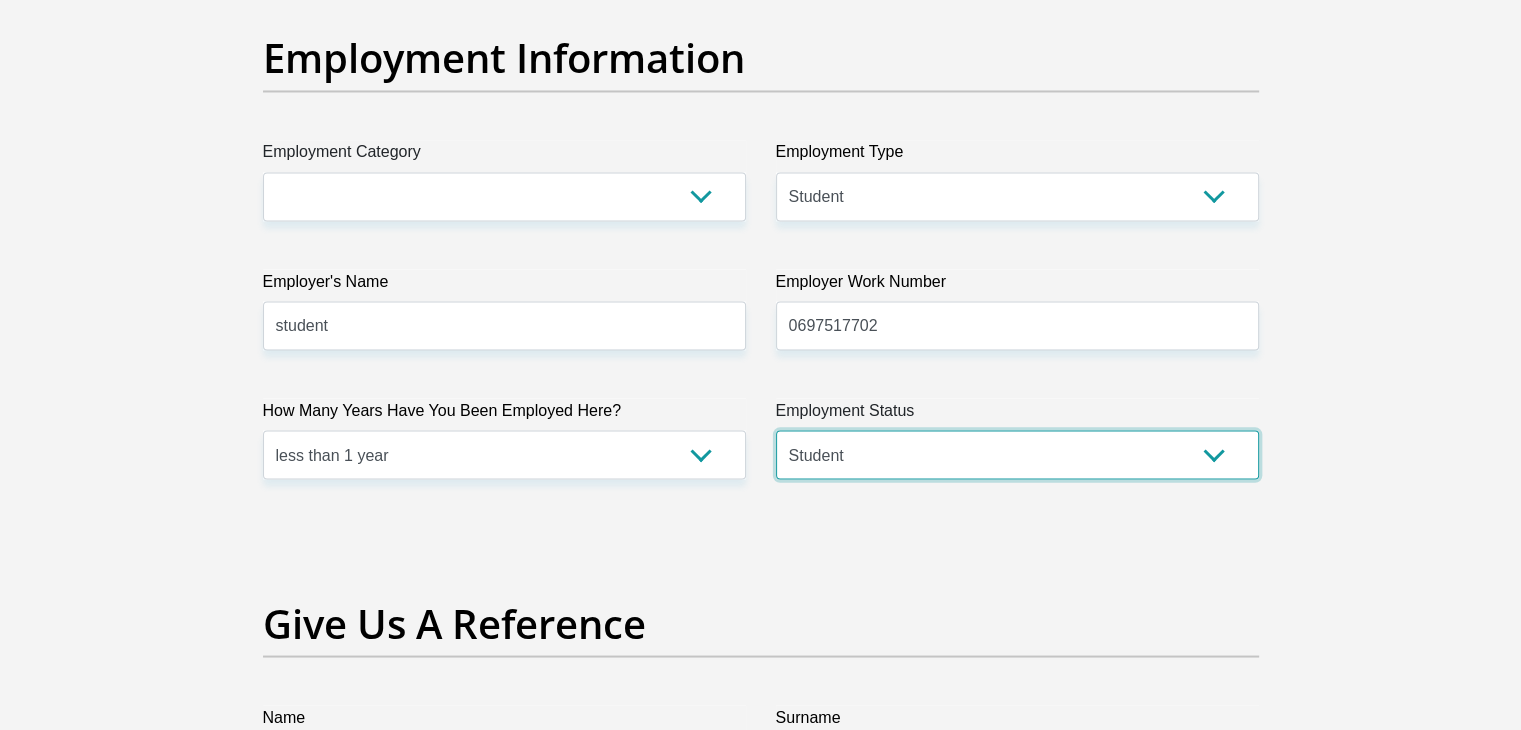 click on "Permanent/Full-time
Part-time/Casual
[DEMOGRAPHIC_DATA] Worker
Self-Employed
Housewife
Retired
Student
Medically Boarded
Disability
Unemployed" at bounding box center (1017, 454) 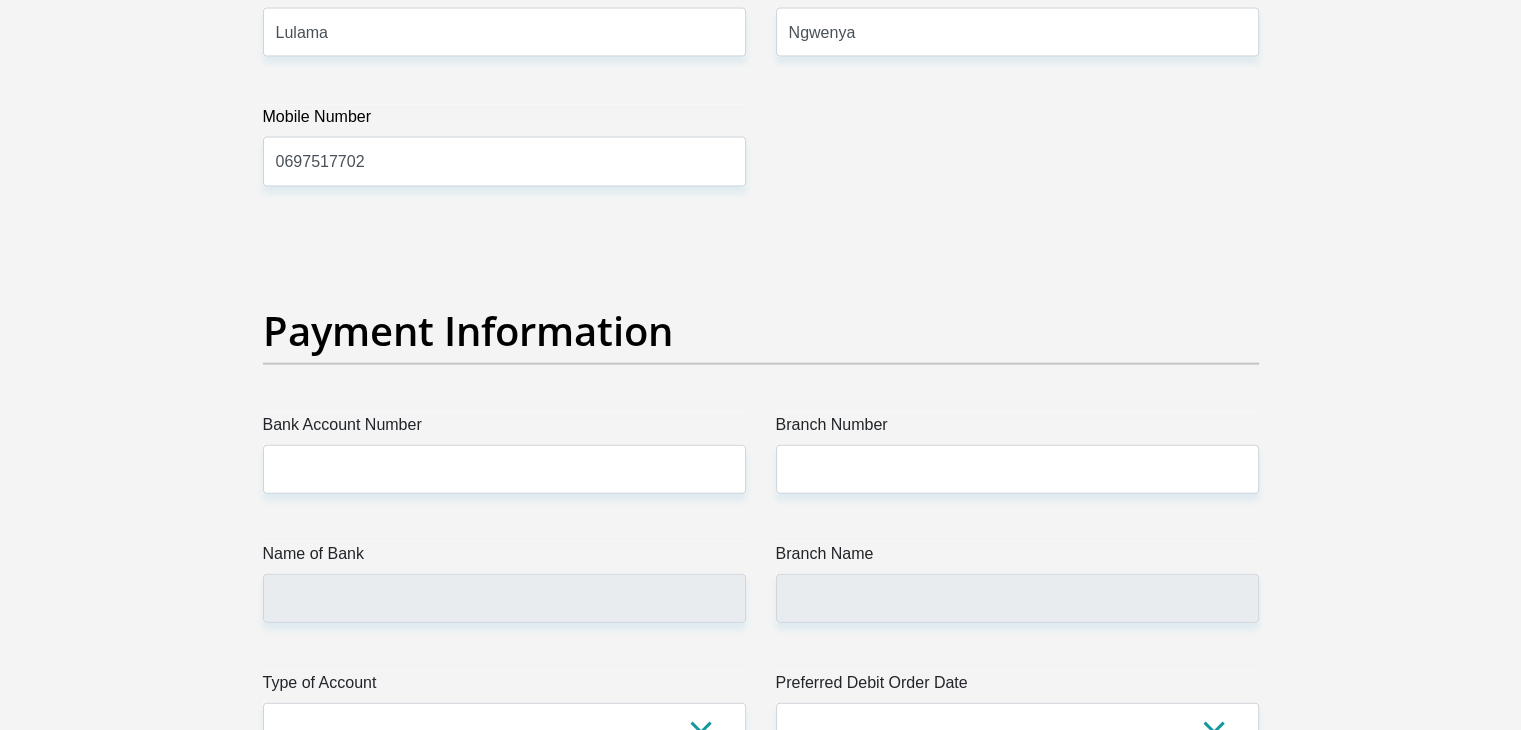 scroll, scrollTop: 4352, scrollLeft: 0, axis: vertical 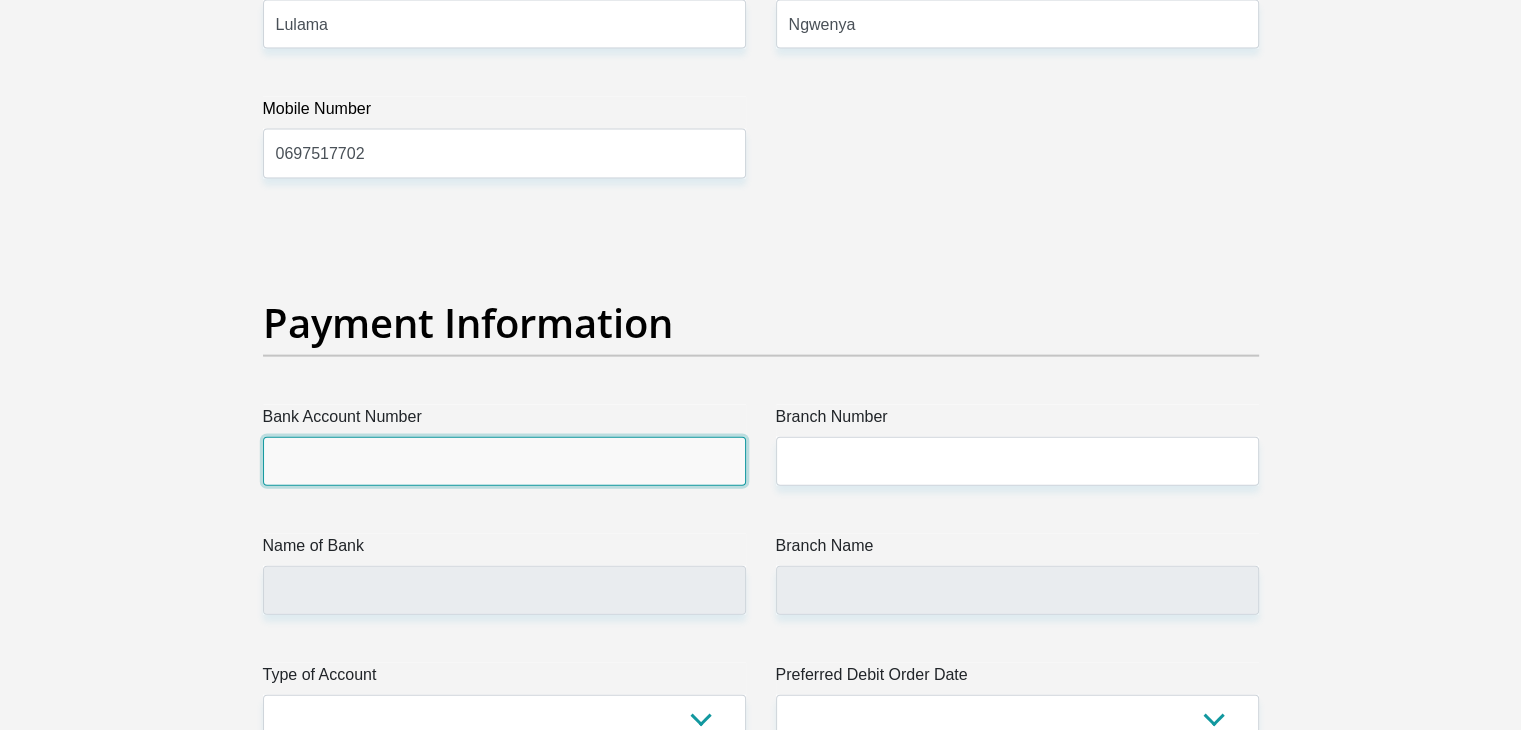 click on "Bank Account Number" at bounding box center (504, 461) 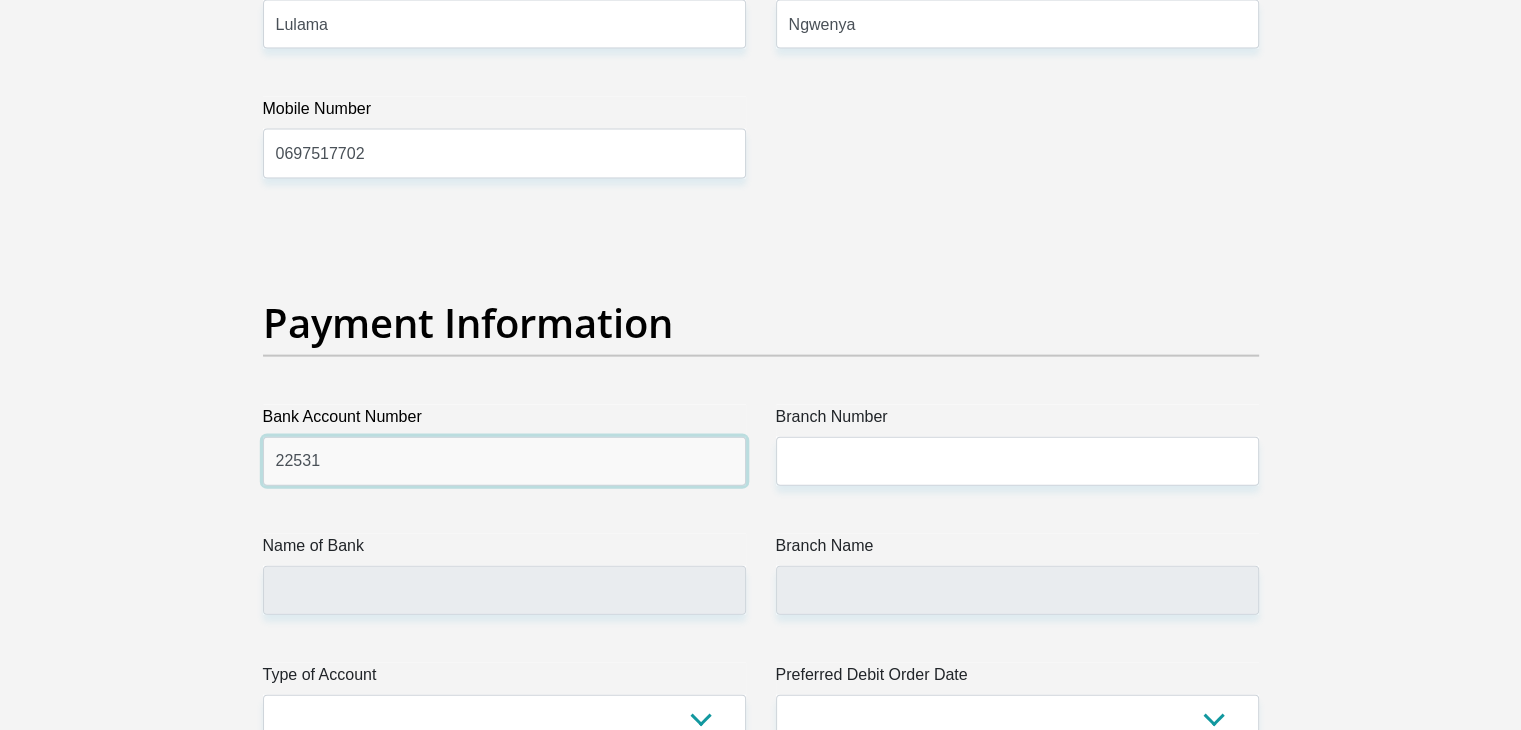 type on "22531" 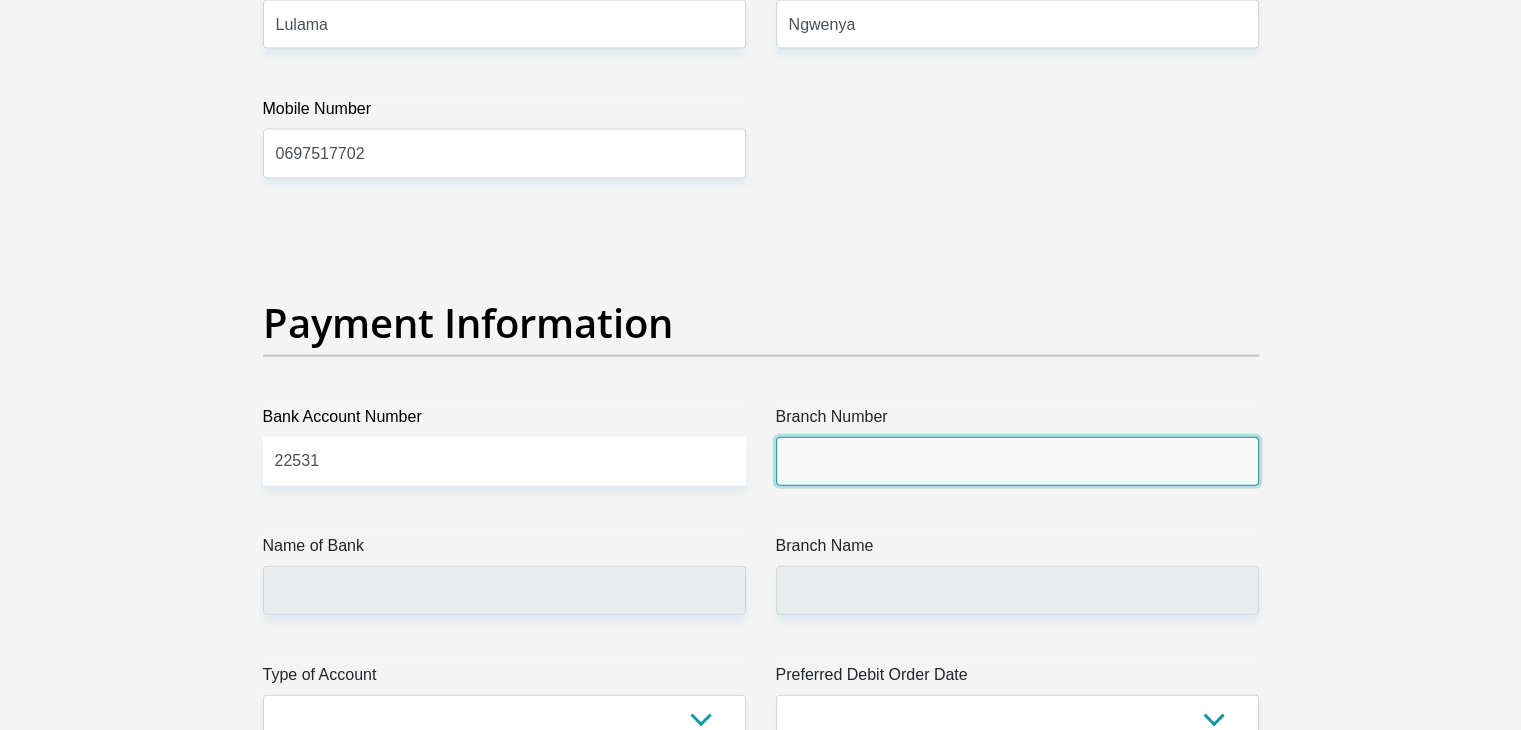 click on "Branch Number" at bounding box center [1017, 461] 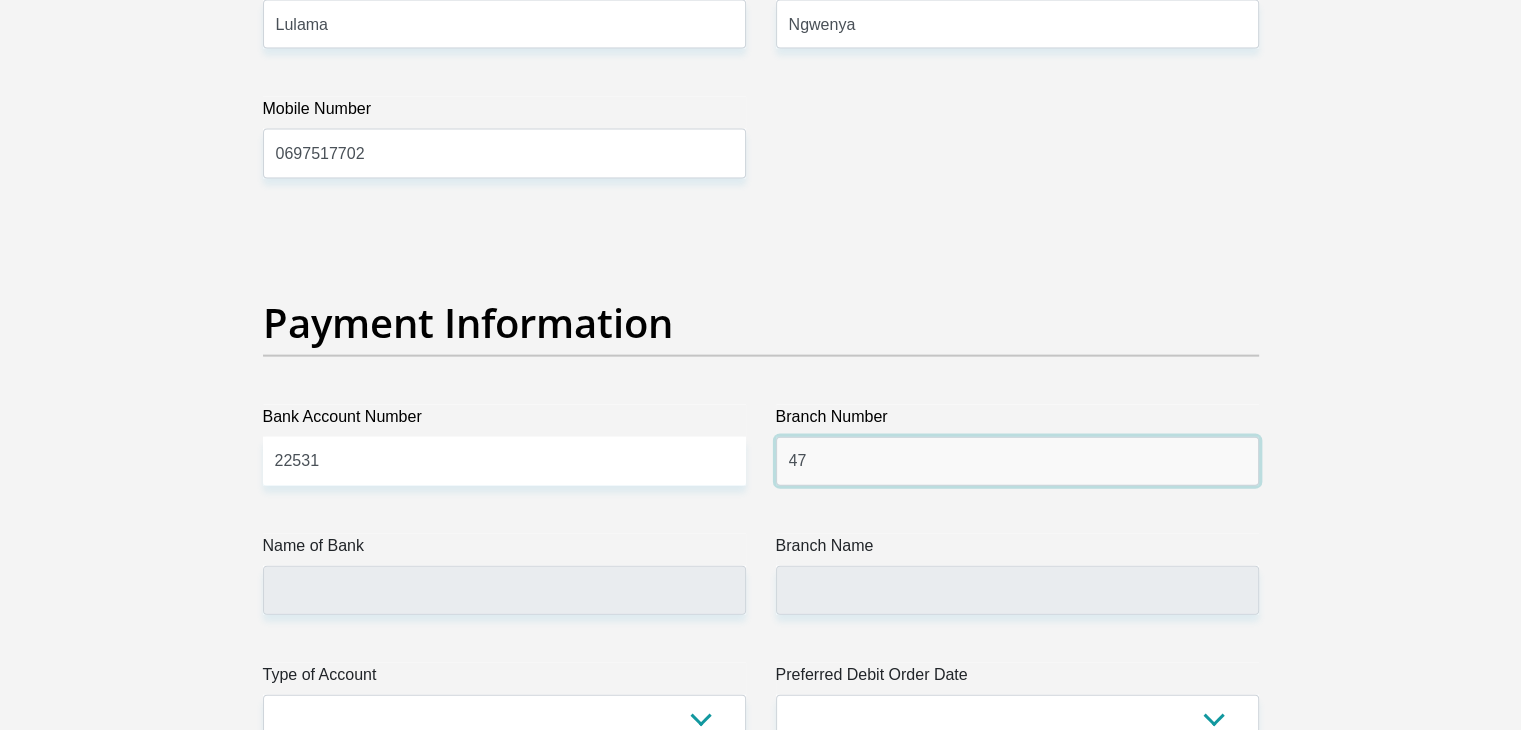 type on "4" 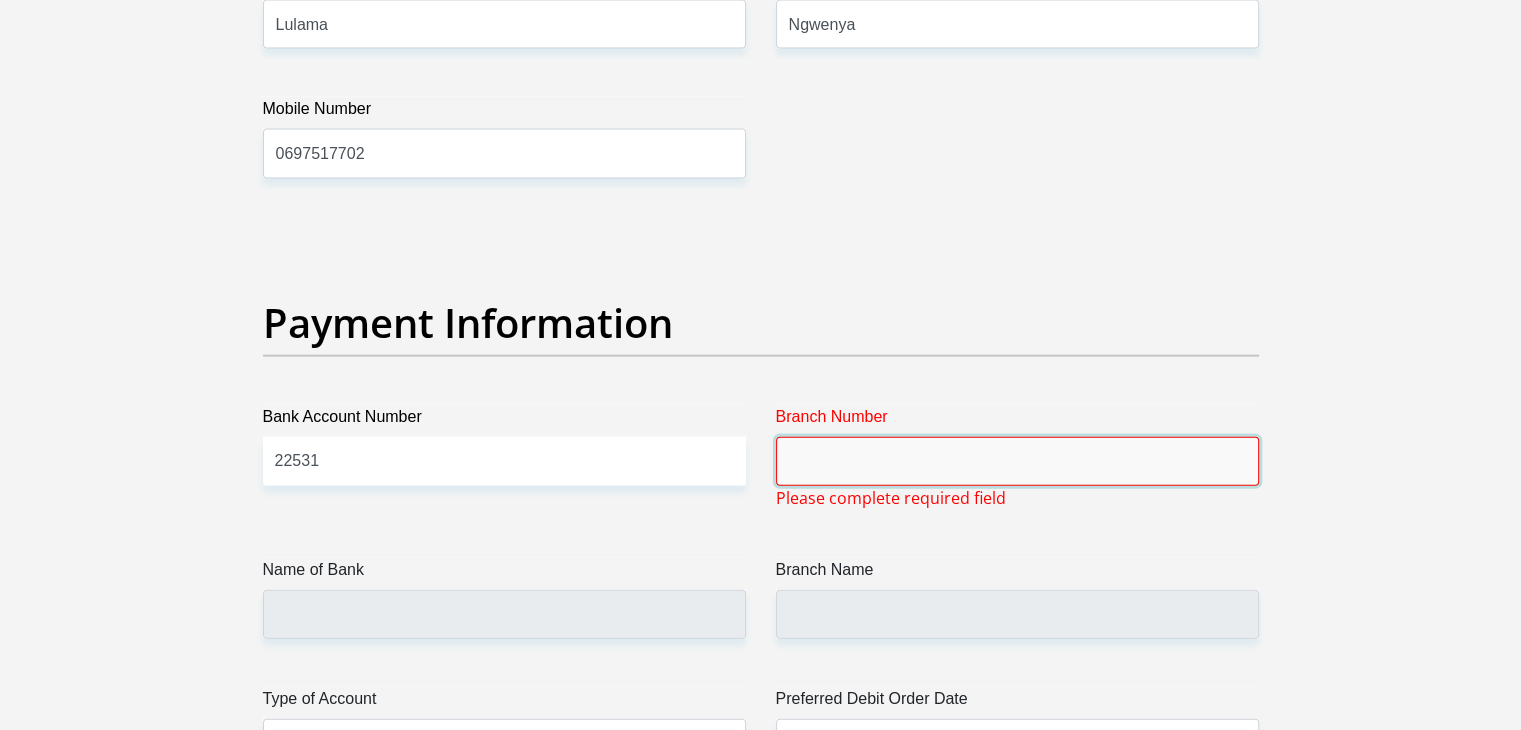 click on "Branch Number" at bounding box center [1017, 461] 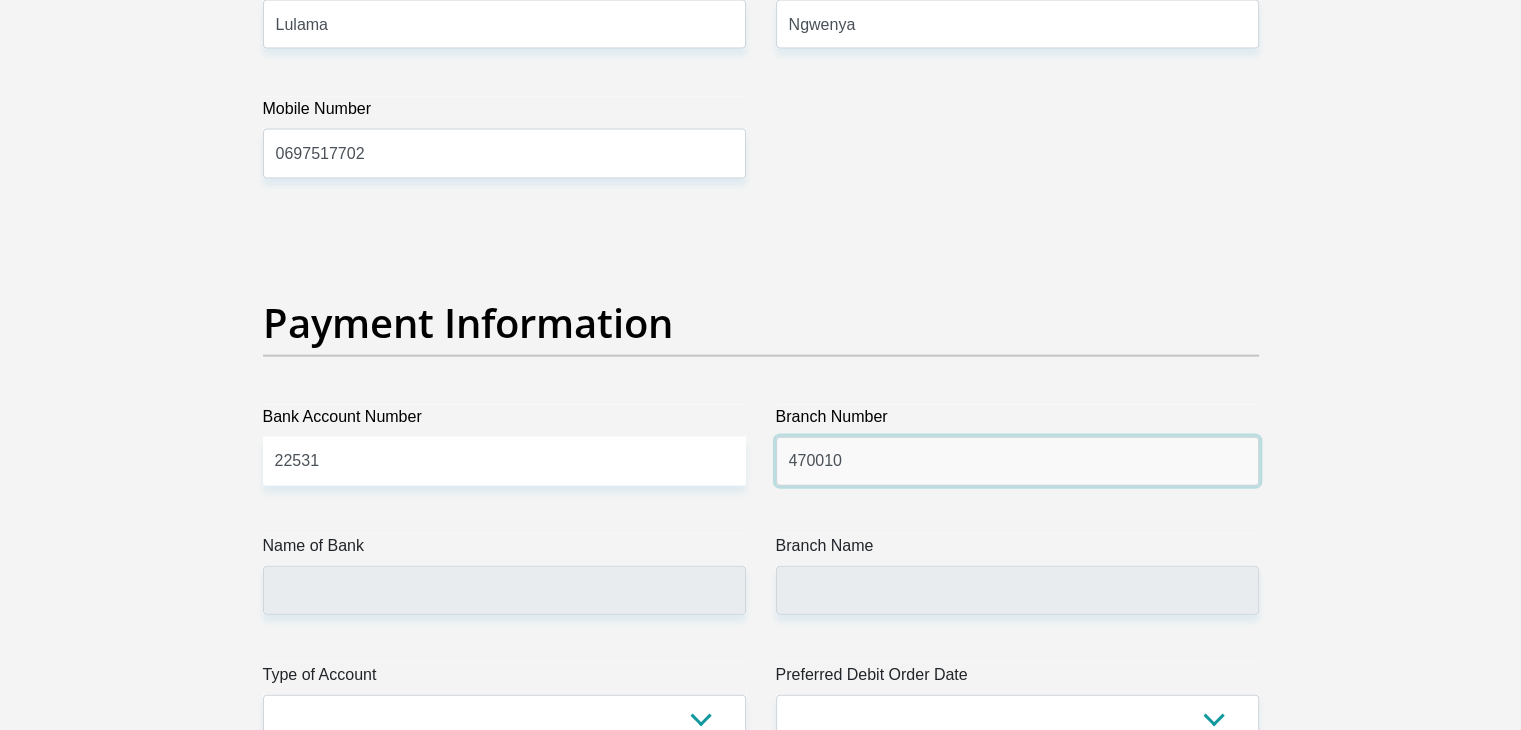 type on "470010" 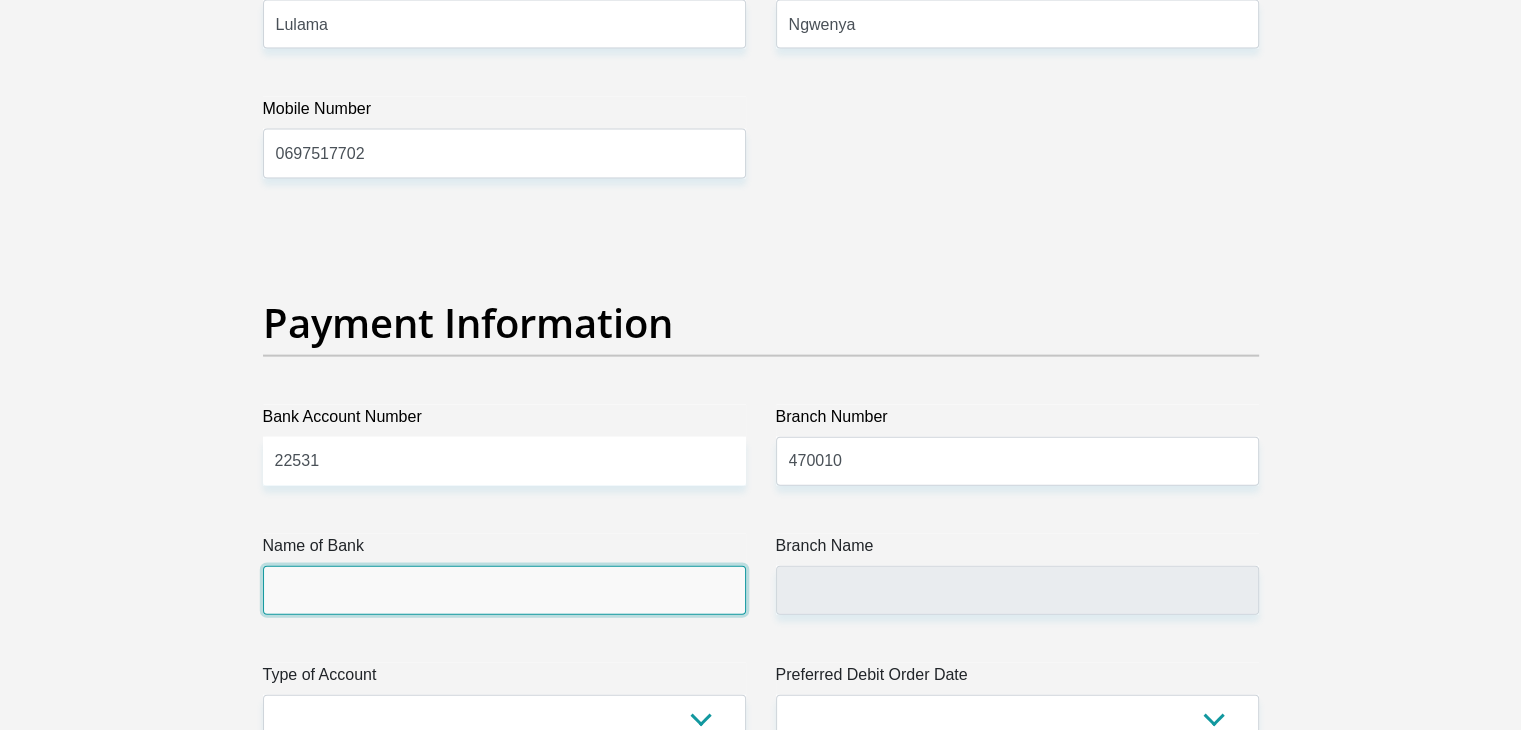 click on "Name of Bank" at bounding box center (504, 590) 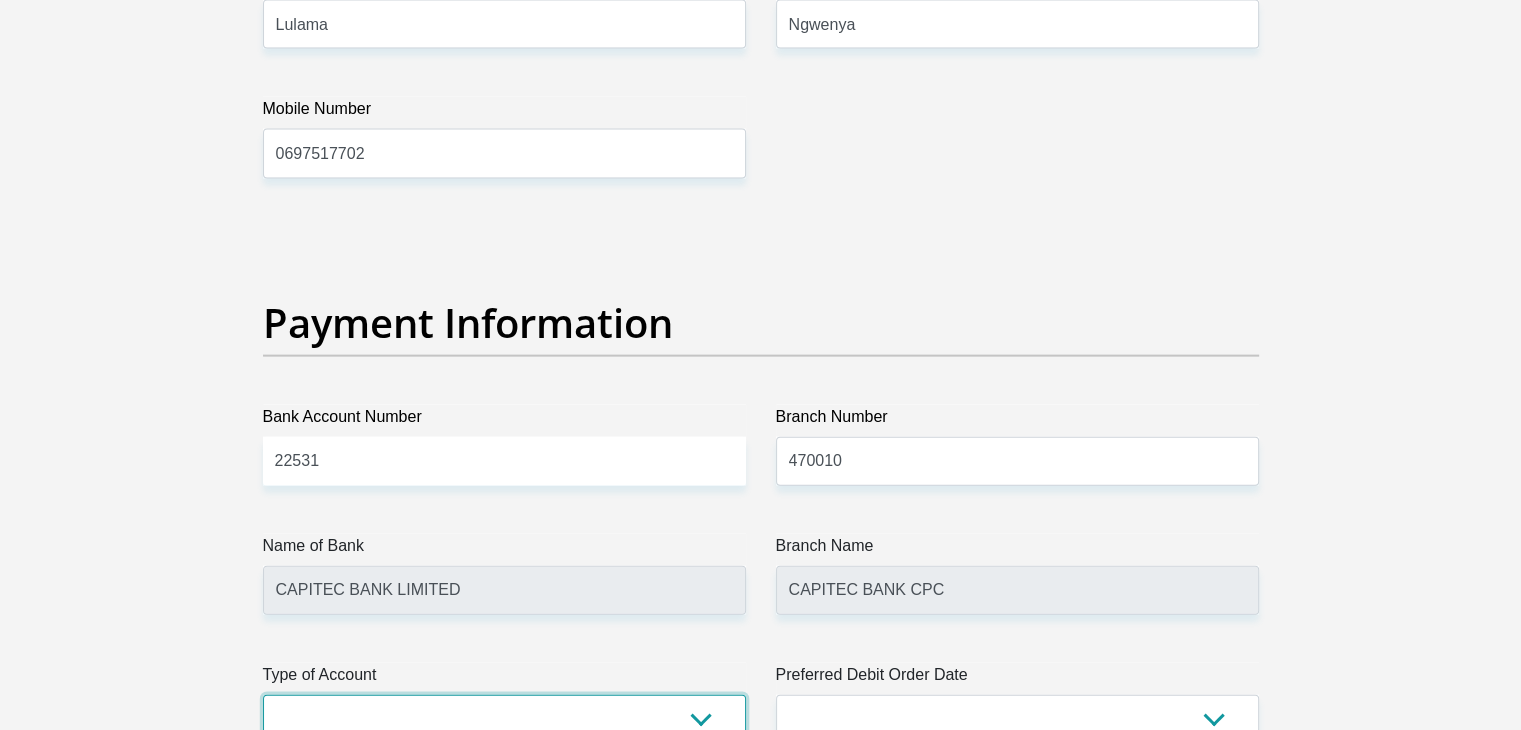click on "Cheque
Savings" at bounding box center (504, 719) 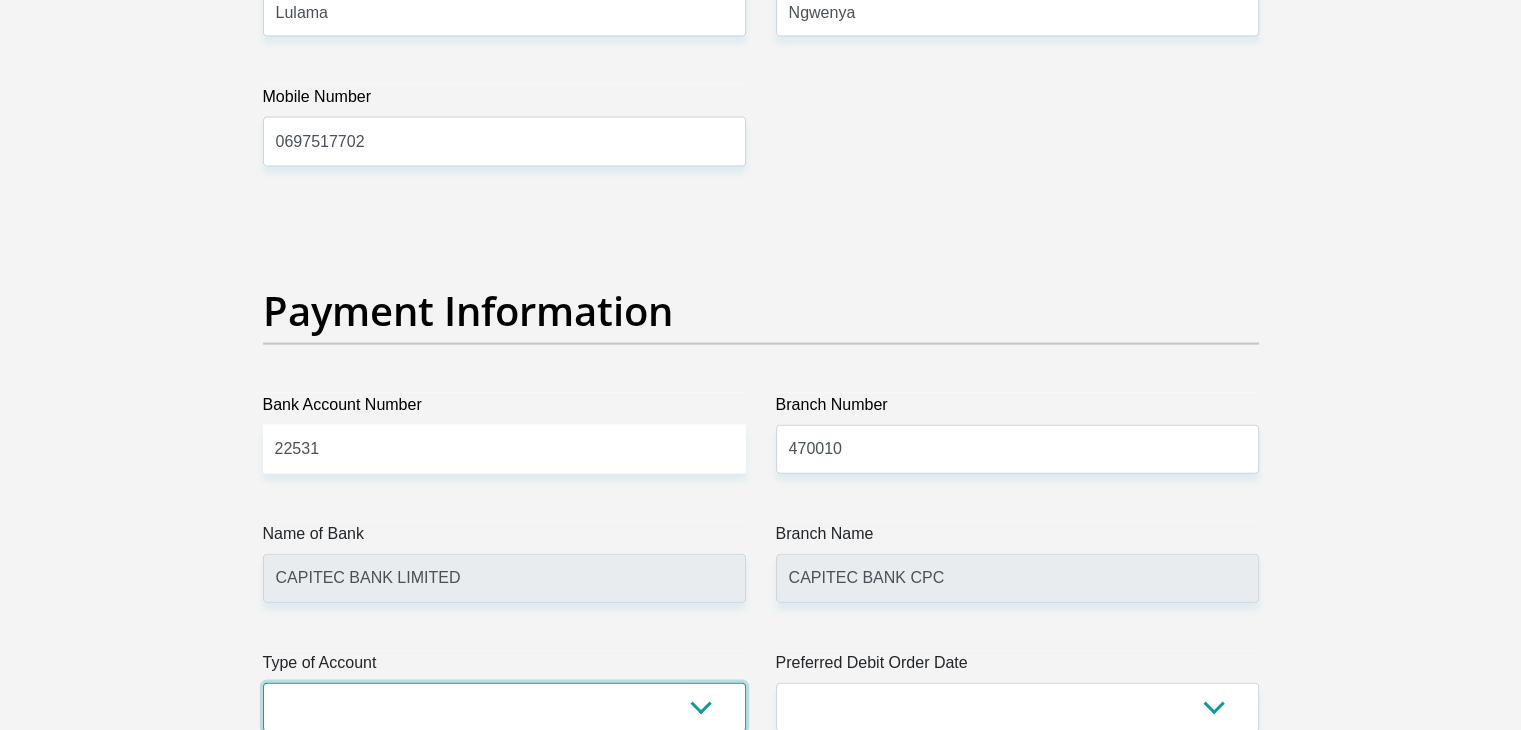 select on "SAV" 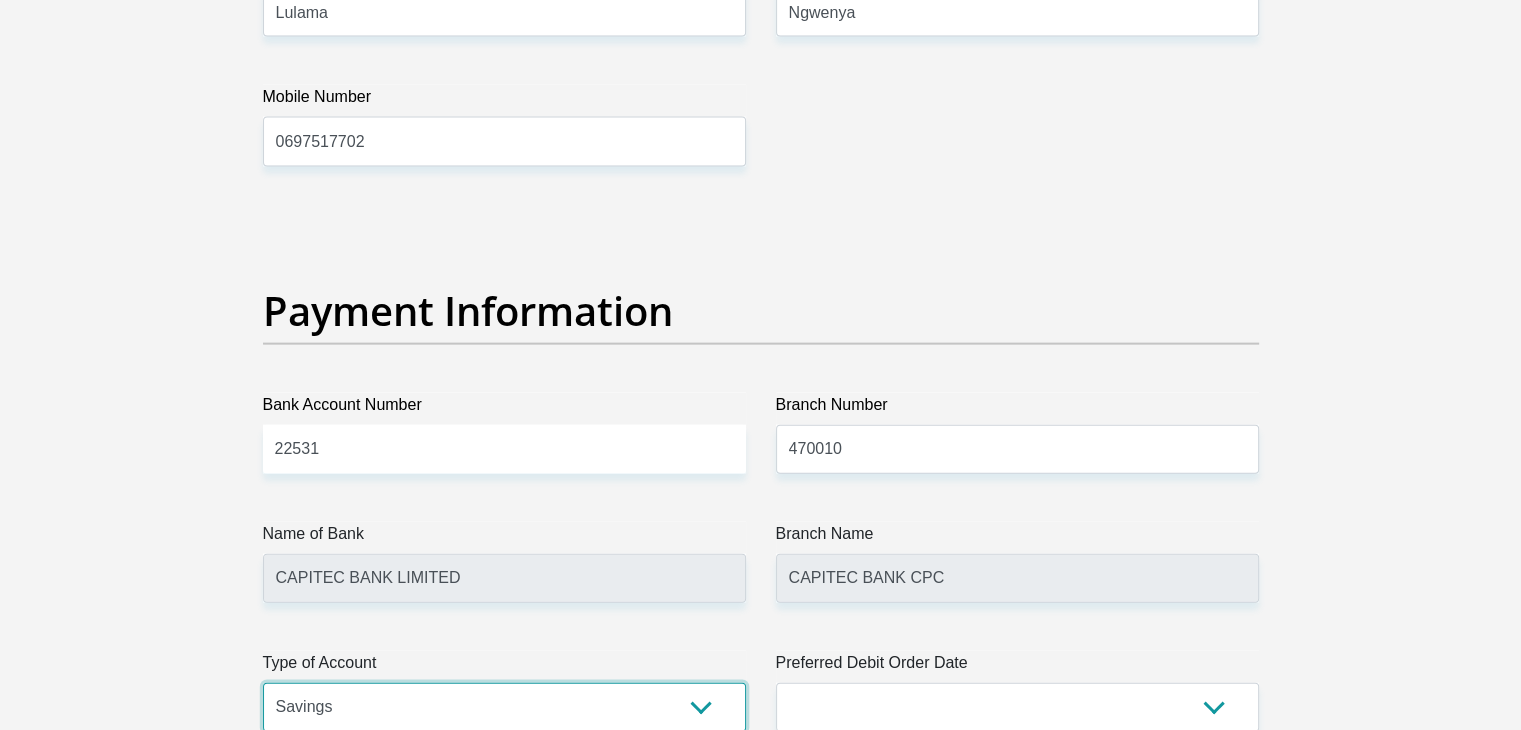 click on "Cheque
Savings" at bounding box center (504, 707) 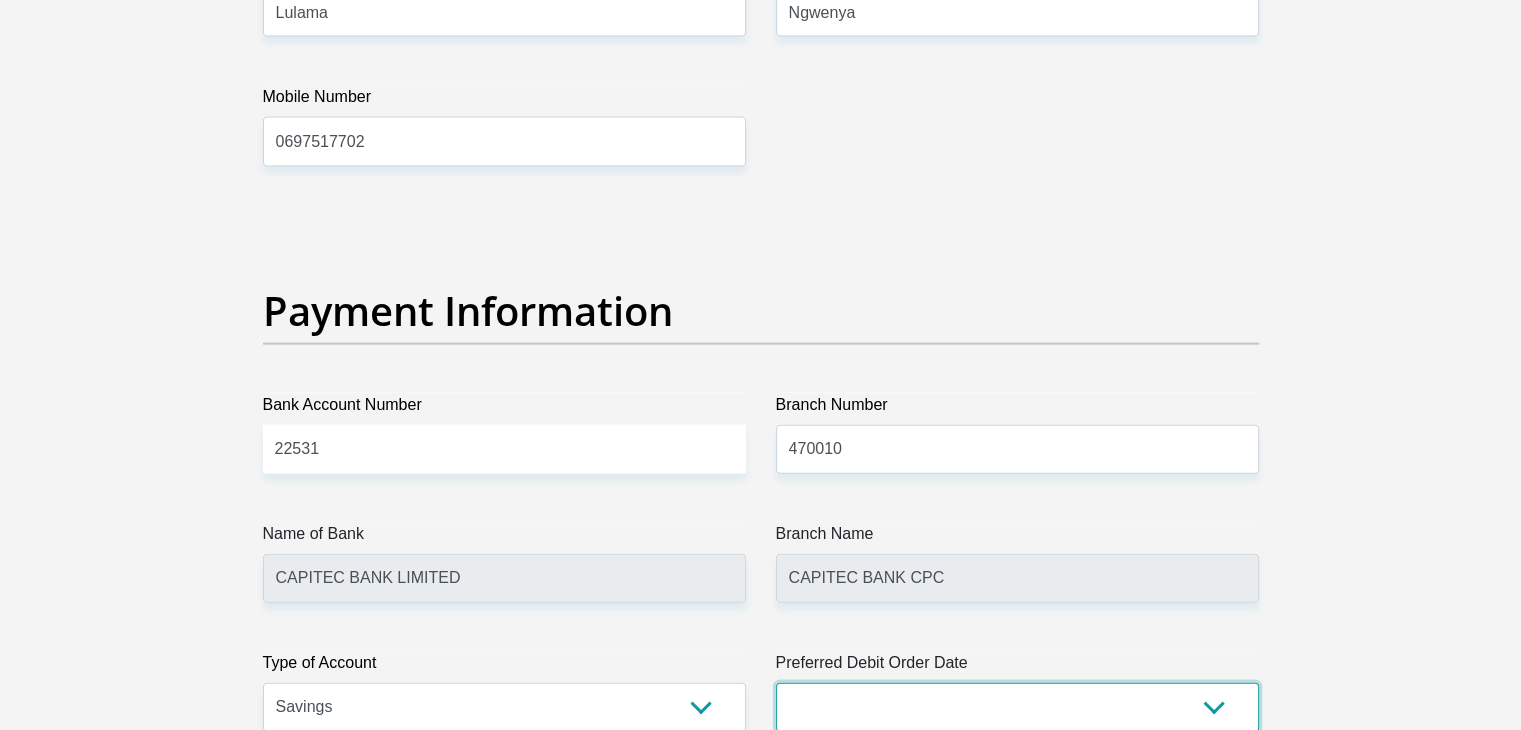 click on "1st
2nd
3rd
4th
5th
7th
18th
19th
20th
21st
22nd
23rd
24th
25th
26th
27th
28th
29th
30th" at bounding box center [1017, 707] 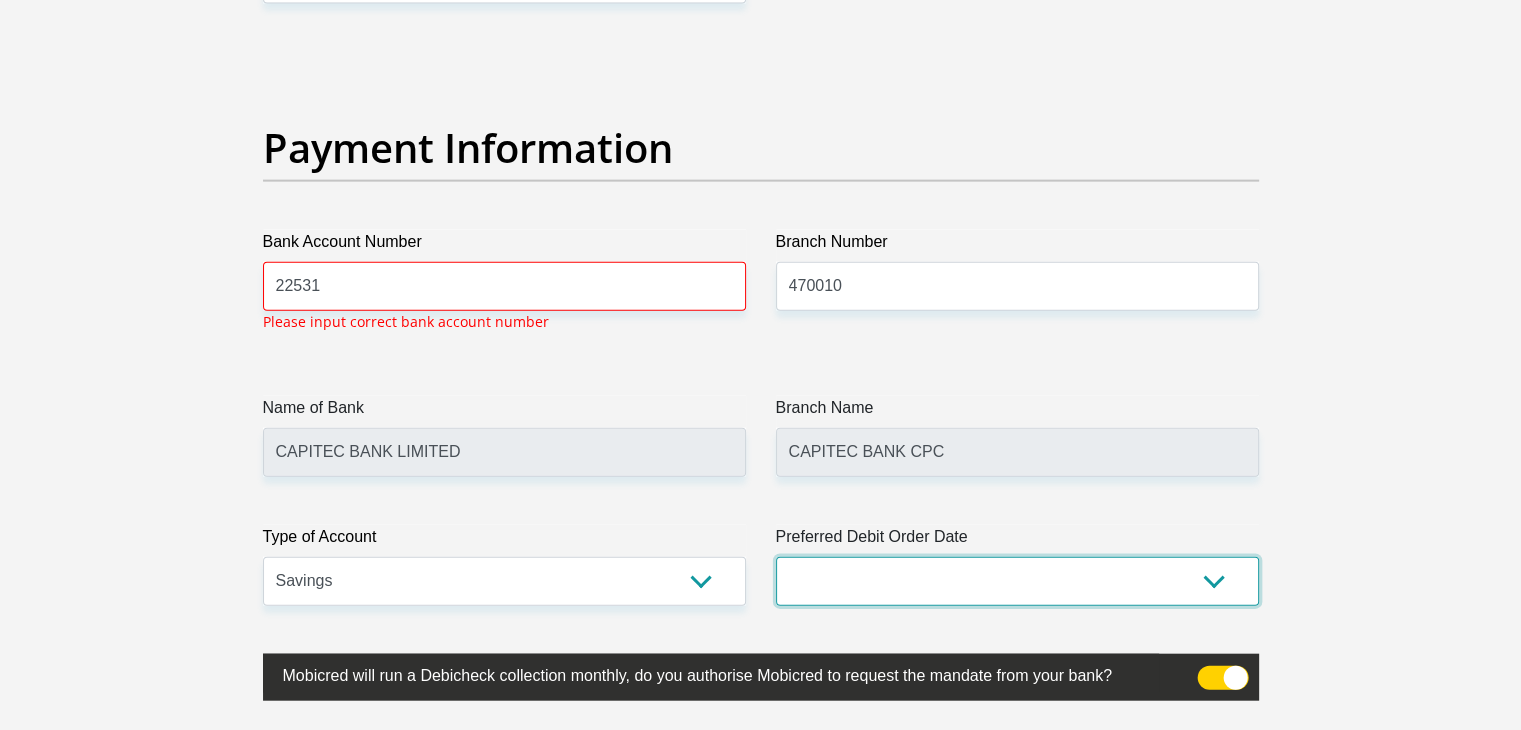 scroll, scrollTop: 4535, scrollLeft: 0, axis: vertical 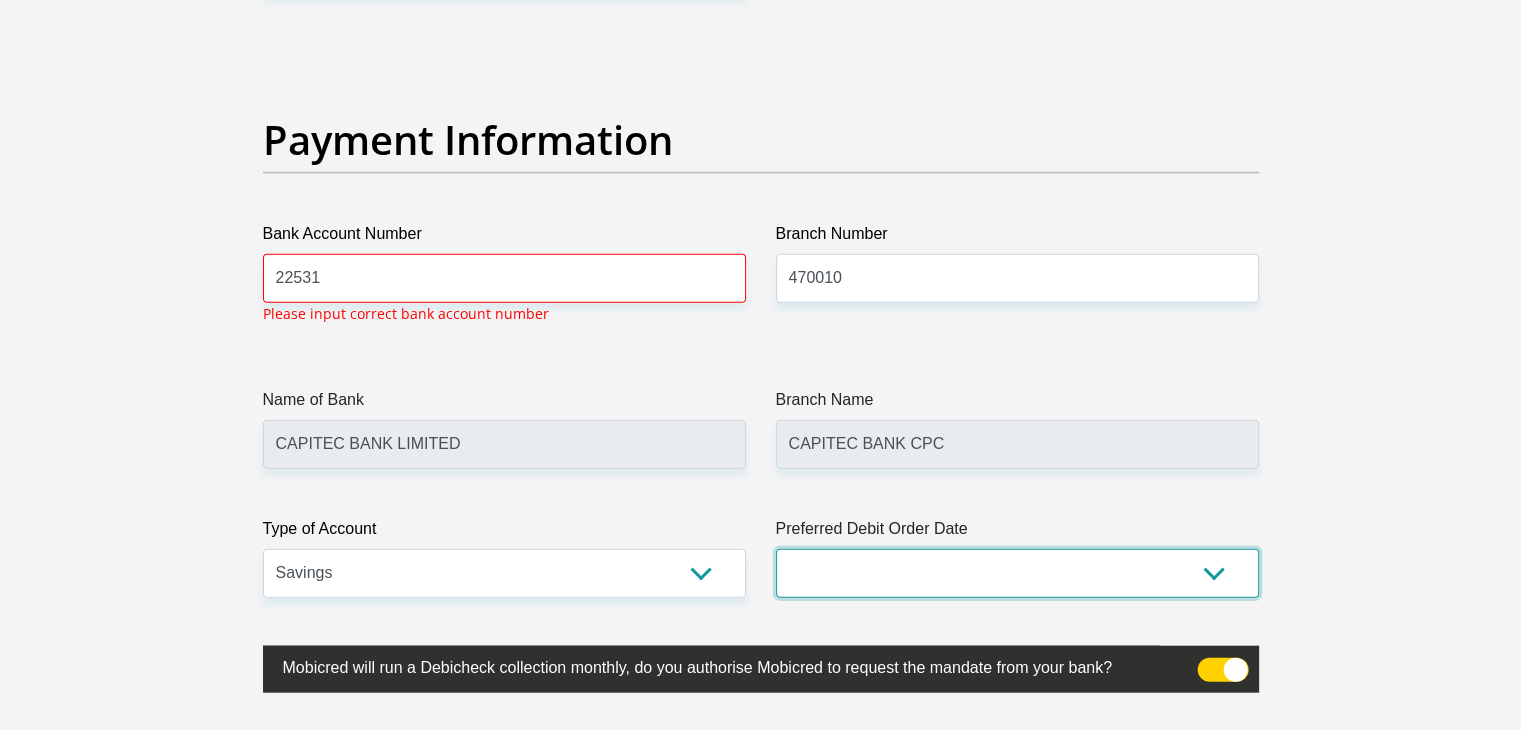select on "2" 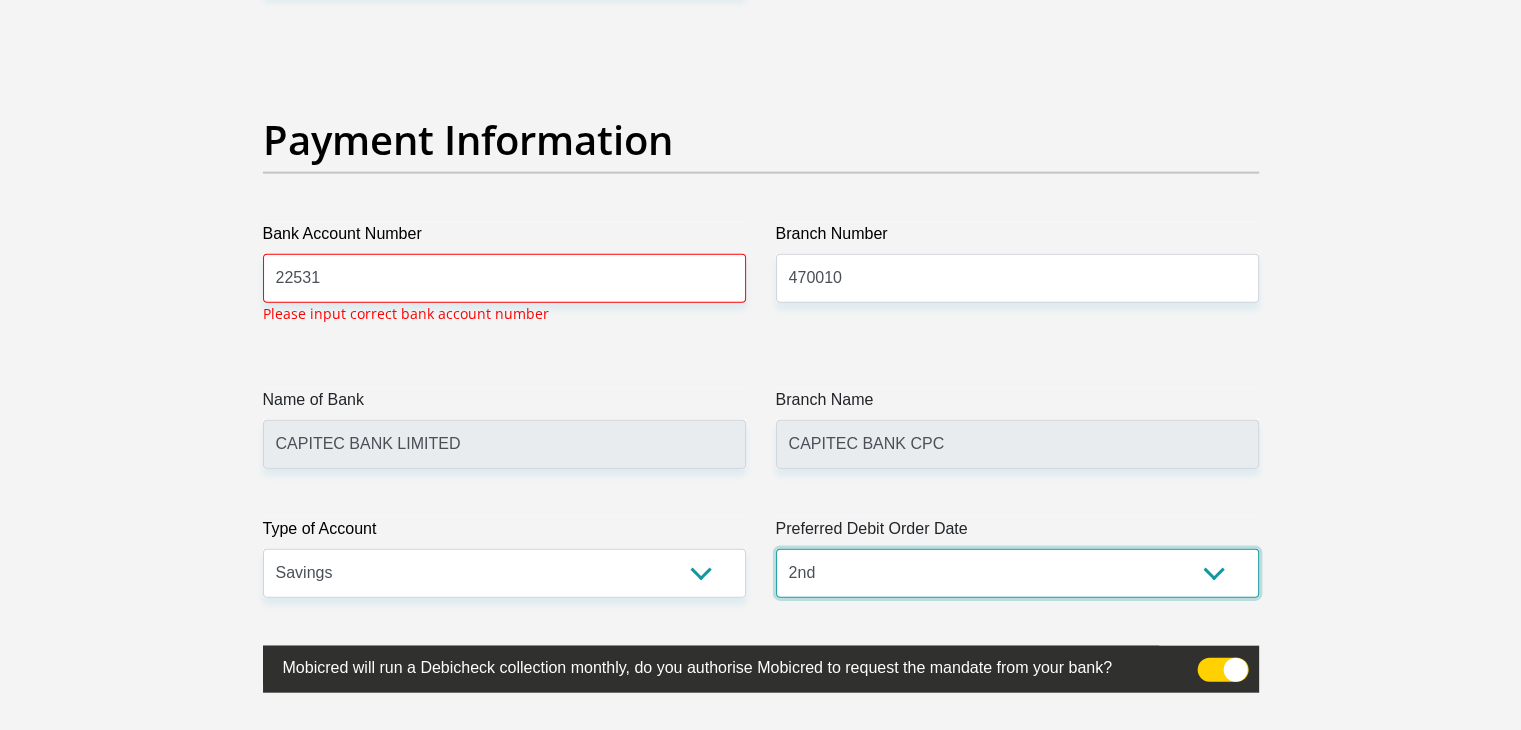 click on "1st
2nd
3rd
4th
5th
7th
18th
19th
20th
21st
22nd
23rd
24th
25th
26th
27th
28th
29th
30th" at bounding box center [1017, 573] 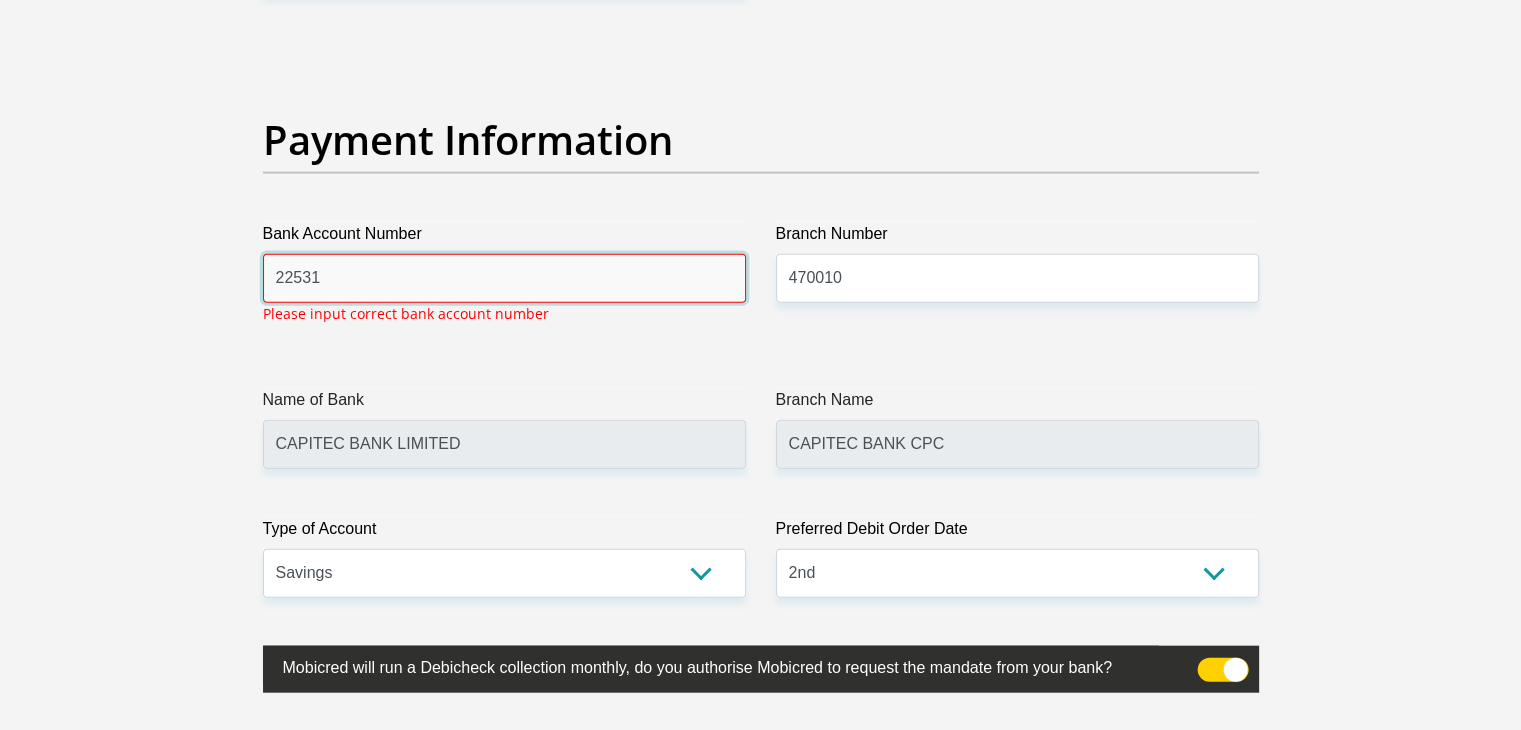 click on "22531" at bounding box center (504, 278) 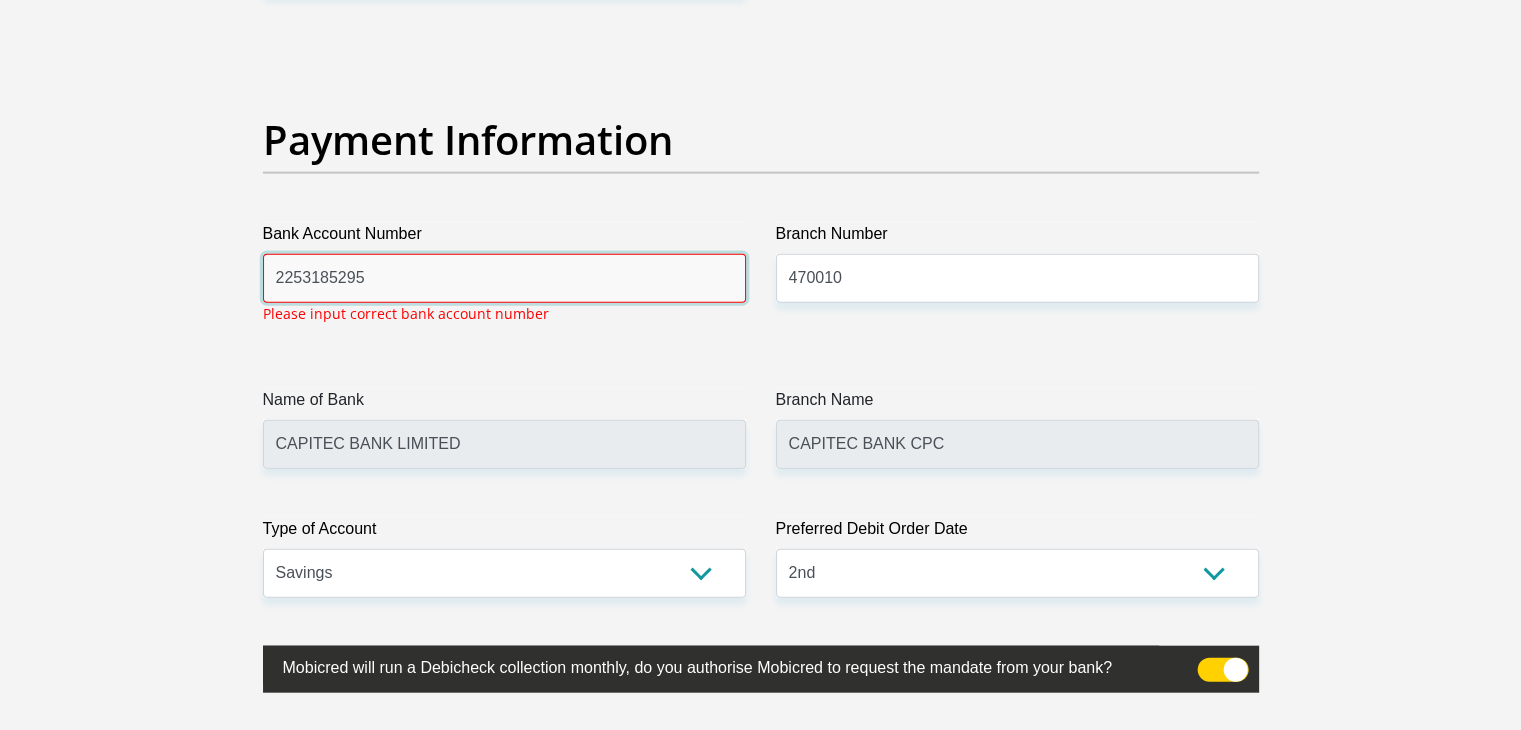 type on "2253185295" 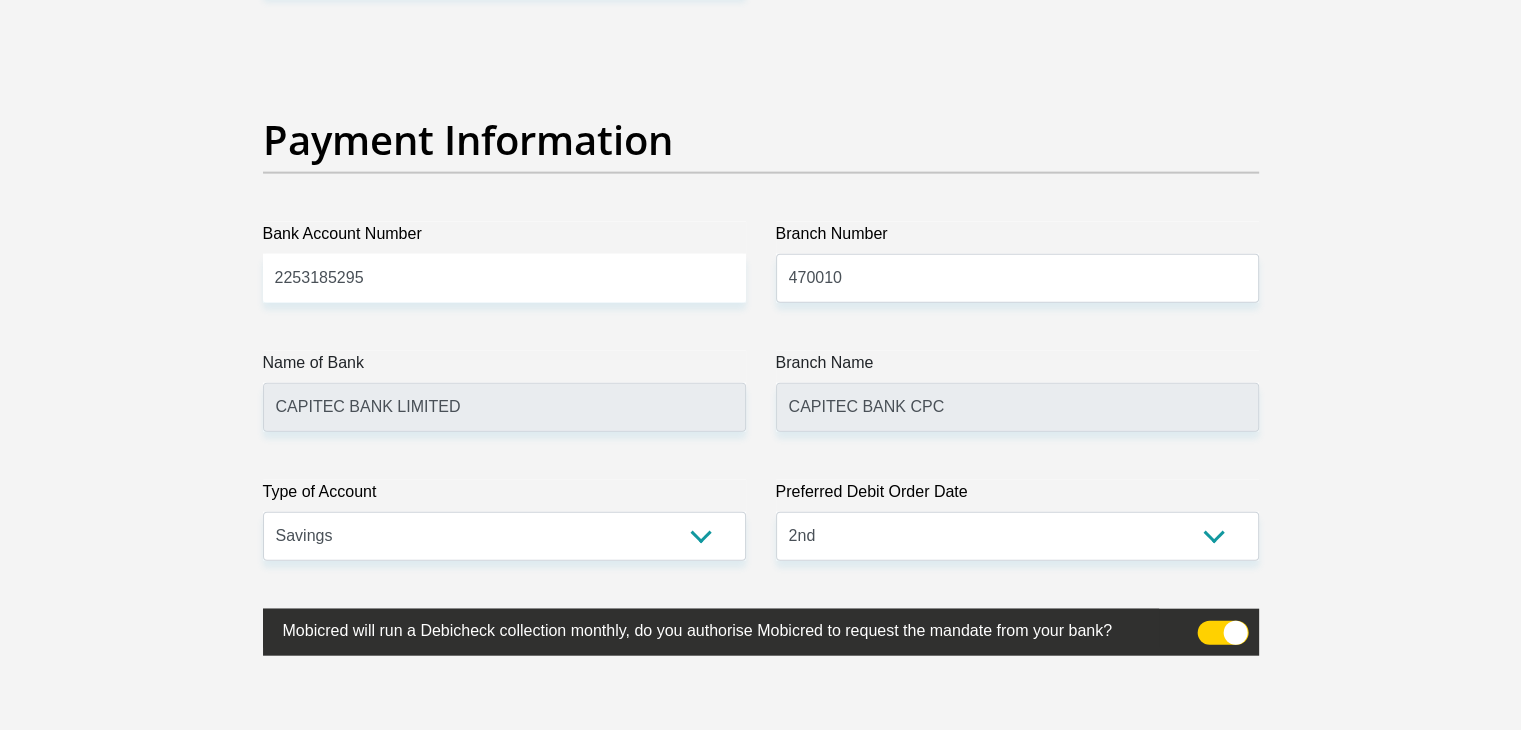 click on "Title
Mr
Ms
Mrs
Dr
[PERSON_NAME]
First Name
Lulama
Surname
[PERSON_NAME]
ID Number
0507030456085
Please input valid ID number
Race
Black
Coloured
Indian
White
Other
Contact Number
0697517702
Please input valid contact number
Nationality
[GEOGRAPHIC_DATA]
[GEOGRAPHIC_DATA]
[GEOGRAPHIC_DATA]  [GEOGRAPHIC_DATA]  [GEOGRAPHIC_DATA]" at bounding box center (761, -968) 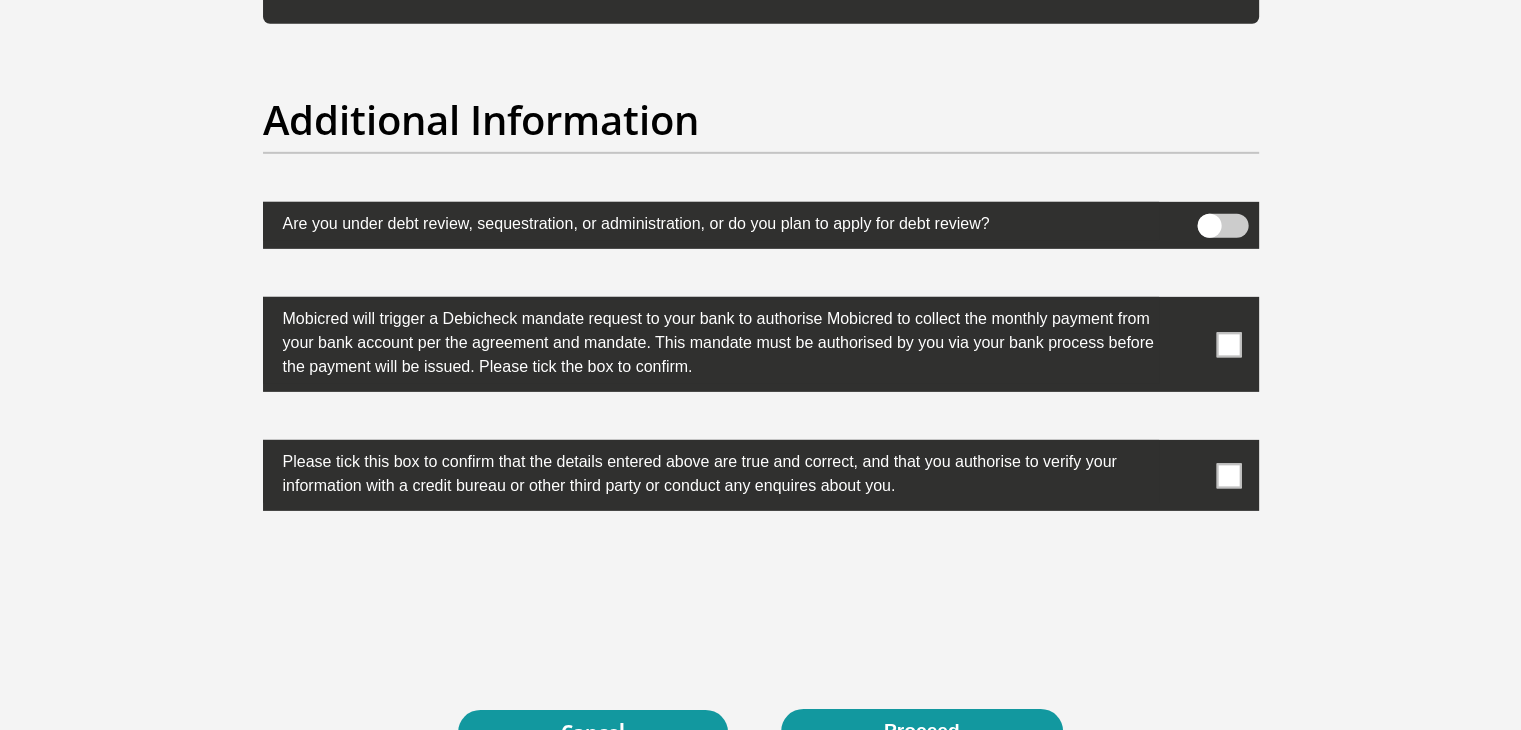 scroll, scrollTop: 6231, scrollLeft: 0, axis: vertical 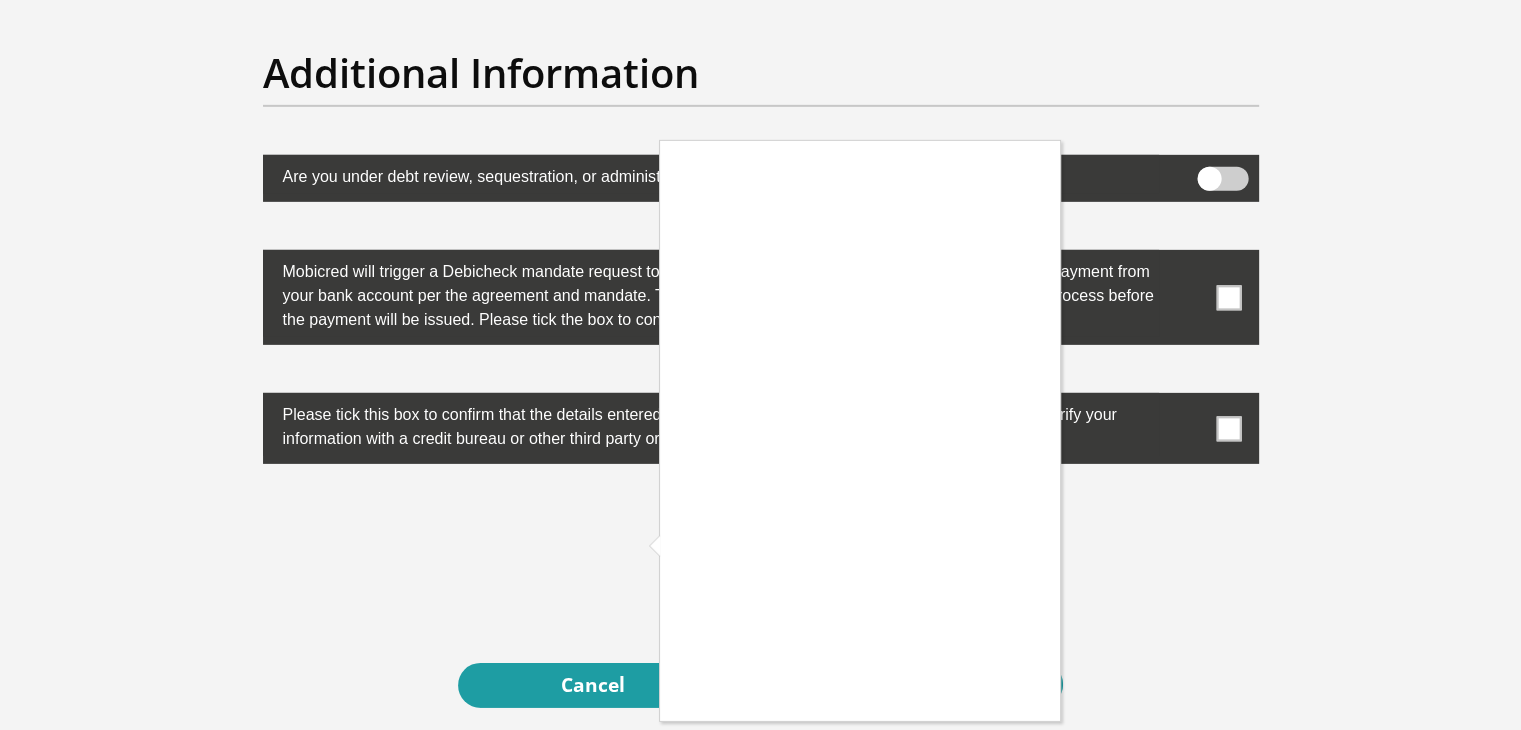 click at bounding box center [760, 365] 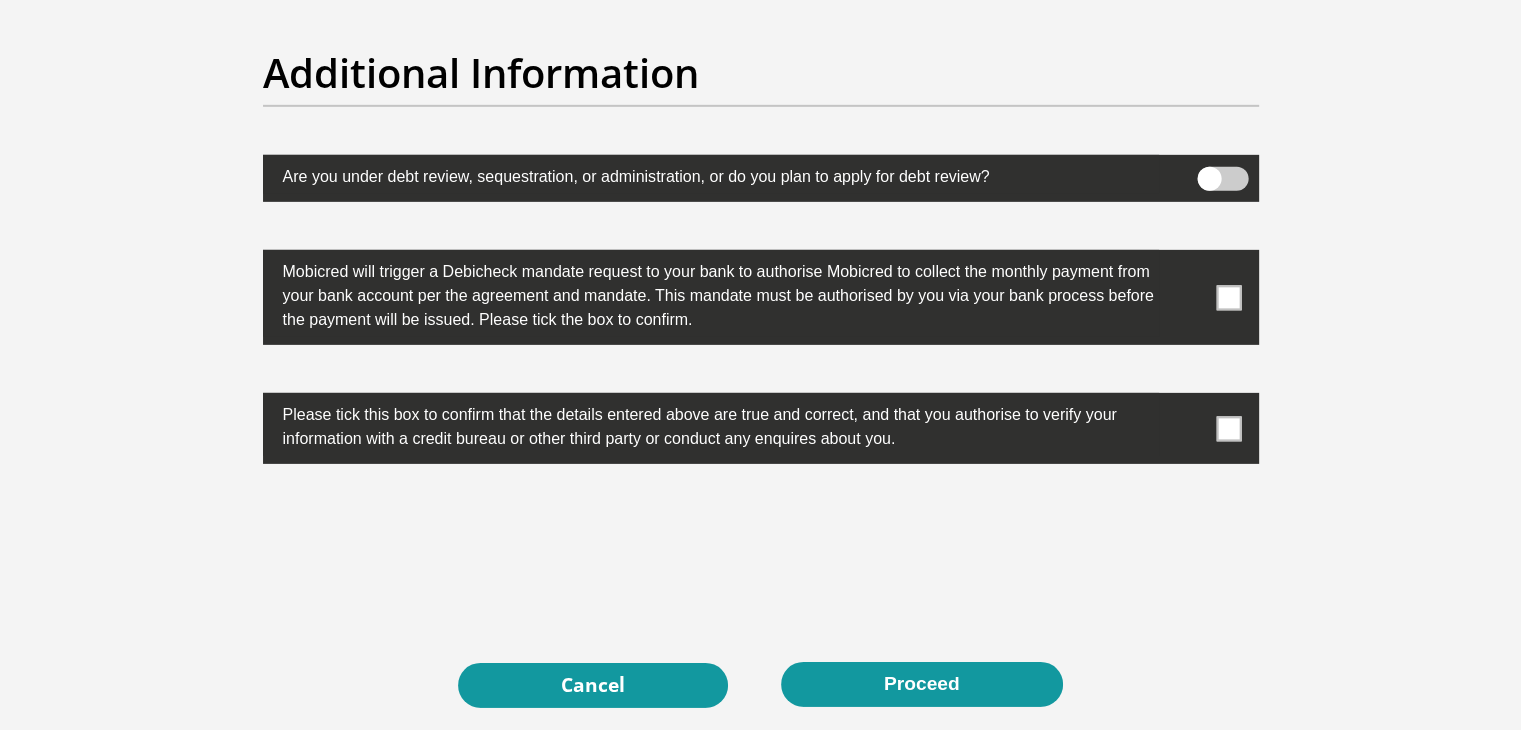 click at bounding box center (1228, 428) 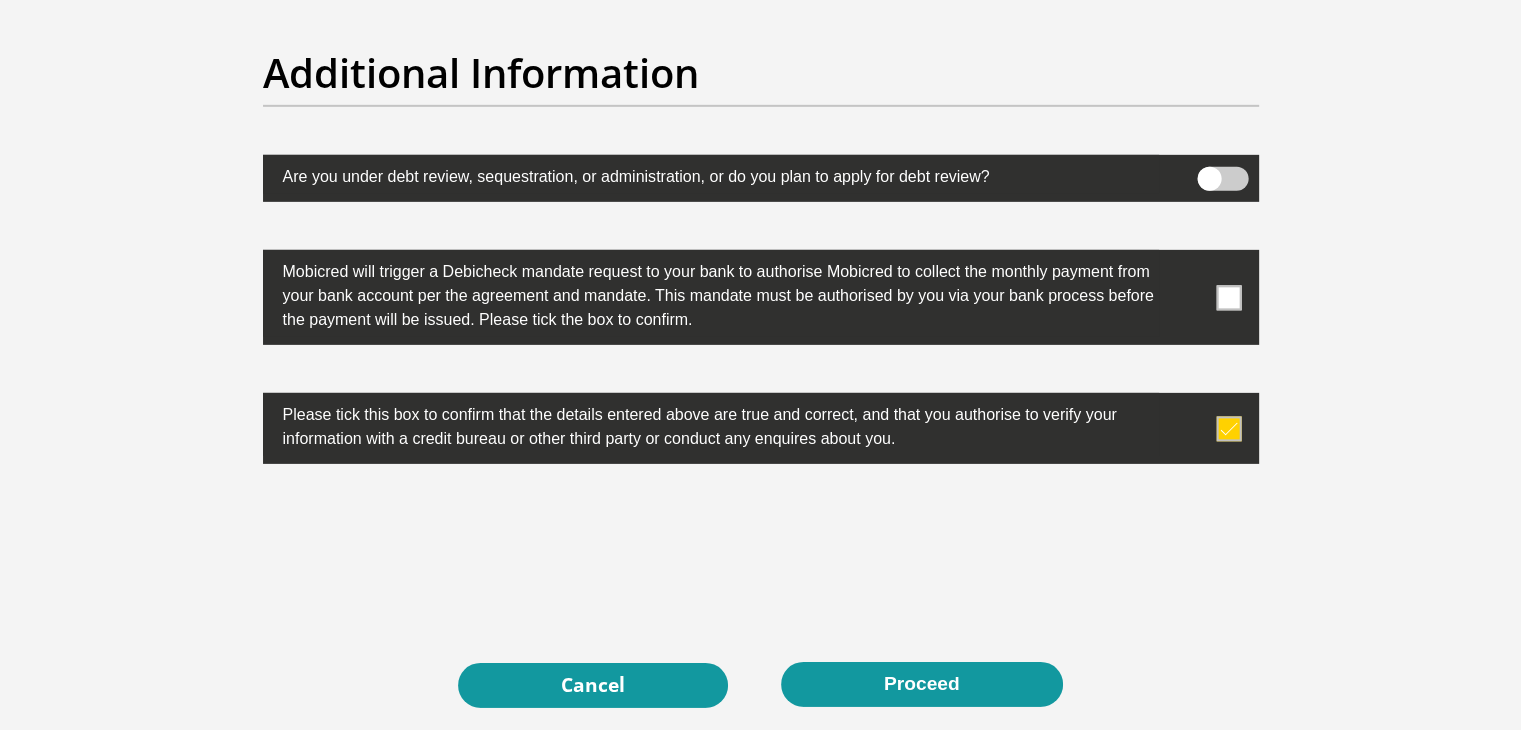 click at bounding box center (1228, 297) 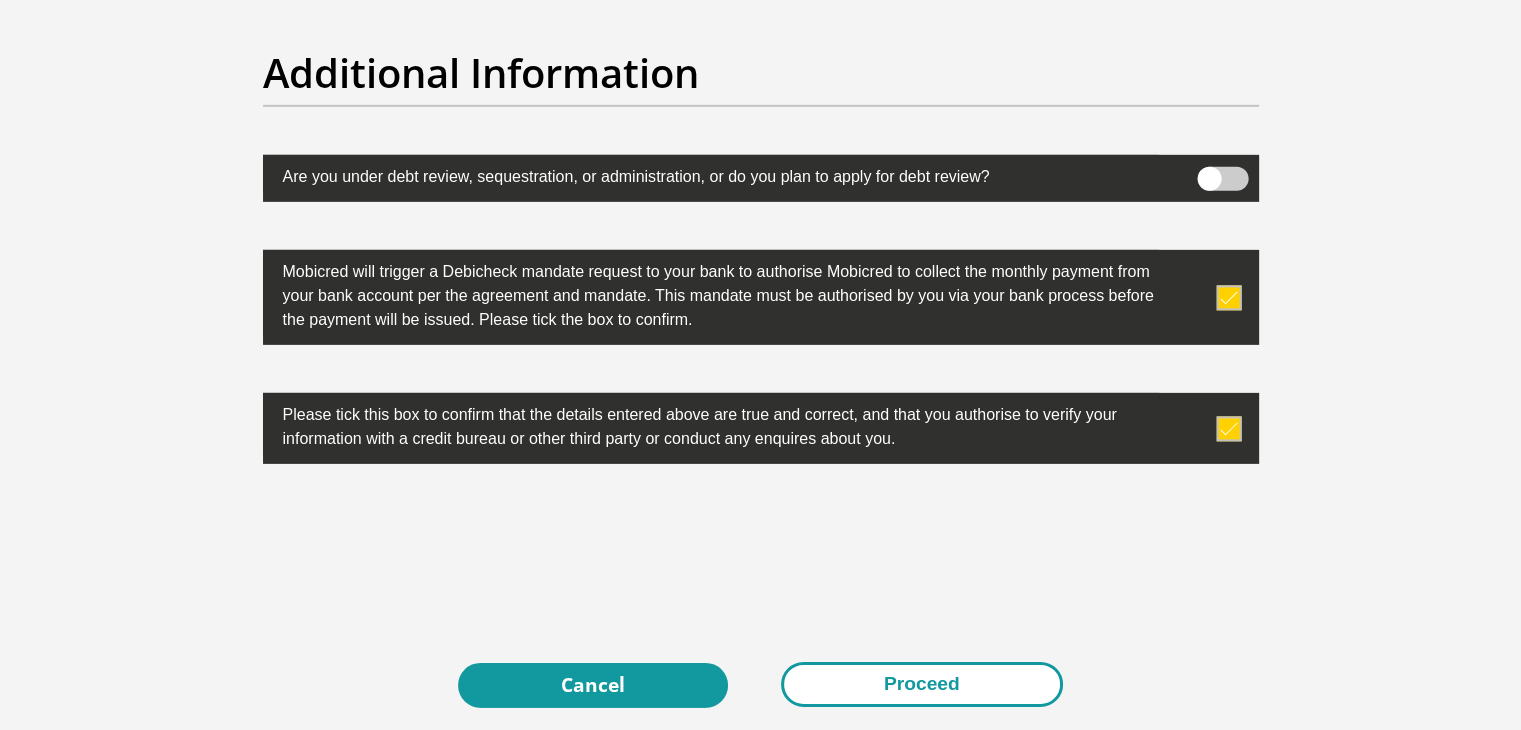 click on "Proceed" at bounding box center (922, 684) 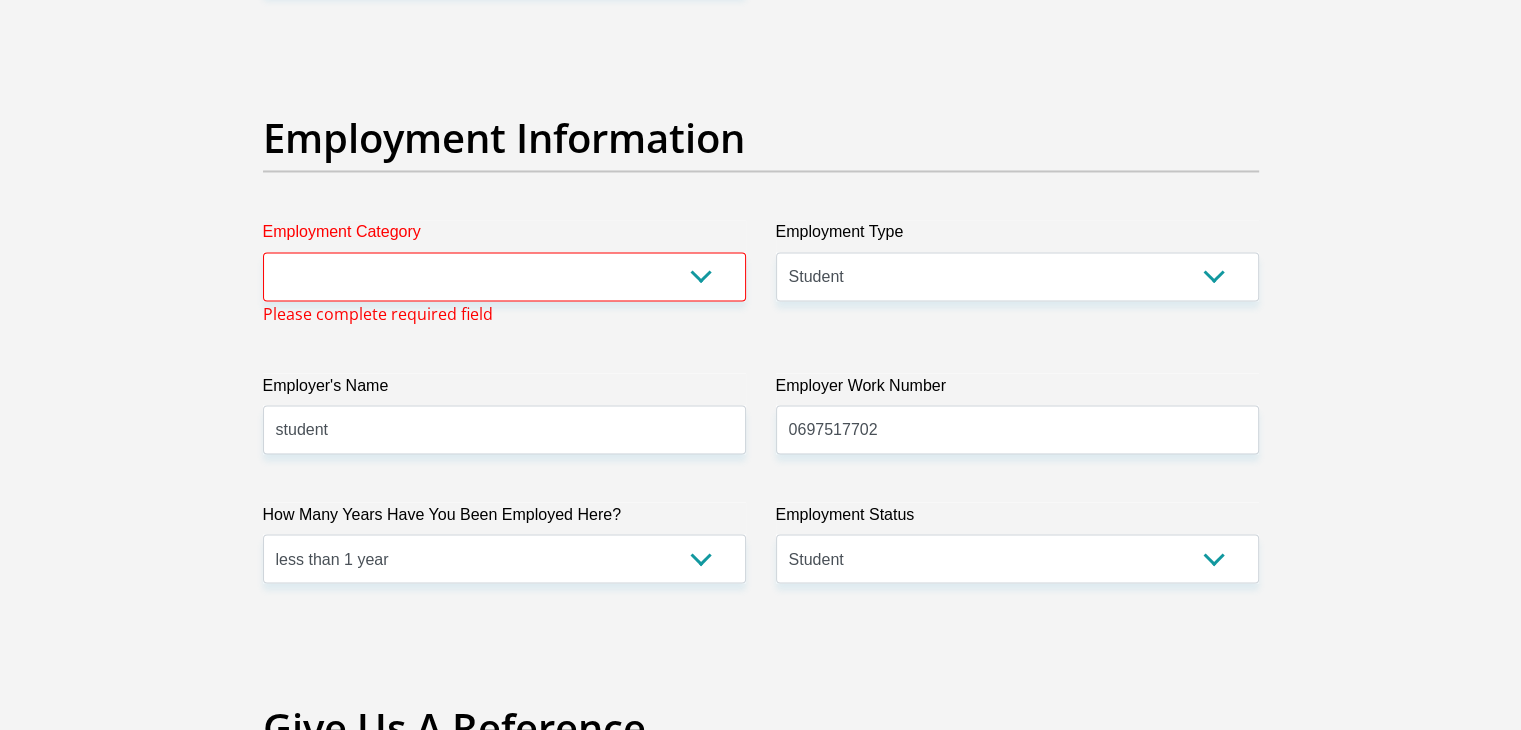 scroll, scrollTop: 3533, scrollLeft: 0, axis: vertical 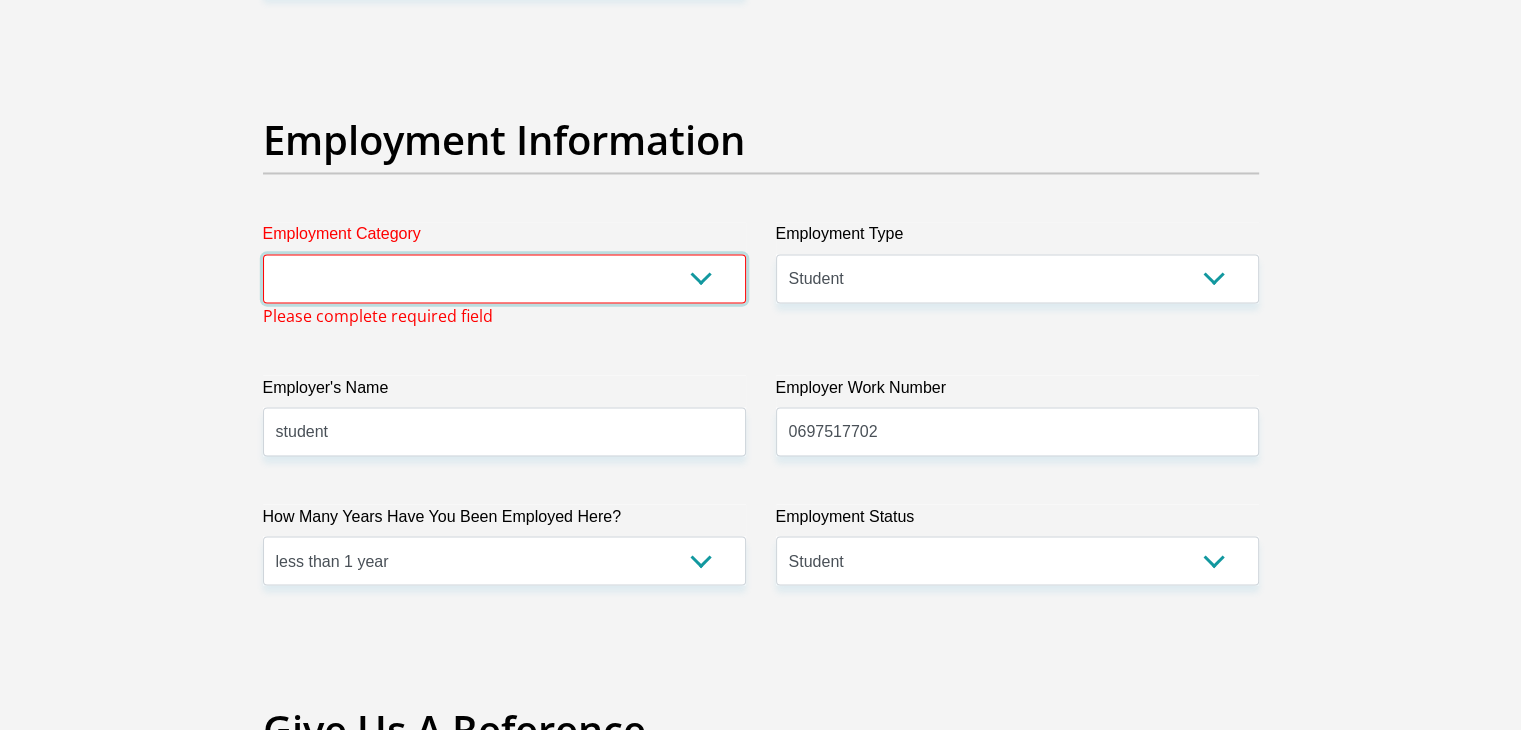 click on "AGRICULTURE
ALCOHOL & TOBACCO
CONSTRUCTION MATERIALS
METALLURGY
EQUIPMENT FOR RENEWABLE ENERGY
SPECIALIZED CONTRACTORS
CAR
GAMING (INCL. INTERNET
OTHER WHOLESALE
UNLICENSED PHARMACEUTICALS
CURRENCY EXCHANGE HOUSES
OTHER FINANCIAL INSTITUTIONS & INSURANCE
REAL ESTATE AGENTS
OIL & GAS
OTHER MATERIALS (E.G. IRON ORE)
PRECIOUS STONES & PRECIOUS METALS
POLITICAL ORGANIZATIONS
RELIGIOUS ORGANIZATIONS(NOT SECTS)
ACTI. HAVING BUSINESS DEAL WITH PUBLIC ADMINISTRATION
LAUNDROMATS" at bounding box center (504, 278) 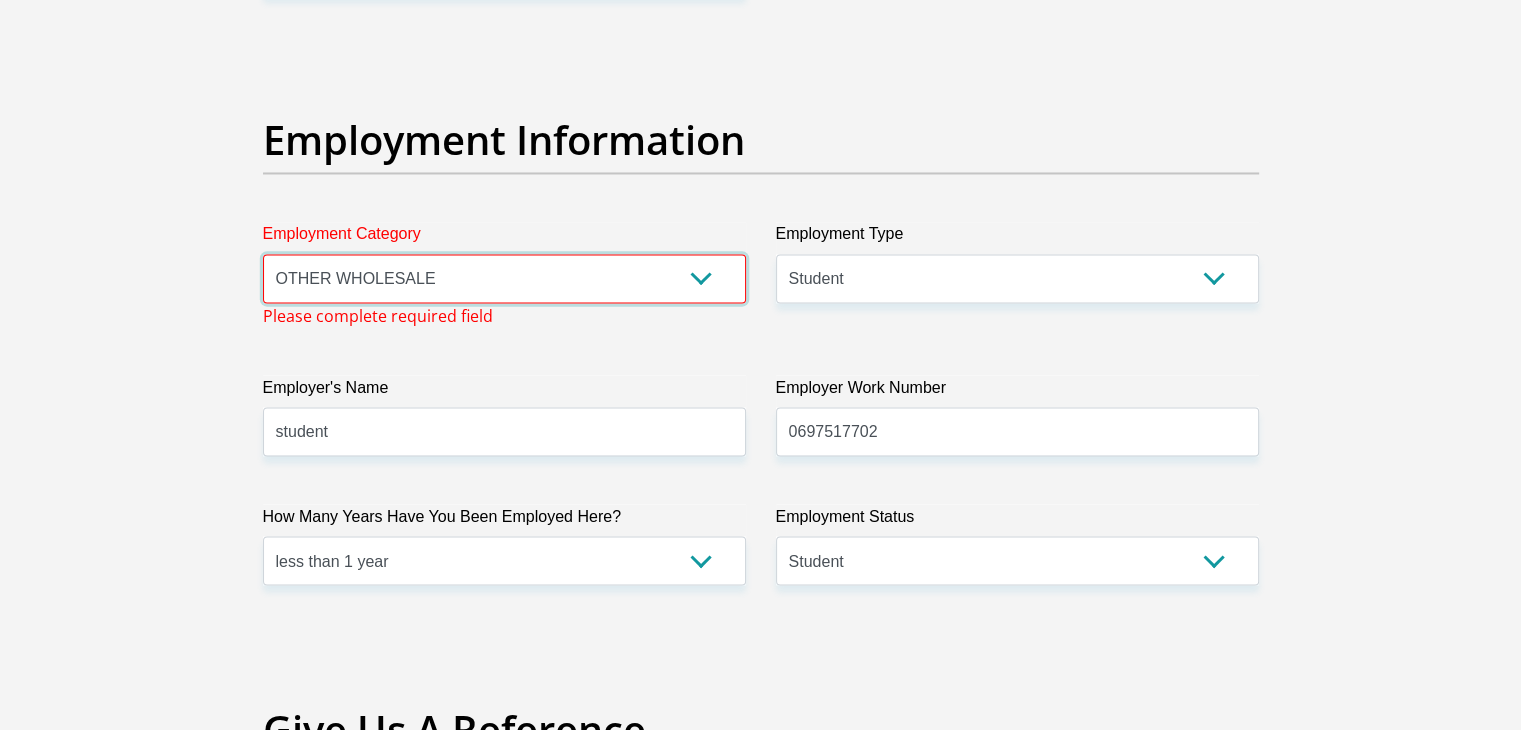 click on "AGRICULTURE
ALCOHOL & TOBACCO
CONSTRUCTION MATERIALS
METALLURGY
EQUIPMENT FOR RENEWABLE ENERGY
SPECIALIZED CONTRACTORS
CAR
GAMING (INCL. INTERNET
OTHER WHOLESALE
UNLICENSED PHARMACEUTICALS
CURRENCY EXCHANGE HOUSES
OTHER FINANCIAL INSTITUTIONS & INSURANCE
REAL ESTATE AGENTS
OIL & GAS
OTHER MATERIALS (E.G. IRON ORE)
PRECIOUS STONES & PRECIOUS METALS
POLITICAL ORGANIZATIONS
RELIGIOUS ORGANIZATIONS(NOT SECTS)
ACTI. HAVING BUSINESS DEAL WITH PUBLIC ADMINISTRATION
LAUNDROMATS" at bounding box center [504, 278] 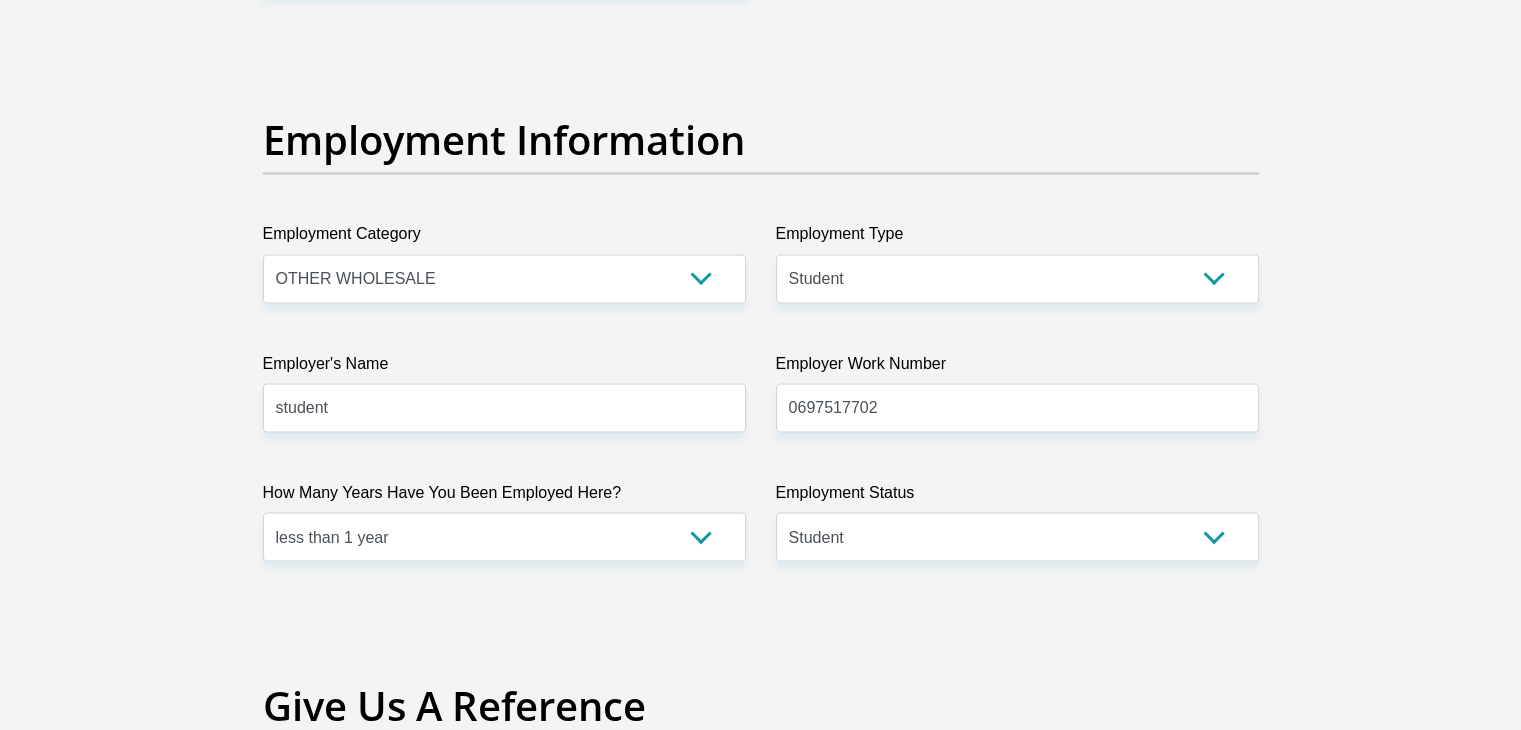 click on "How Many Years Have You Been Employed Here?" at bounding box center (504, 496) 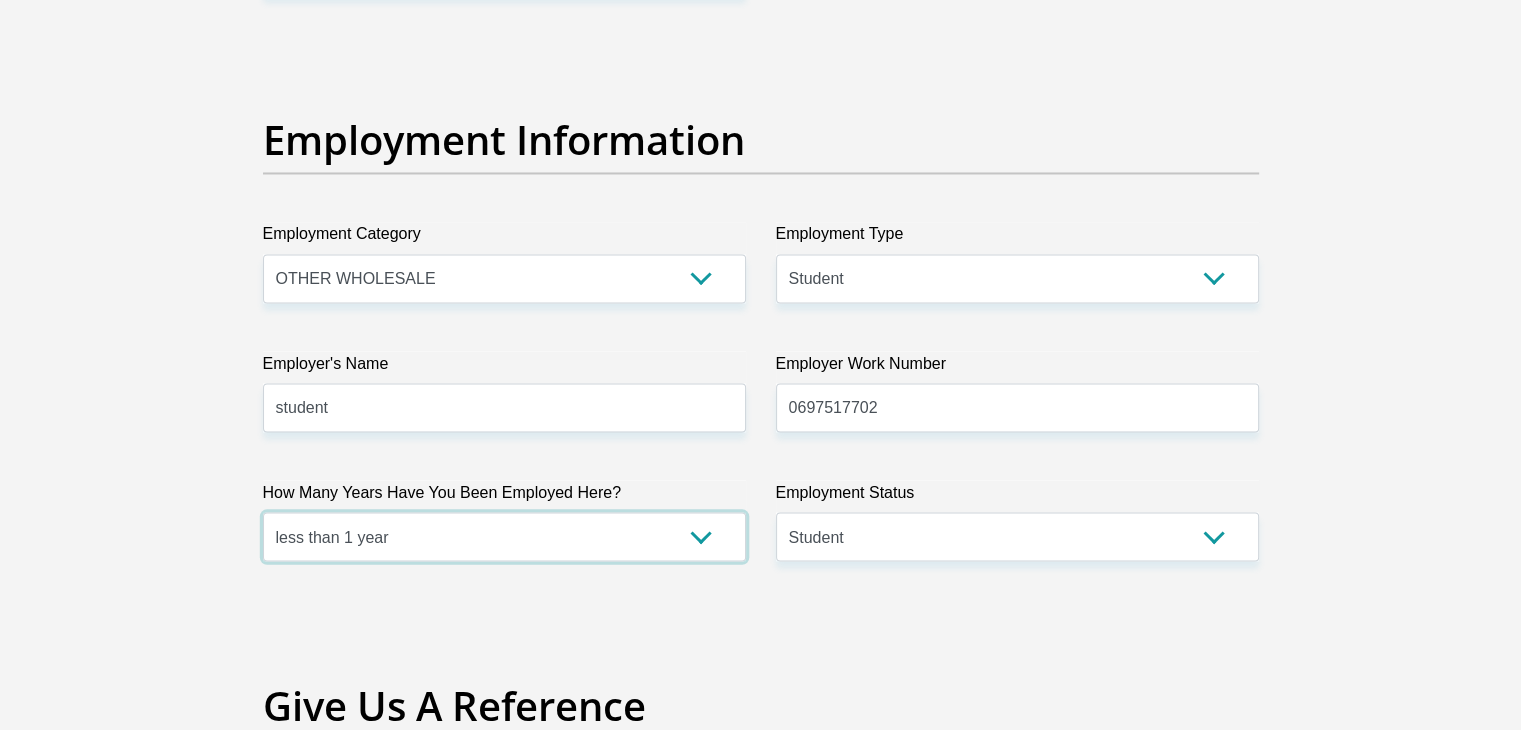 click on "less than 1 year
1-3 years
3-5 years
5+ years" at bounding box center (504, 536) 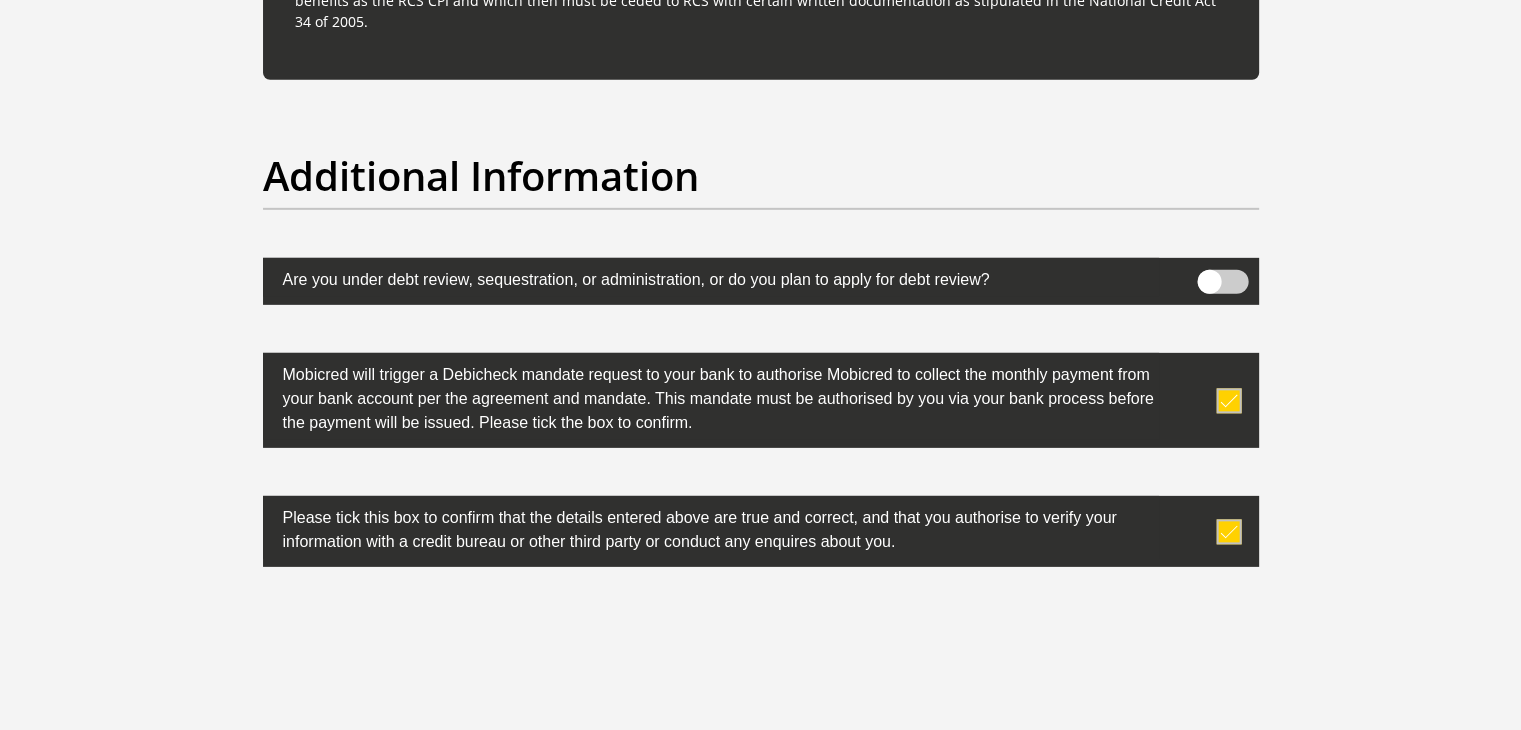 scroll, scrollTop: 6441, scrollLeft: 0, axis: vertical 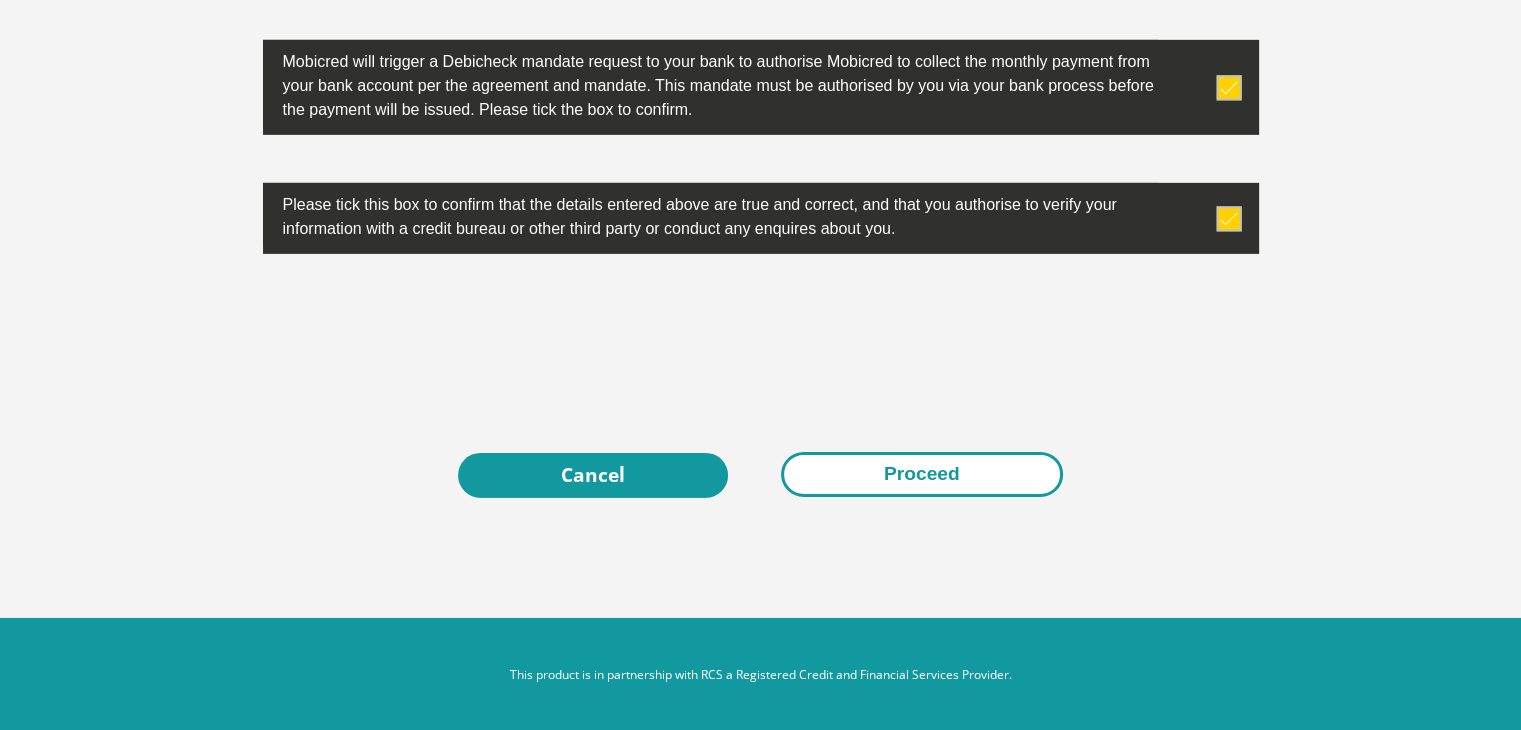 click on "Proceed" at bounding box center (922, 474) 